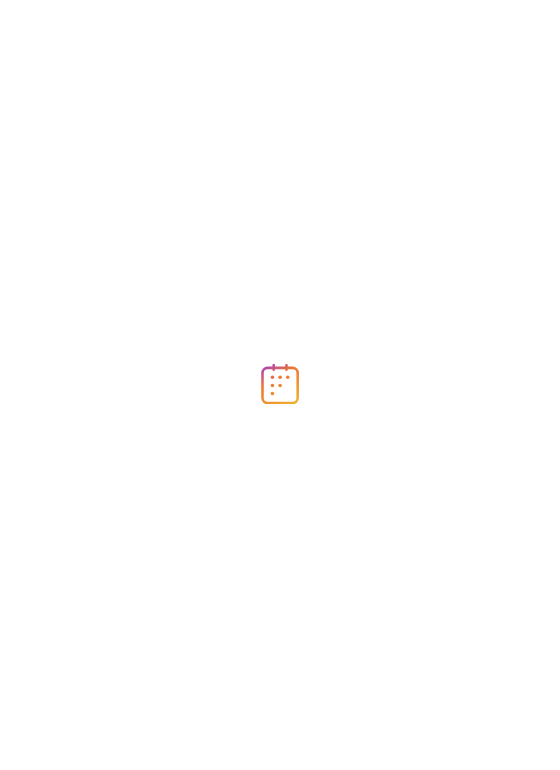 scroll, scrollTop: 0, scrollLeft: 0, axis: both 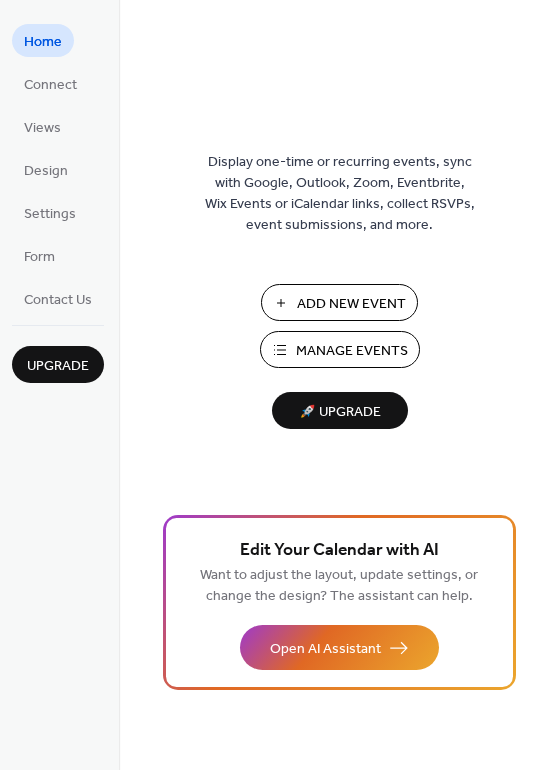click on "Manage Events" at bounding box center (352, 351) 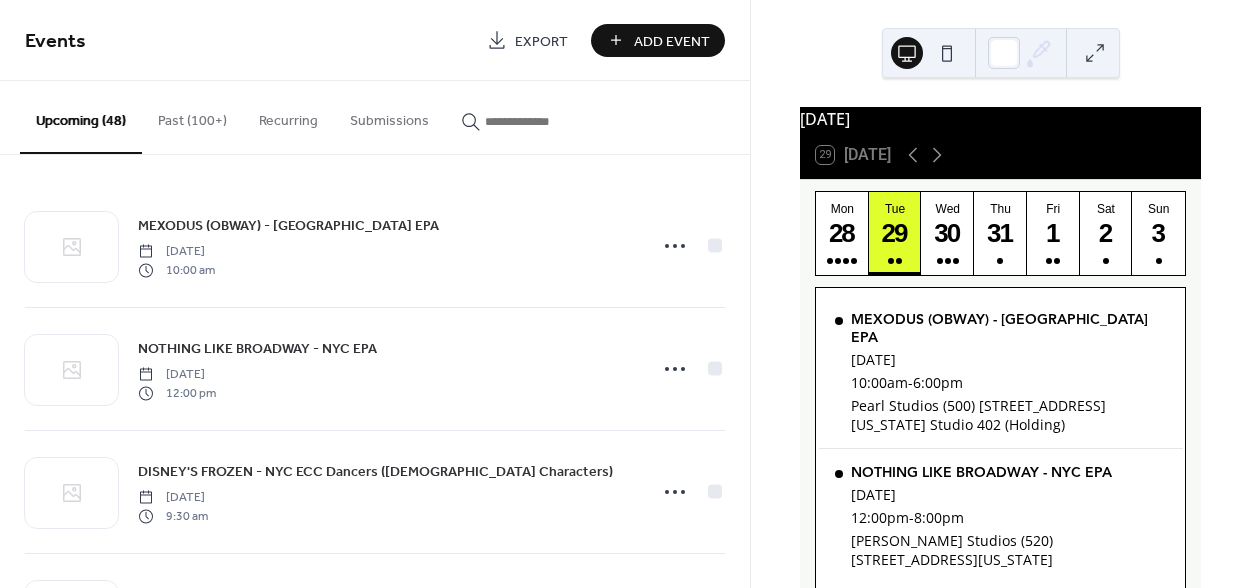 scroll, scrollTop: 0, scrollLeft: 0, axis: both 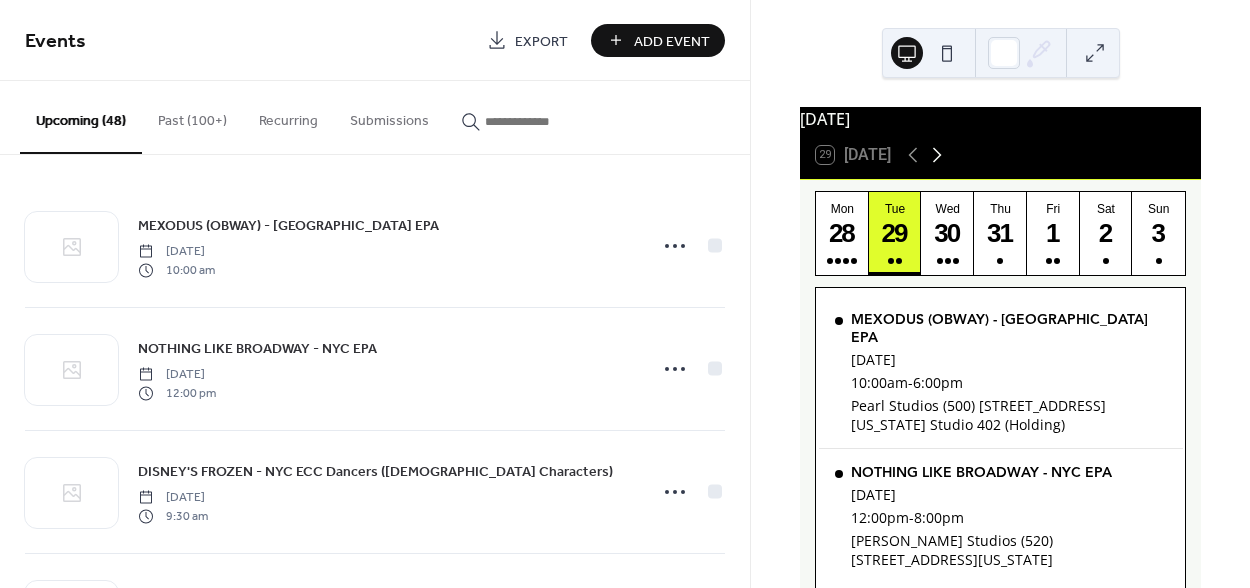 click 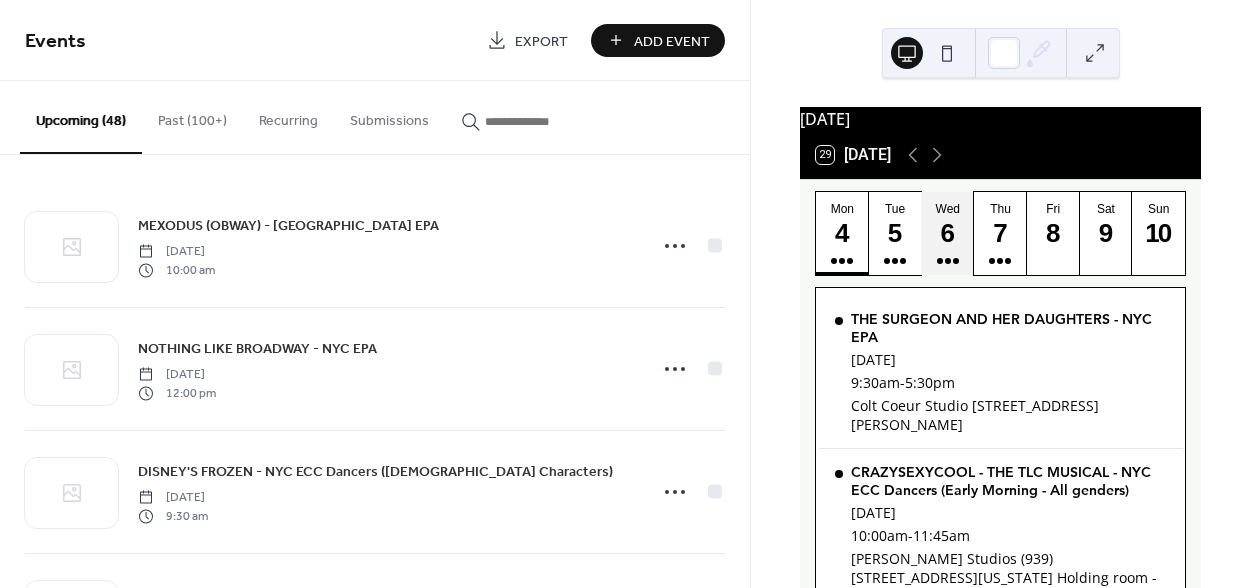click on "6" at bounding box center [946, 233] 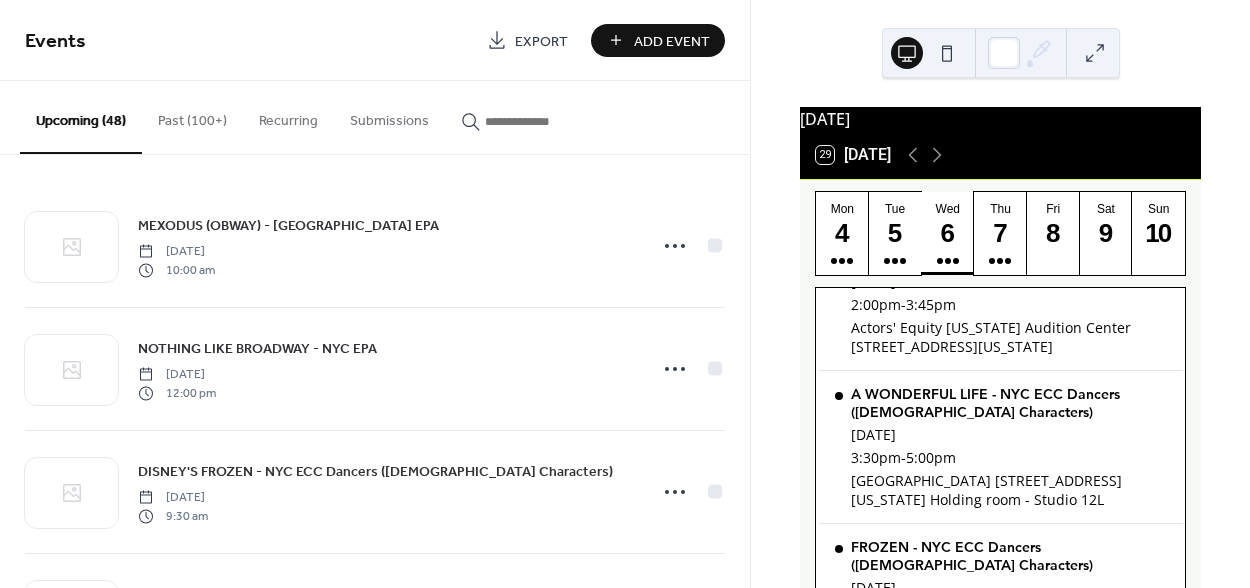 scroll, scrollTop: 1062, scrollLeft: 0, axis: vertical 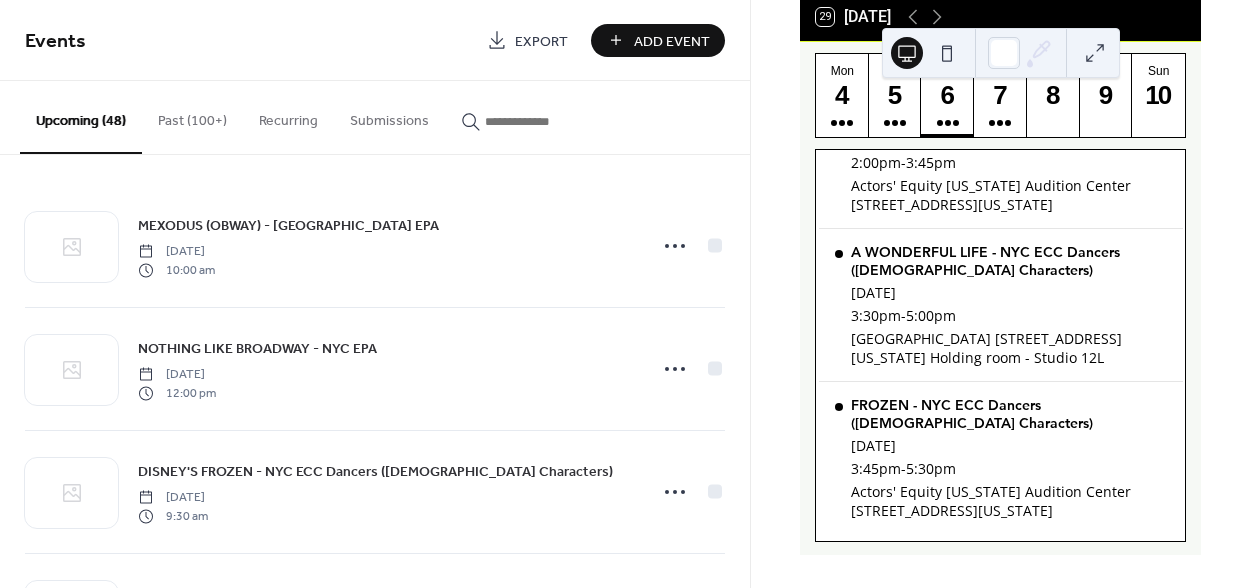 click on "Add Event" at bounding box center [672, 41] 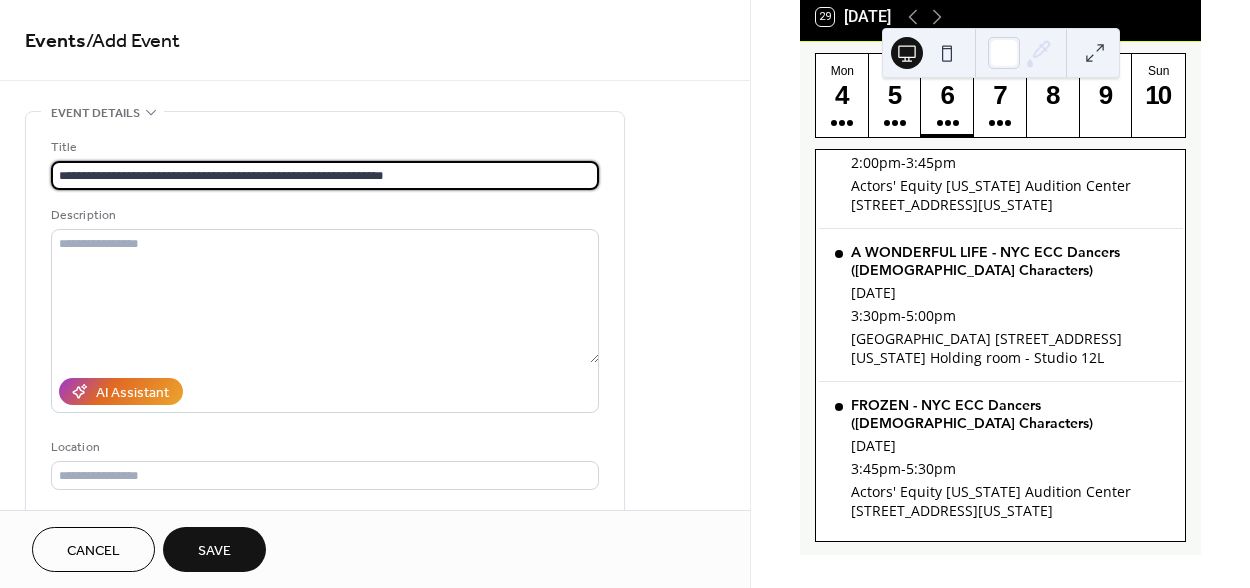 type on "**********" 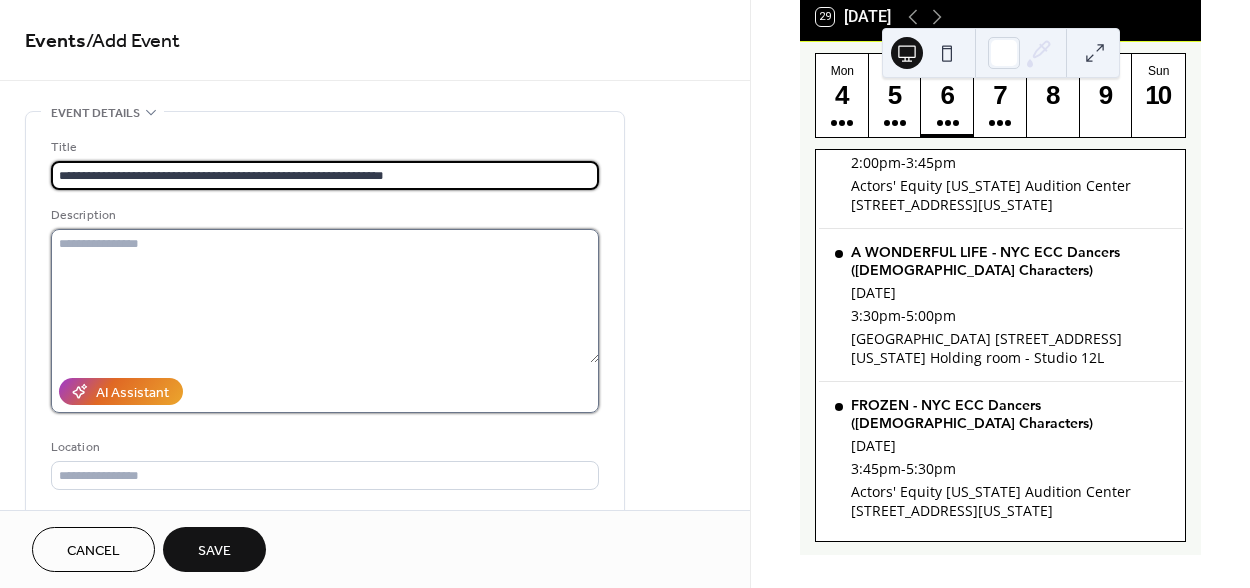 click at bounding box center (325, 296) 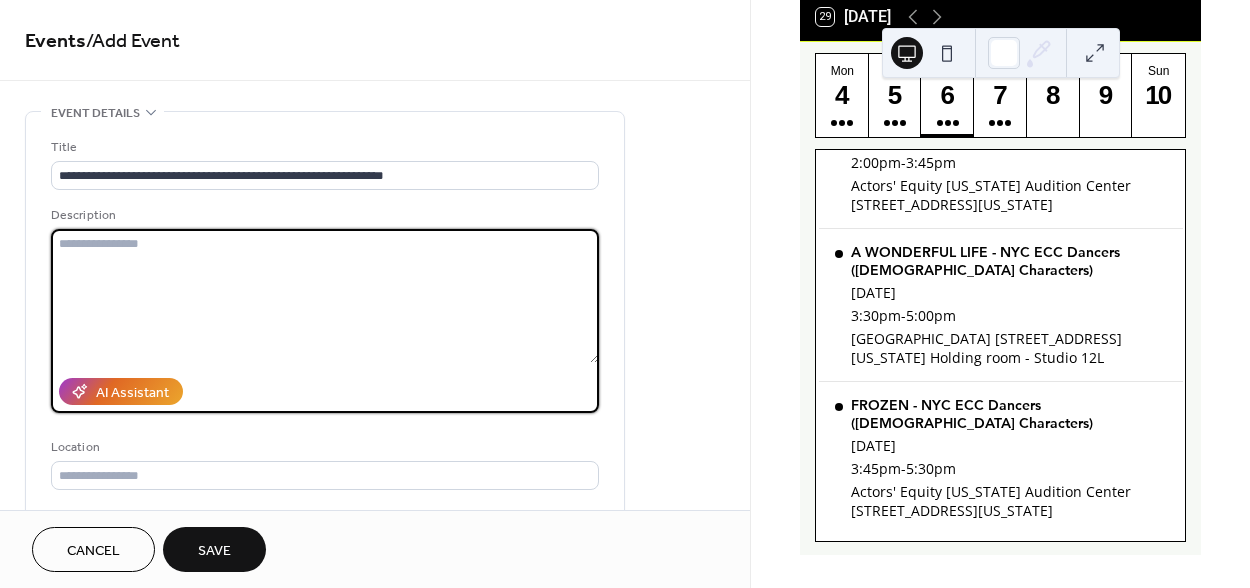 paste on "**********" 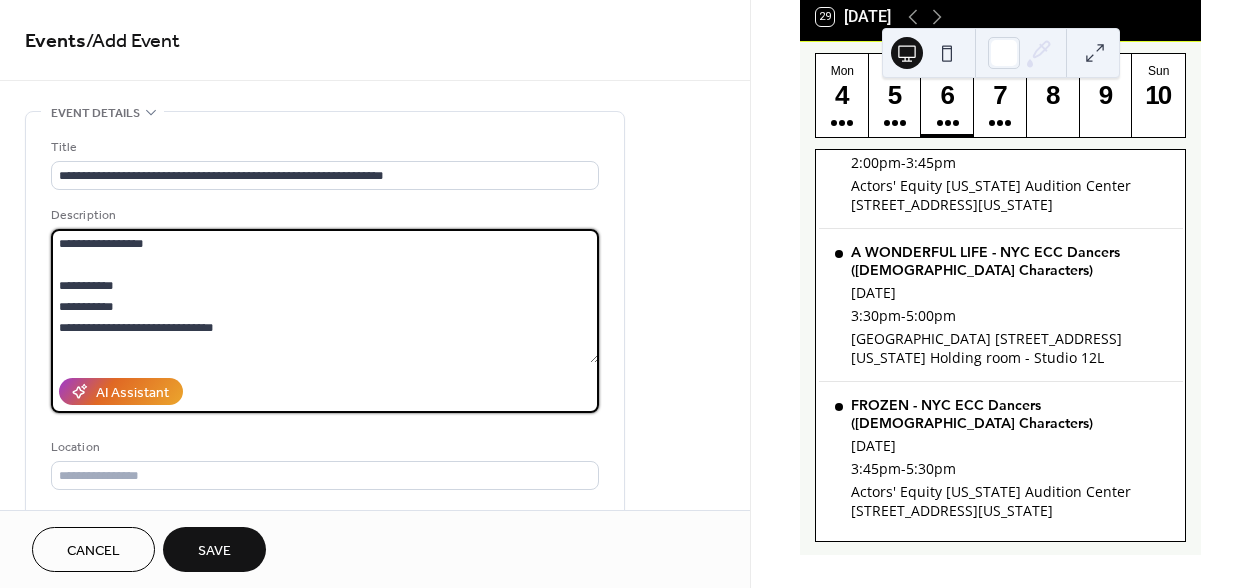 scroll, scrollTop: 2454, scrollLeft: 0, axis: vertical 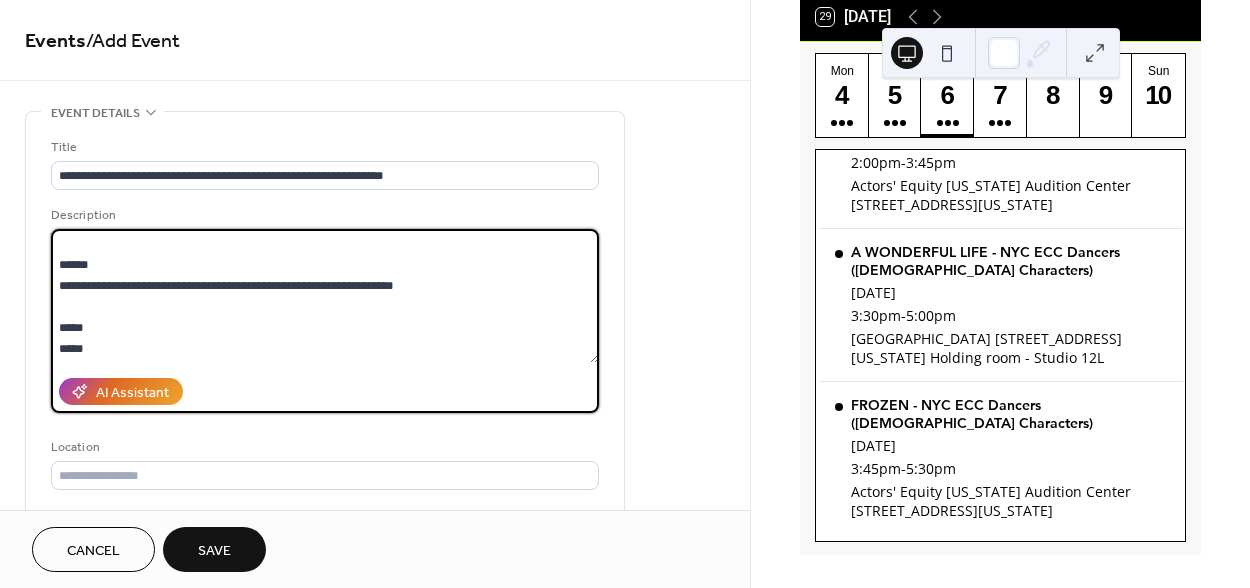 type on "**********" 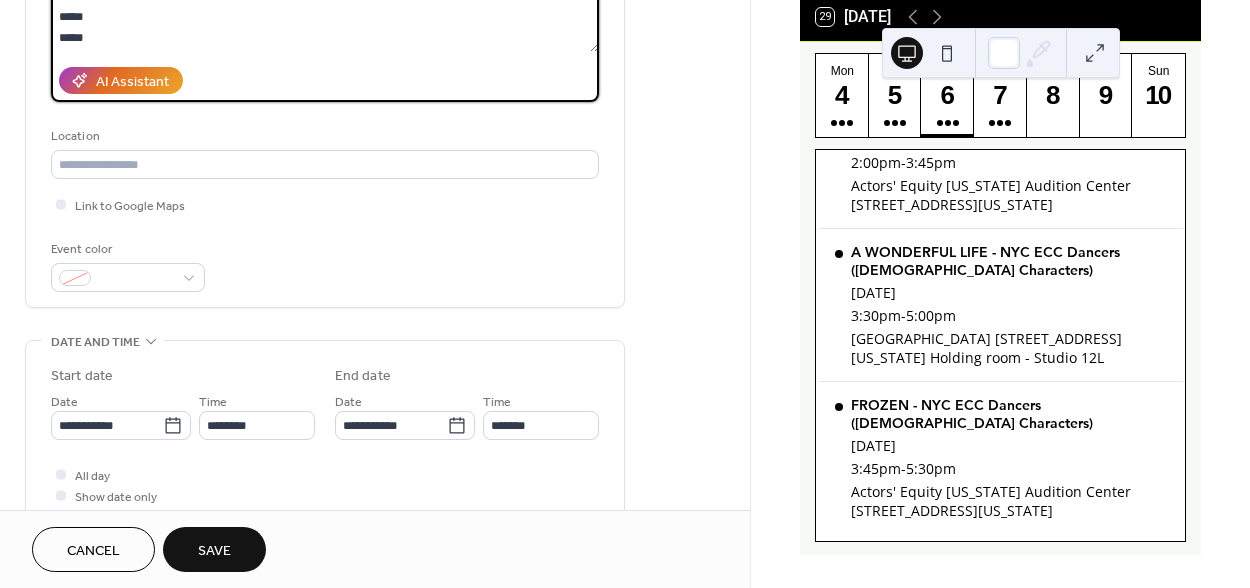 scroll, scrollTop: 338, scrollLeft: 0, axis: vertical 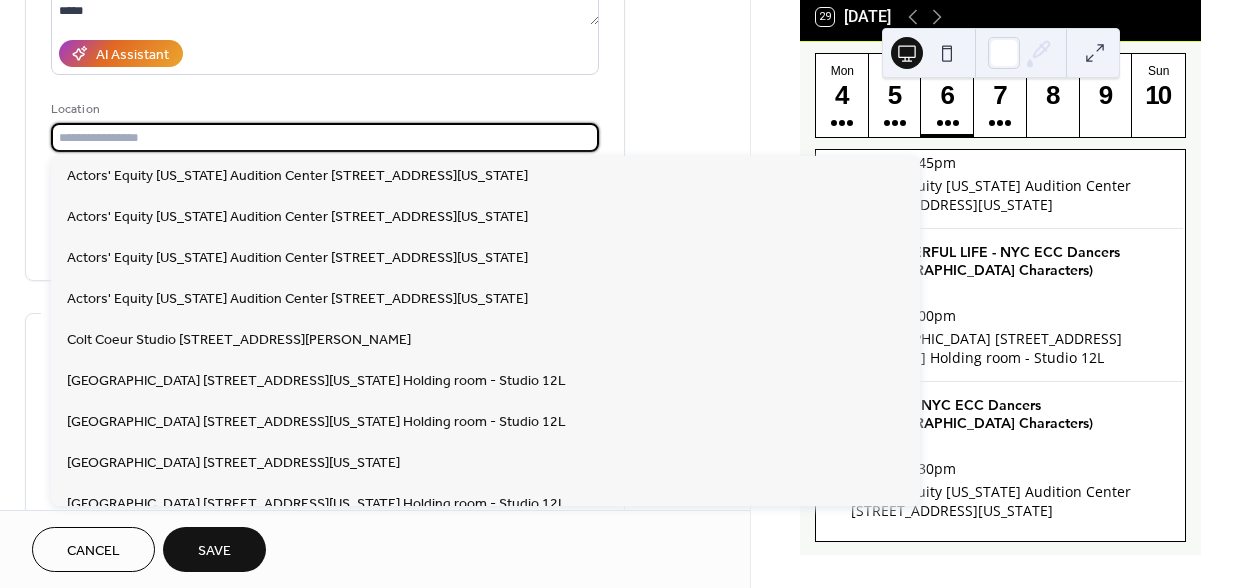 click at bounding box center [325, 137] 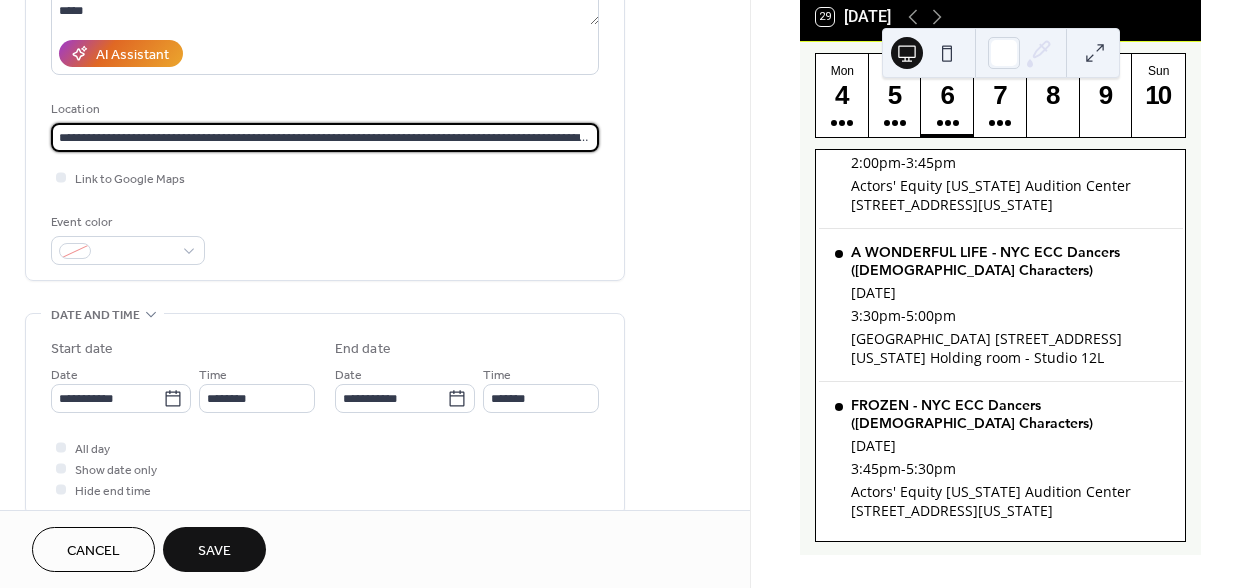 scroll, scrollTop: 0, scrollLeft: 103, axis: horizontal 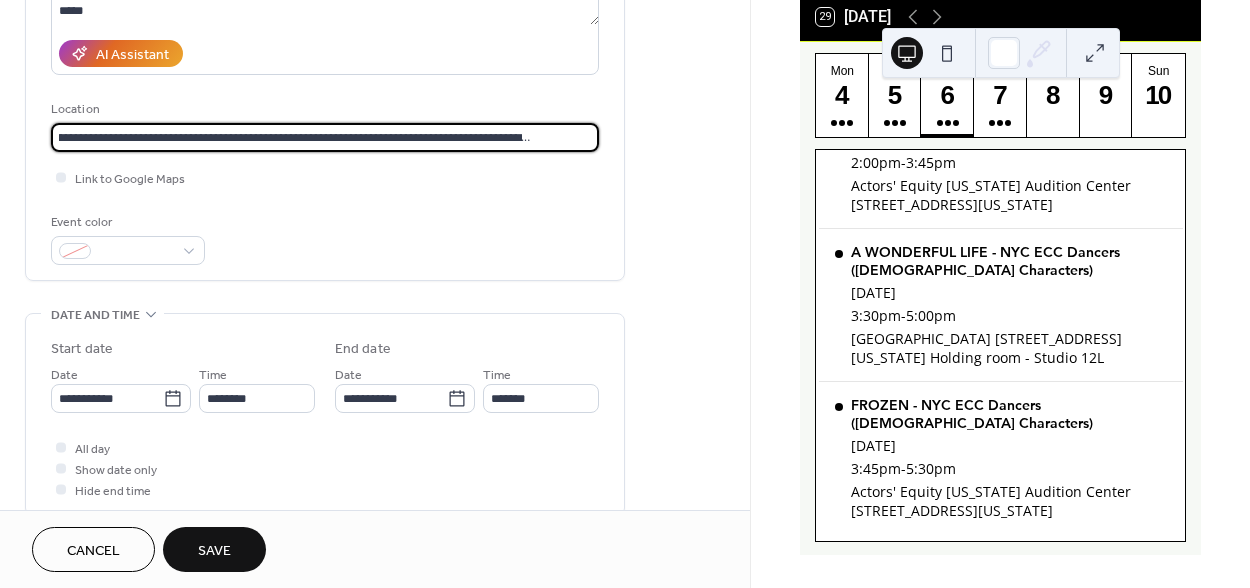 type on "**********" 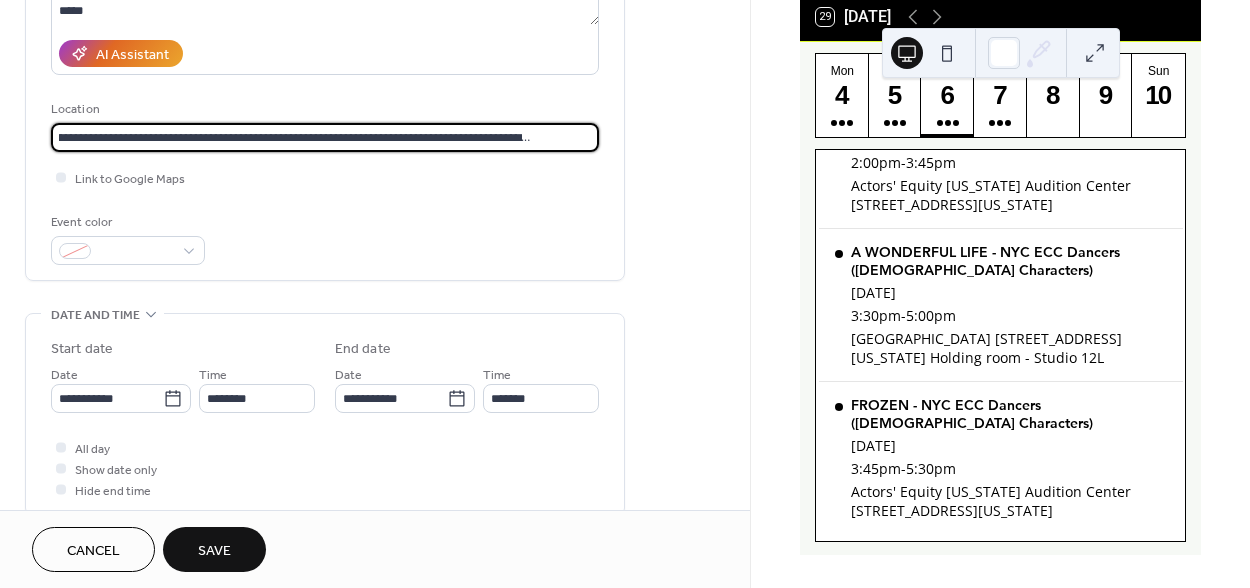 click on "Location" at bounding box center [323, 109] 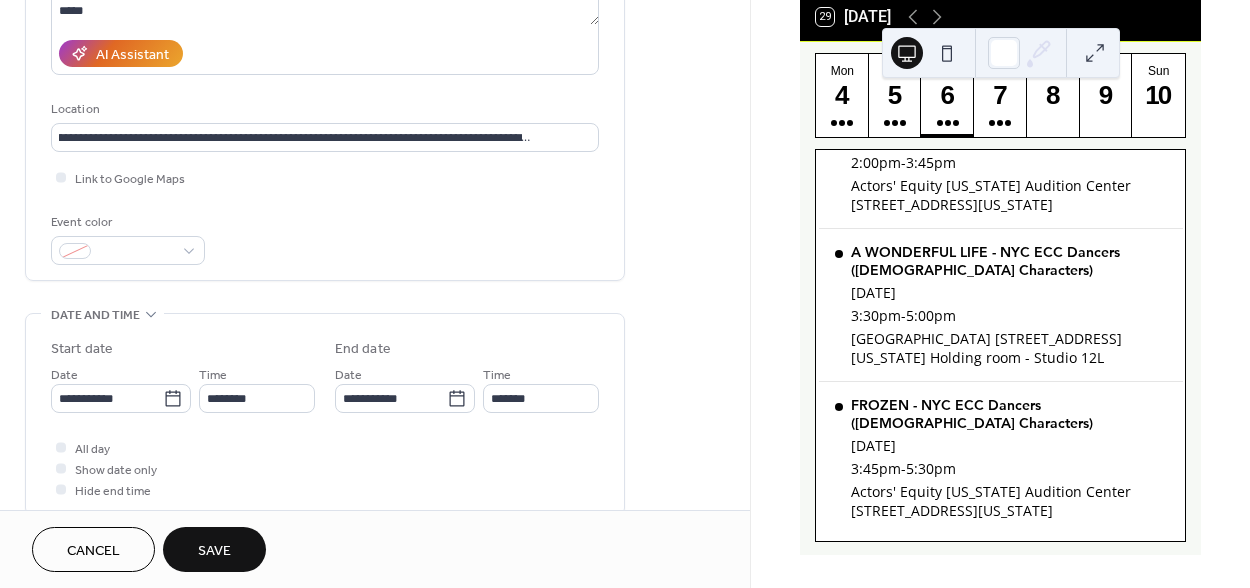 scroll, scrollTop: 0, scrollLeft: 0, axis: both 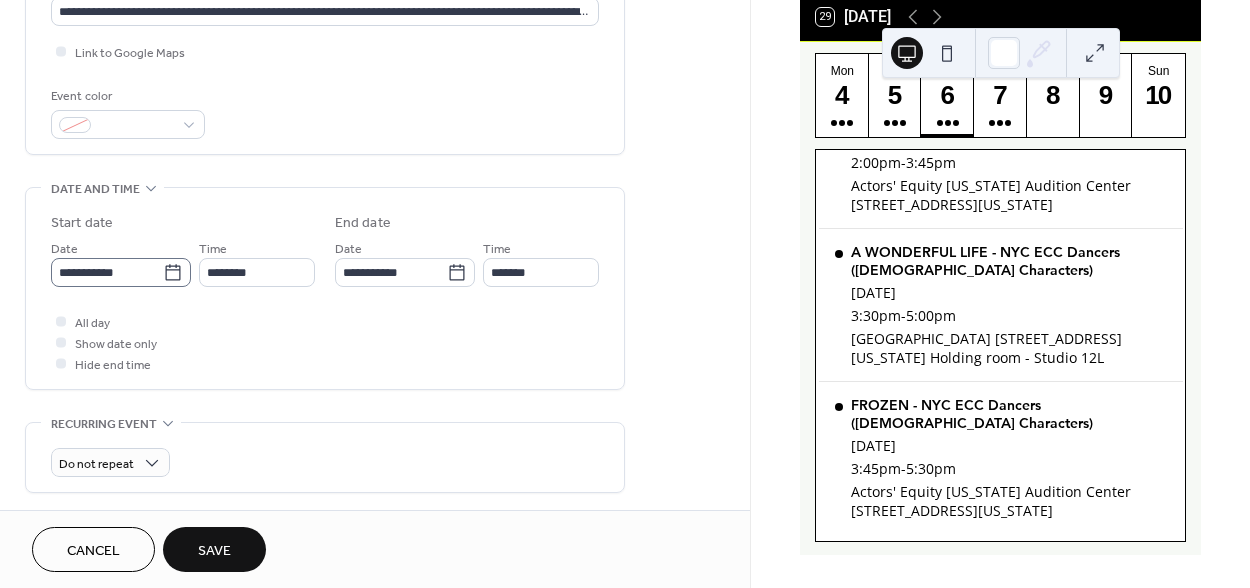 click 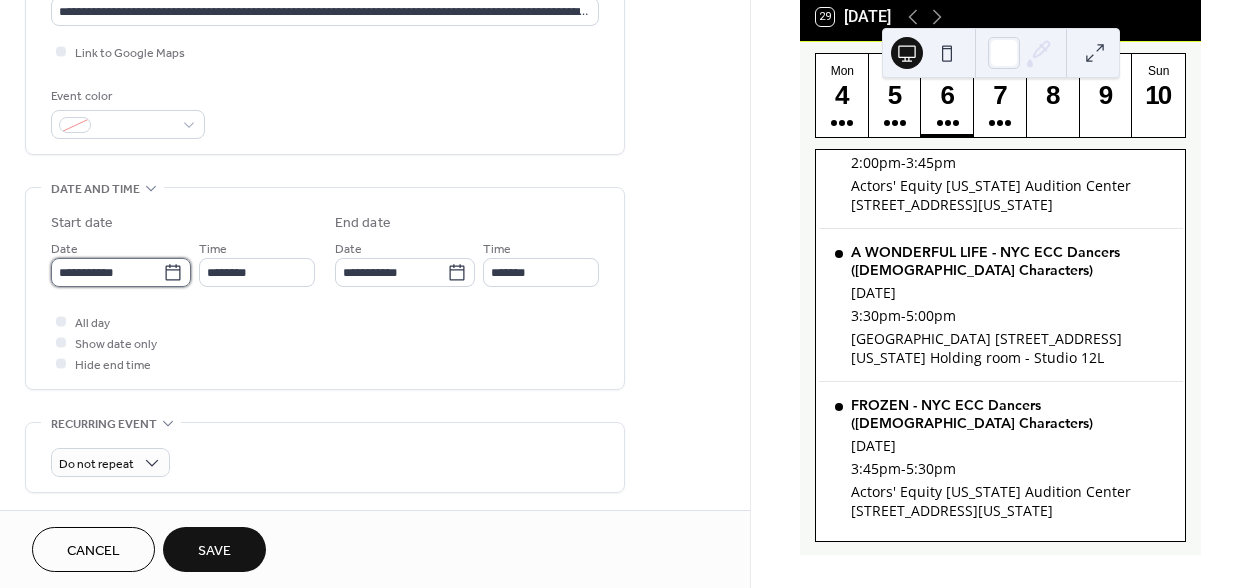 click on "**********" at bounding box center [107, 272] 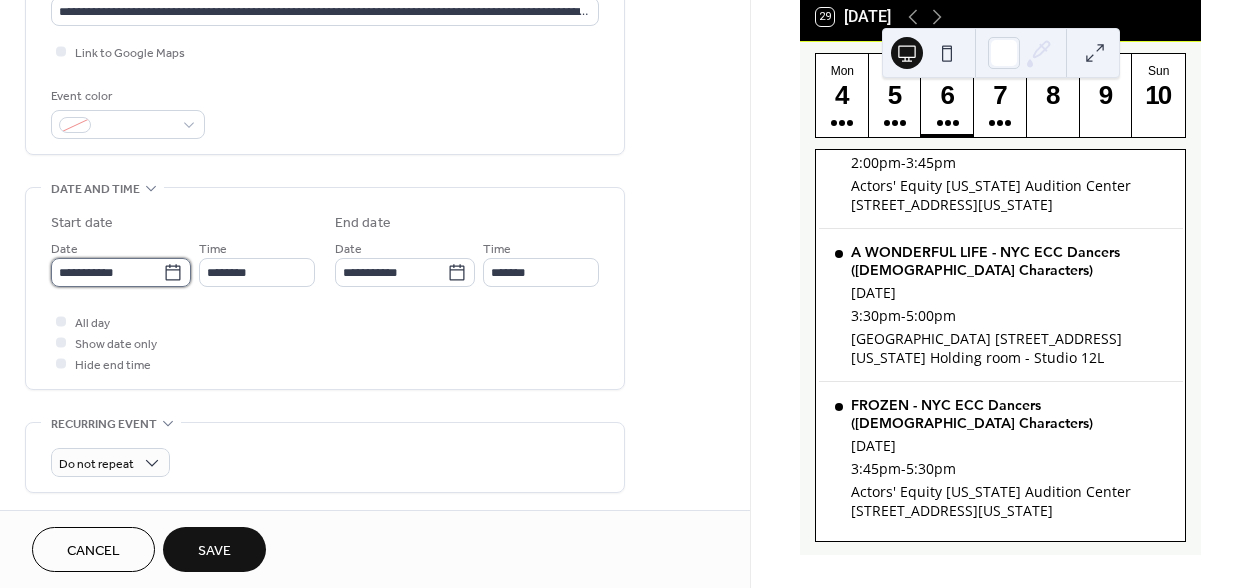 type 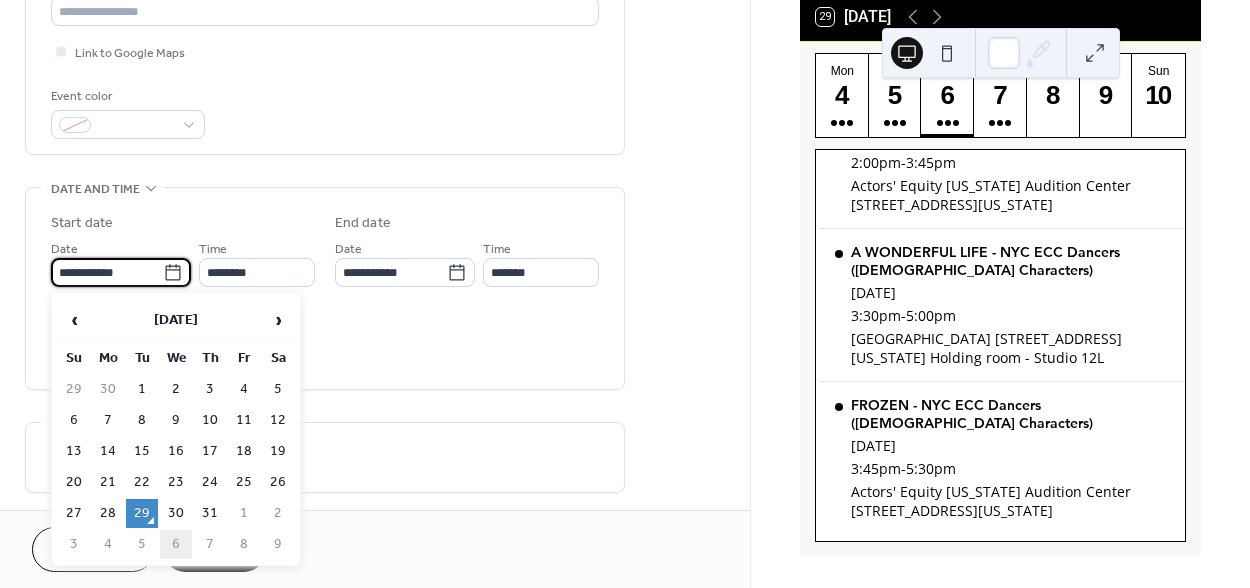 click on "6" at bounding box center (176, 544) 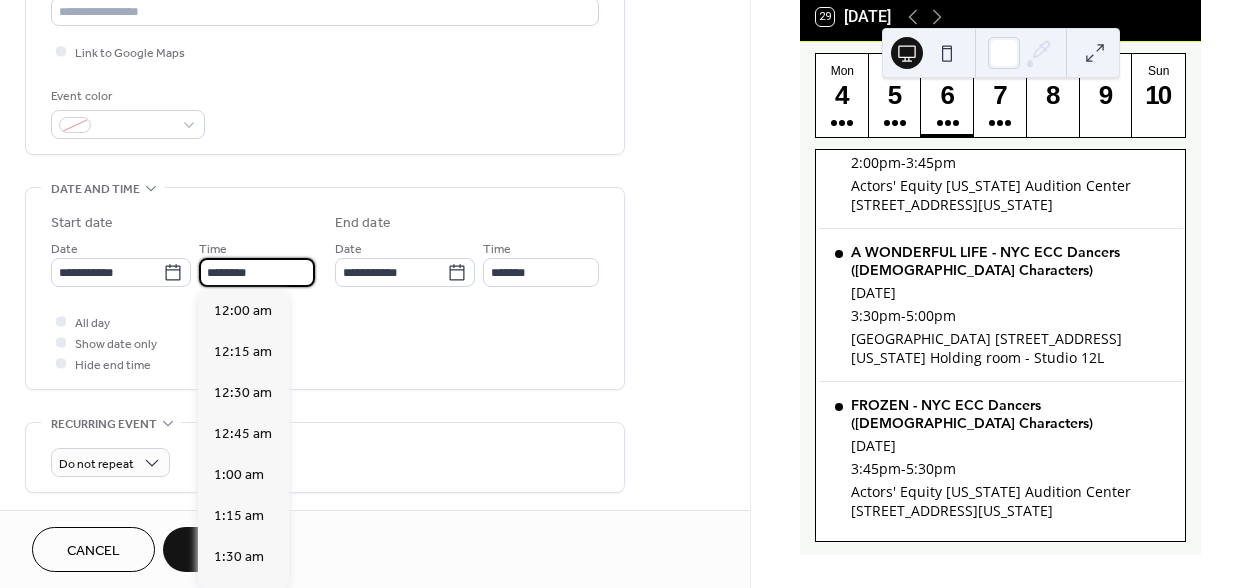 click on "********" at bounding box center (257, 272) 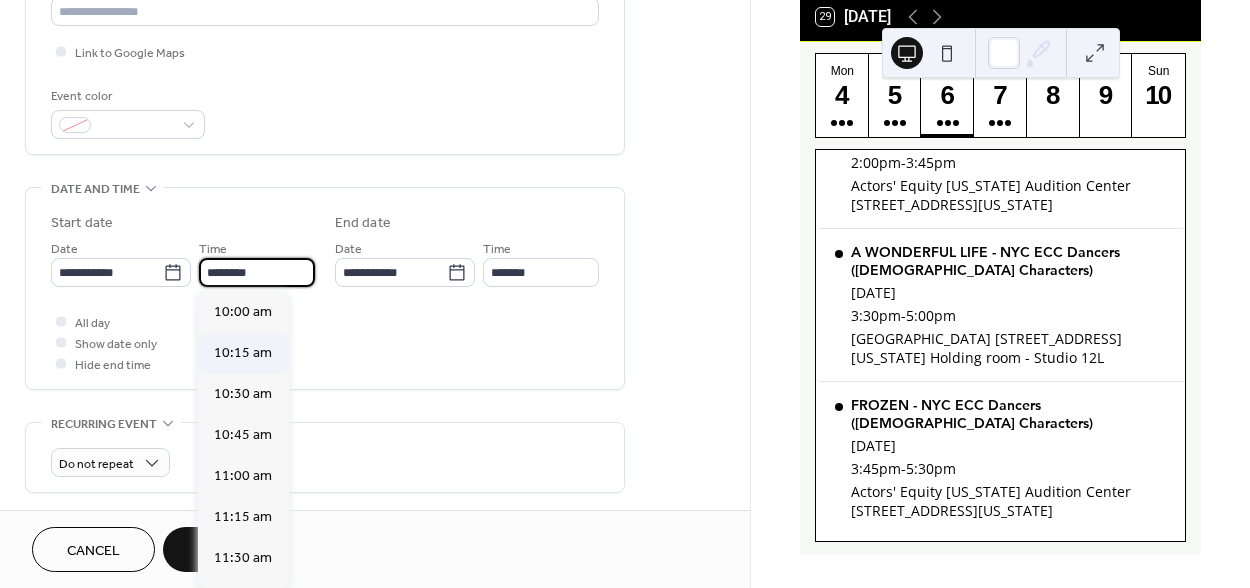 scroll, scrollTop: 1595, scrollLeft: 0, axis: vertical 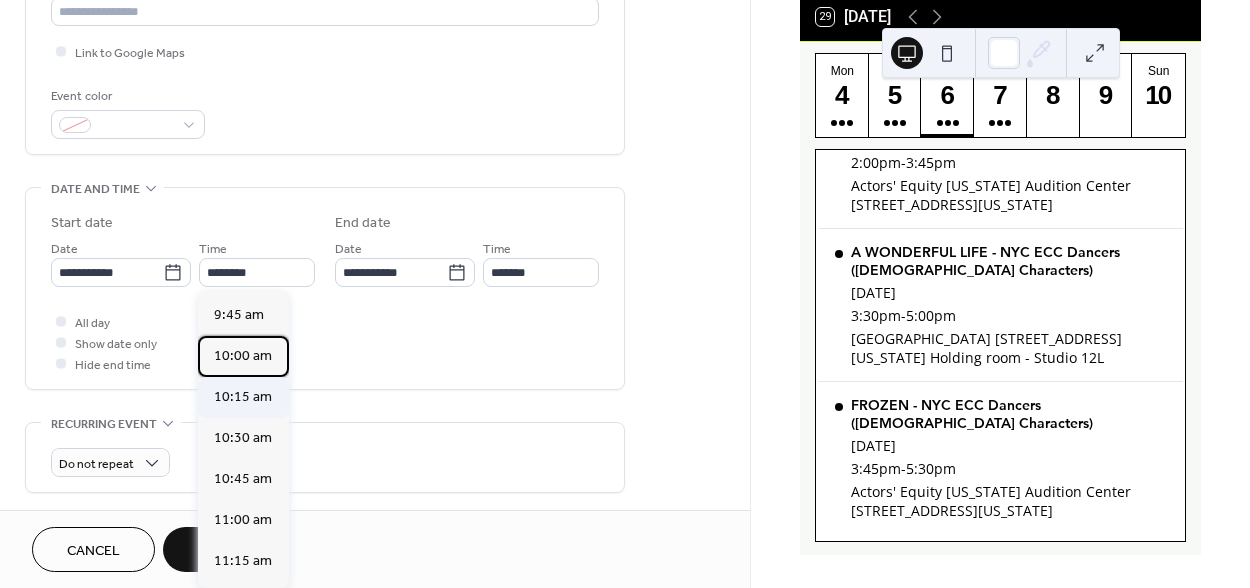 click on "10:00 am" at bounding box center [243, 356] 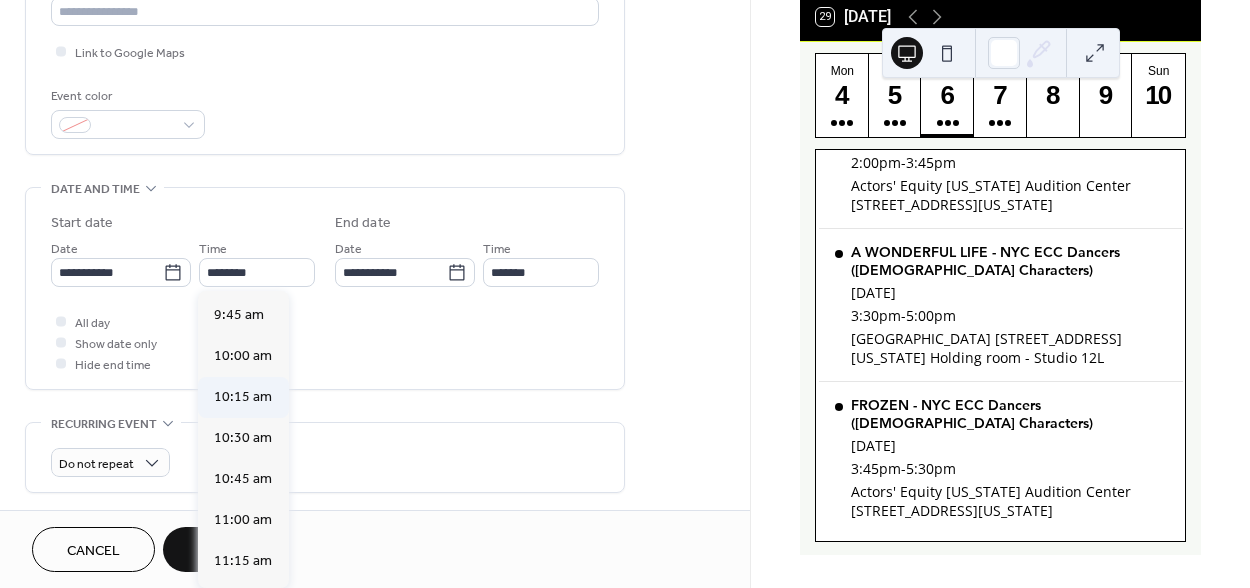type on "********" 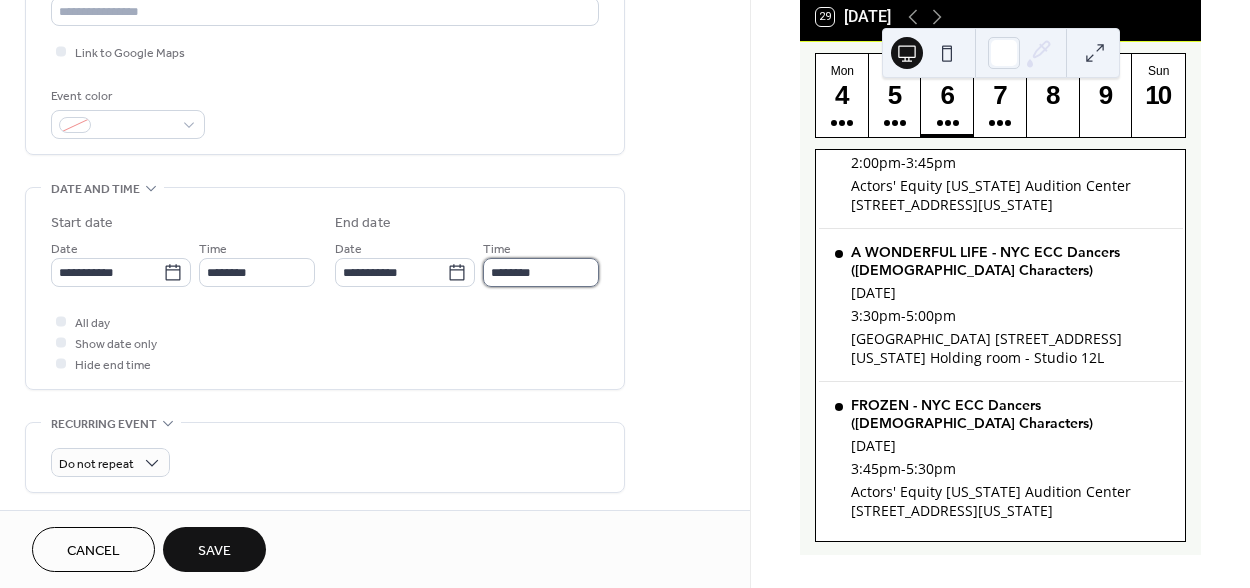 click on "********" at bounding box center (541, 272) 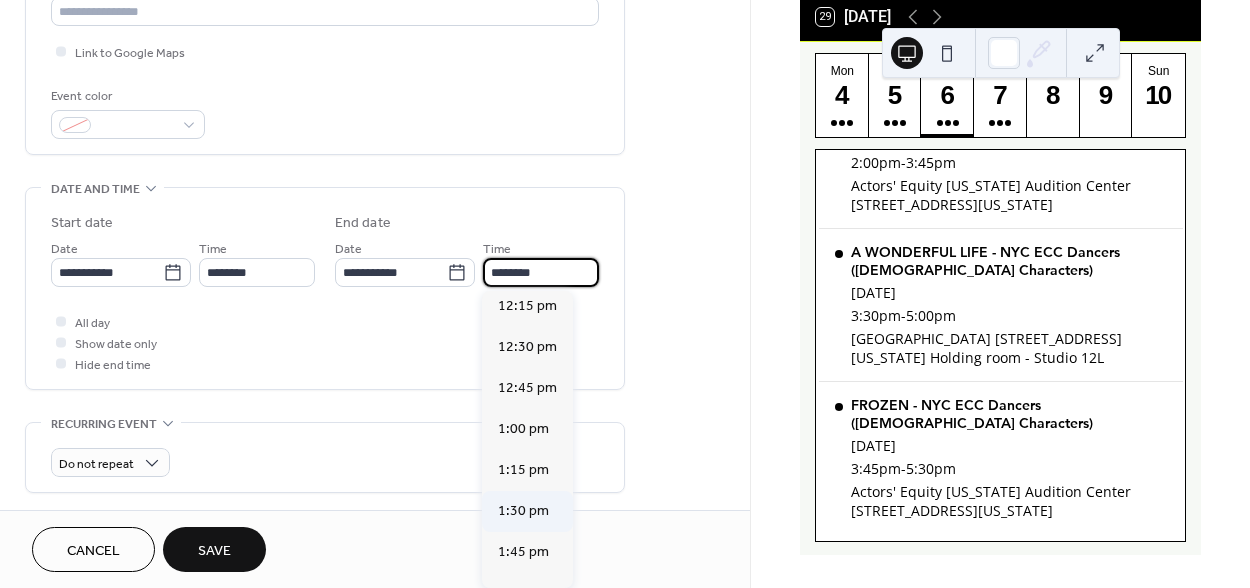 scroll, scrollTop: 340, scrollLeft: 0, axis: vertical 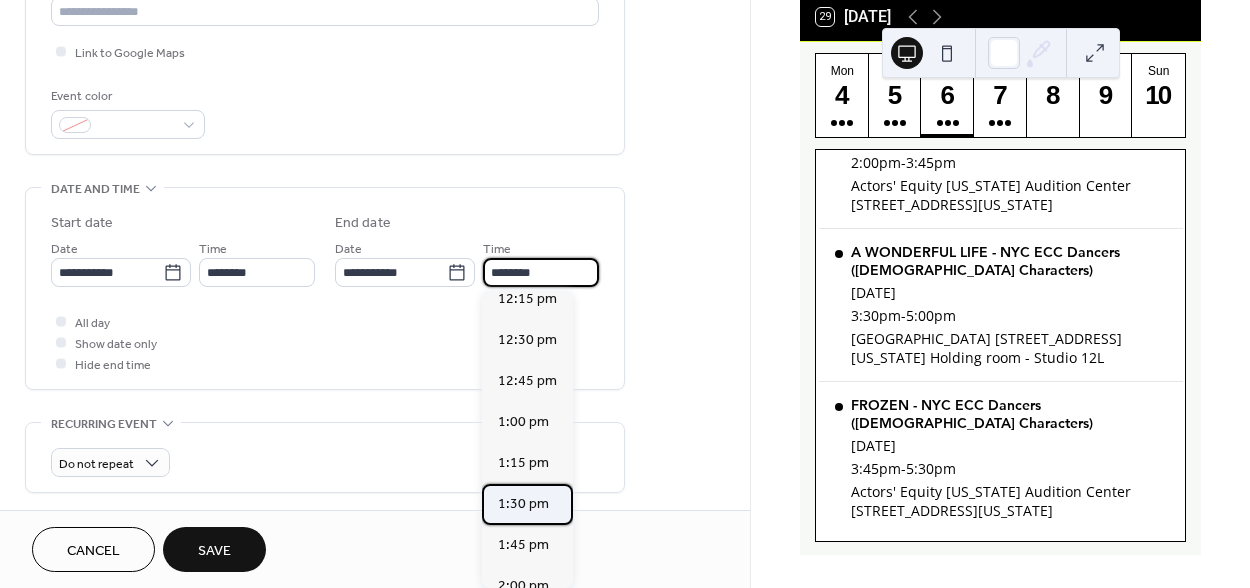 click on "1:30 pm" at bounding box center (523, 504) 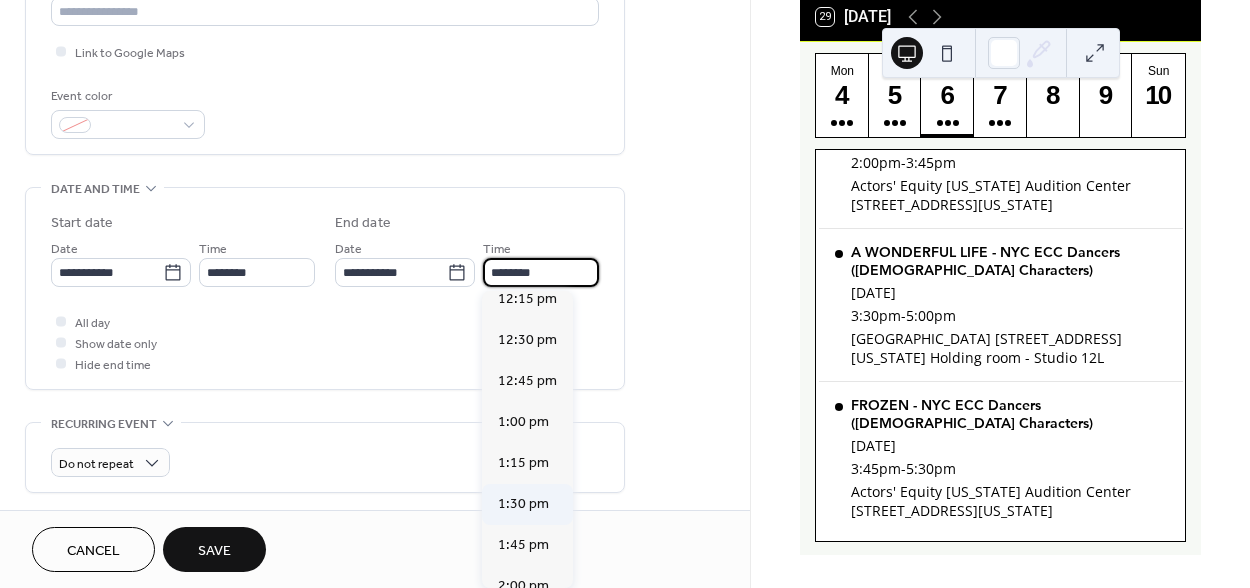 type on "*******" 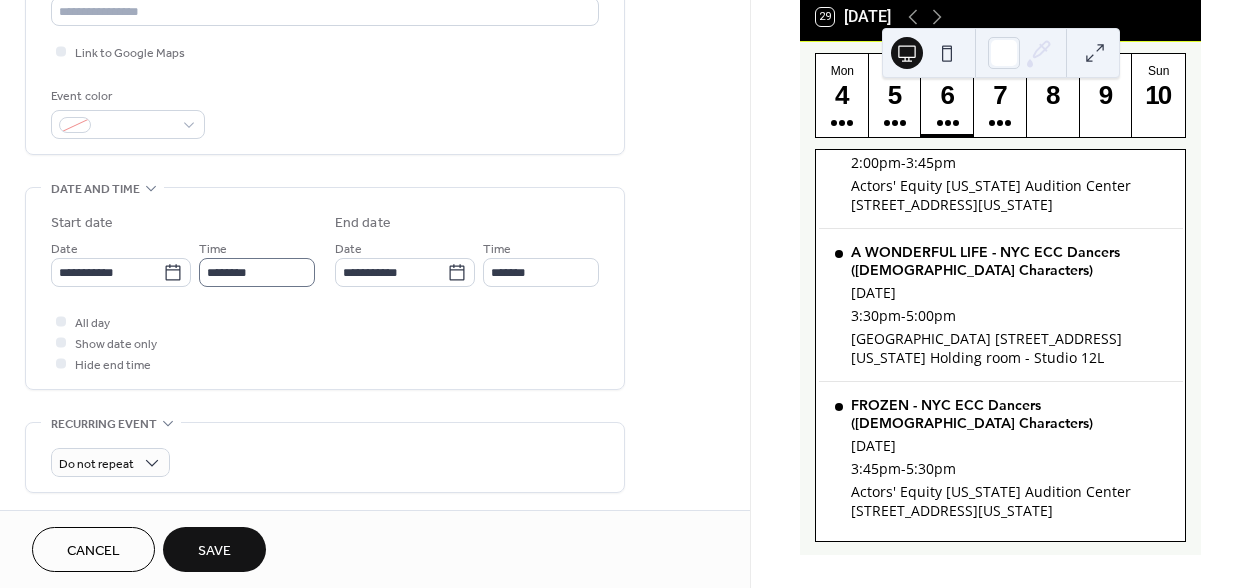 scroll, scrollTop: 1, scrollLeft: 0, axis: vertical 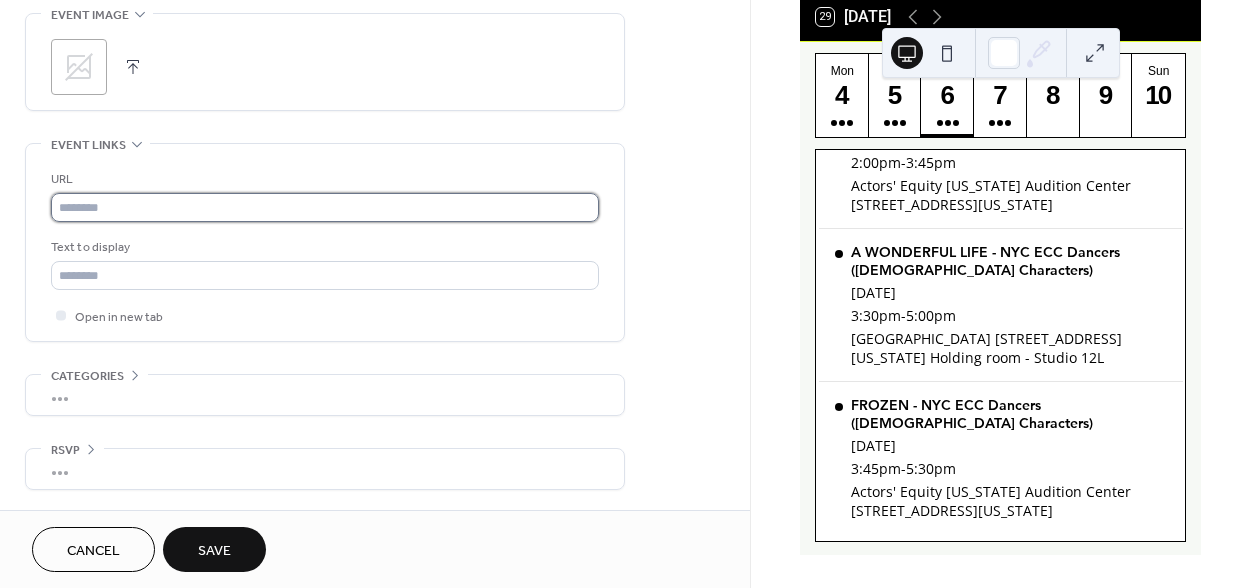 click at bounding box center (325, 207) 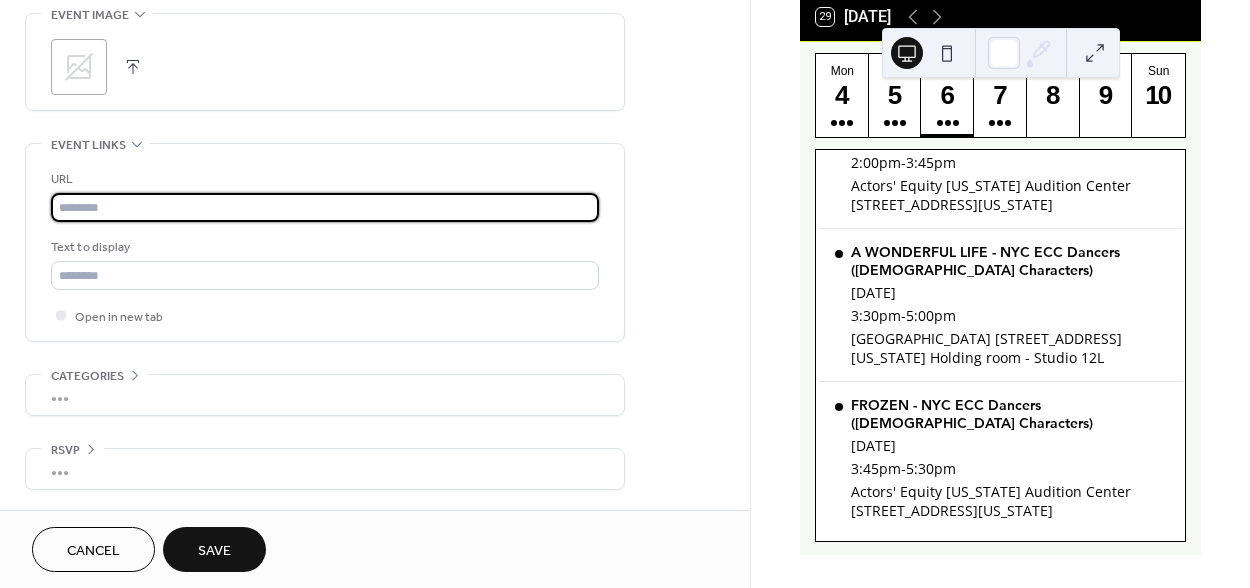 paste on "**********" 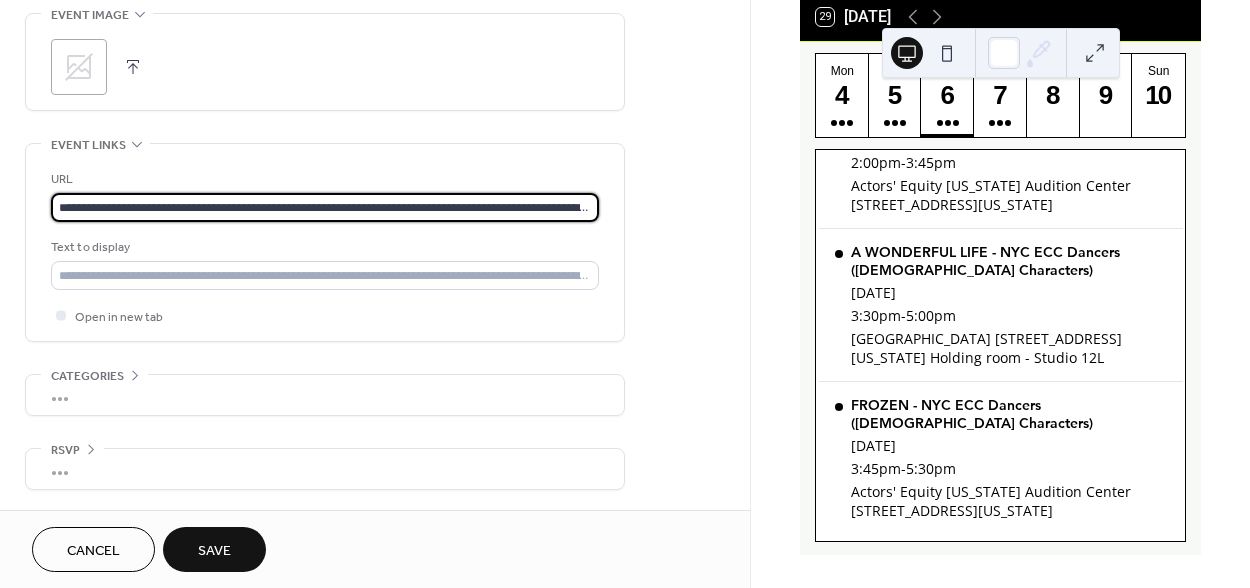 scroll, scrollTop: 0, scrollLeft: 266, axis: horizontal 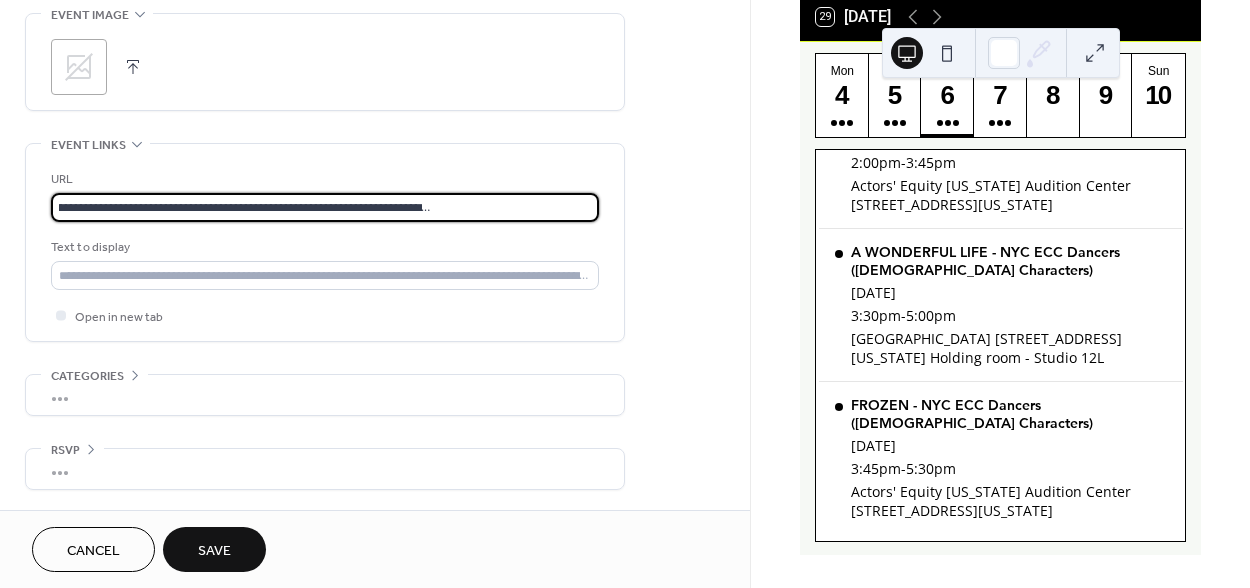 type on "**********" 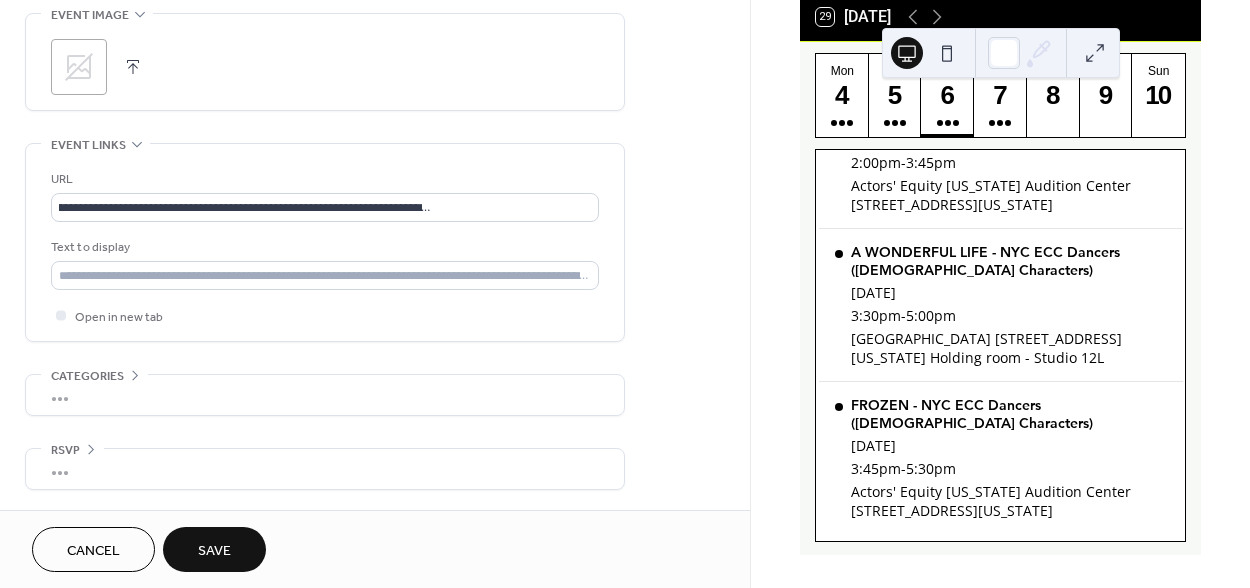 click on "Save" at bounding box center [214, 551] 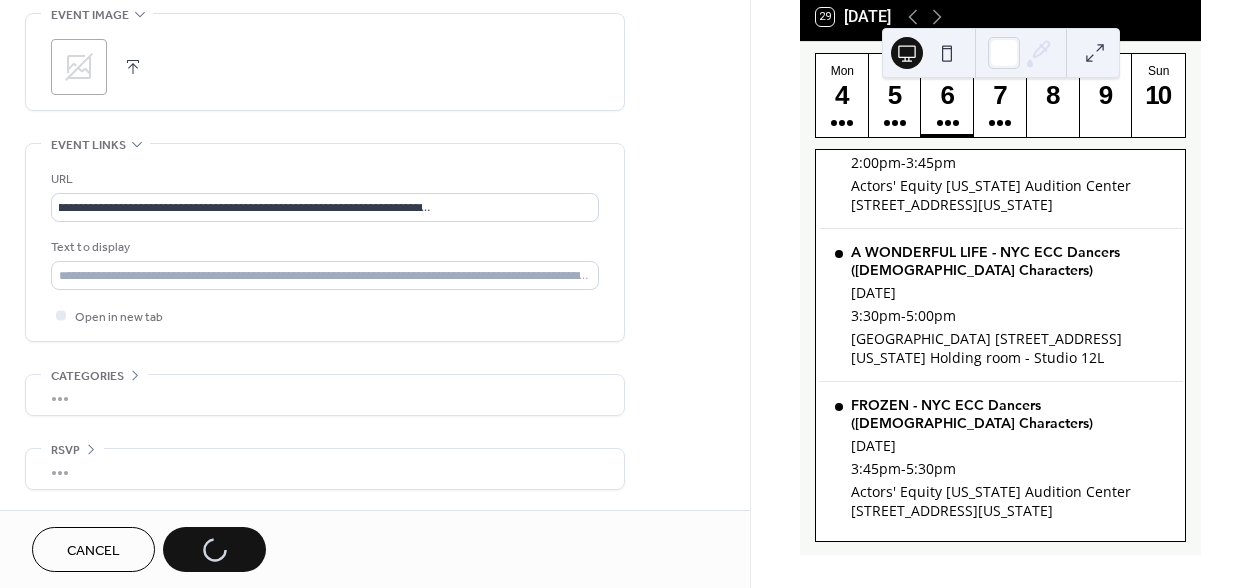 scroll, scrollTop: 0, scrollLeft: 0, axis: both 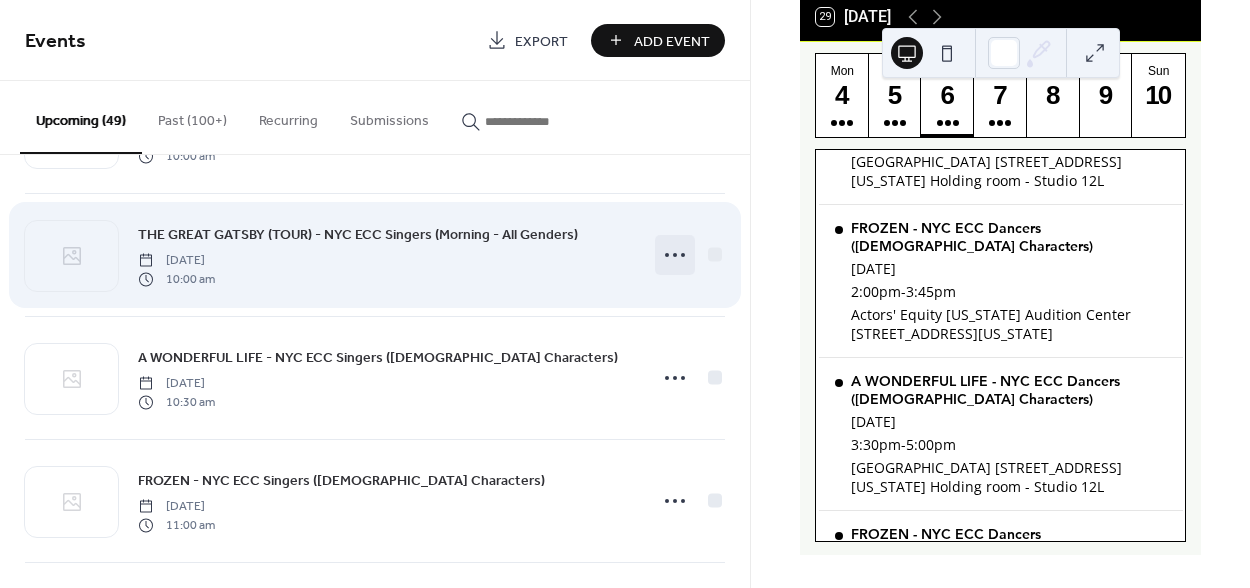 click 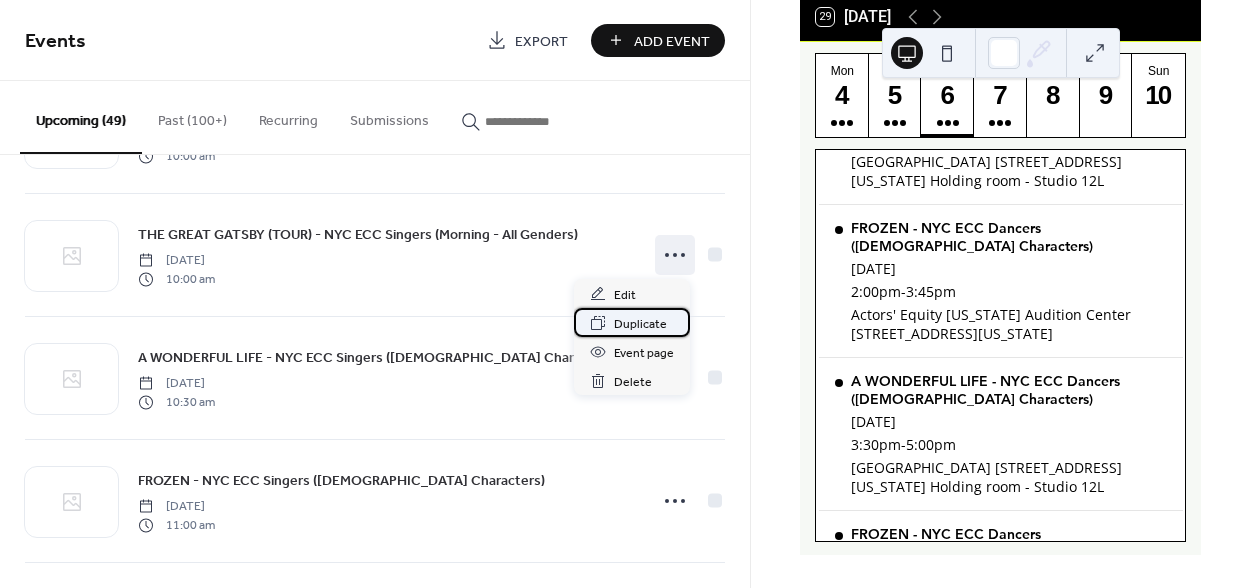 click on "Duplicate" at bounding box center [640, 324] 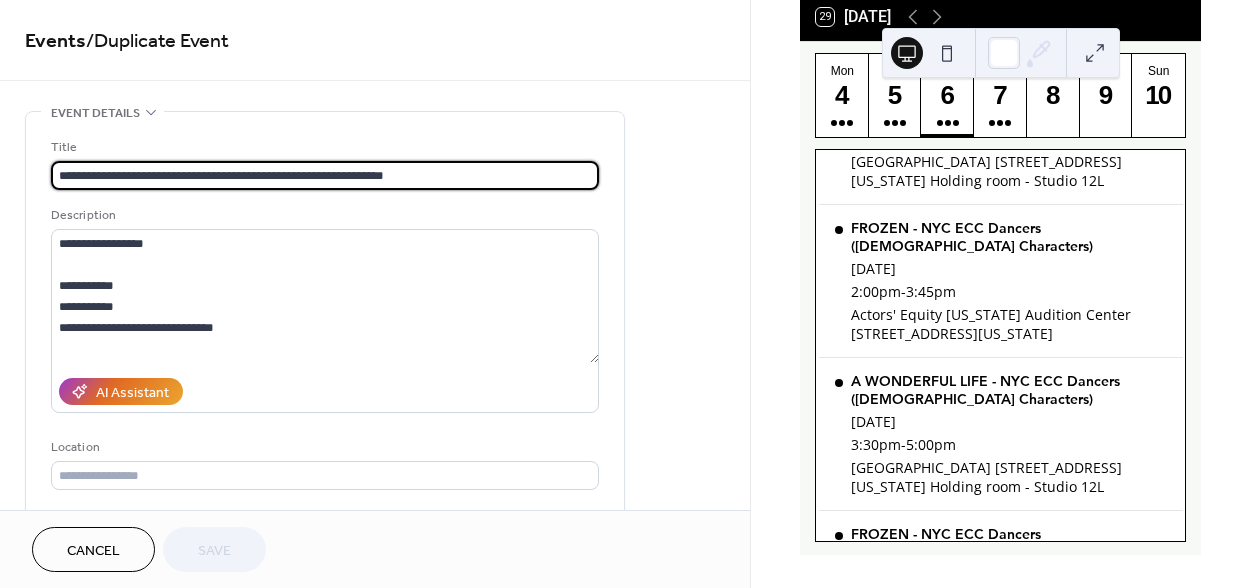 click on "**********" at bounding box center (325, 175) 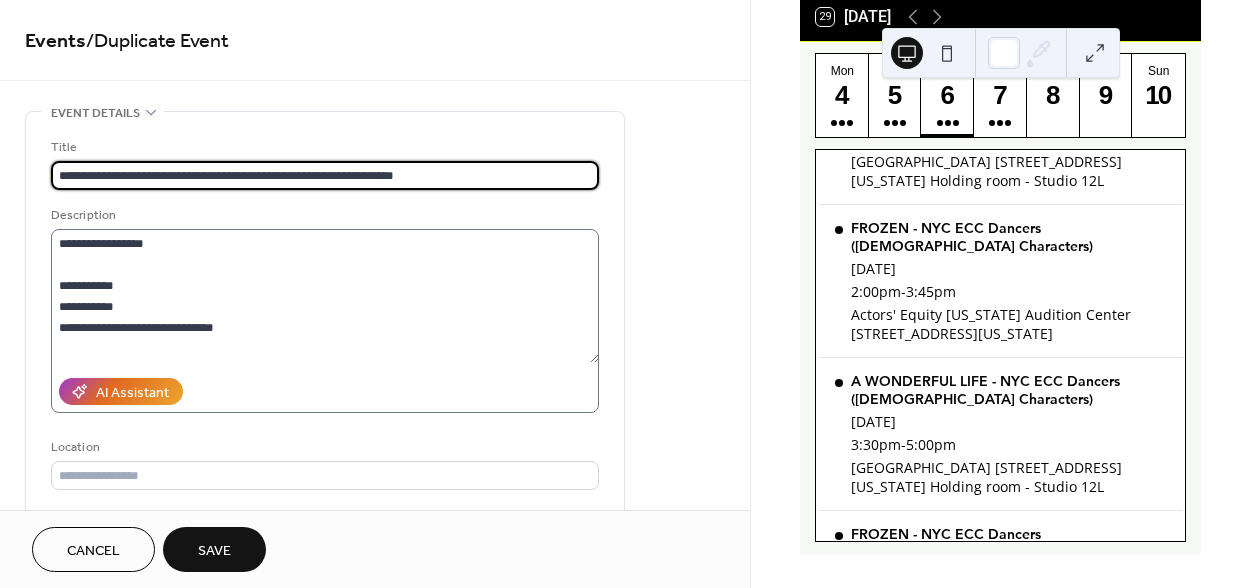 type on "**********" 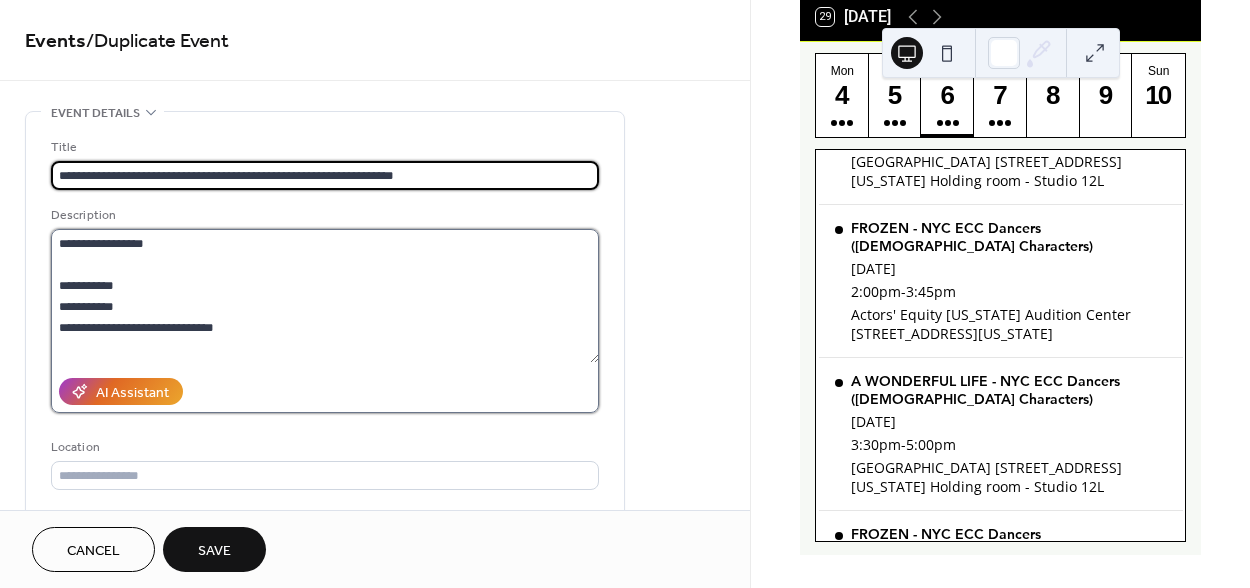 click at bounding box center (325, 296) 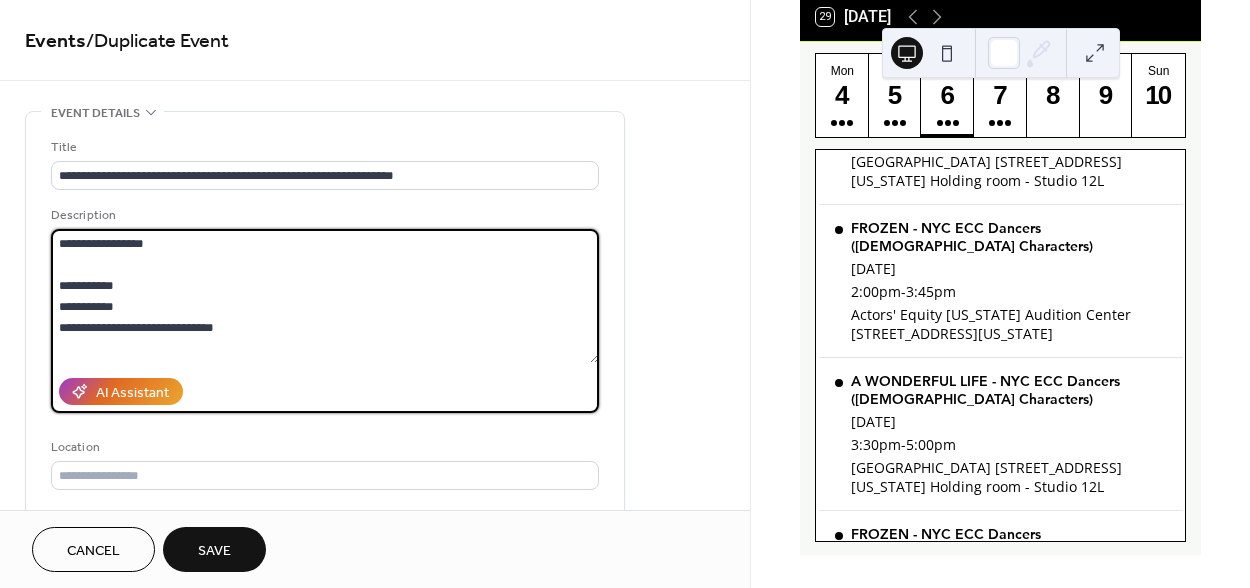 scroll, scrollTop: 291, scrollLeft: 0, axis: vertical 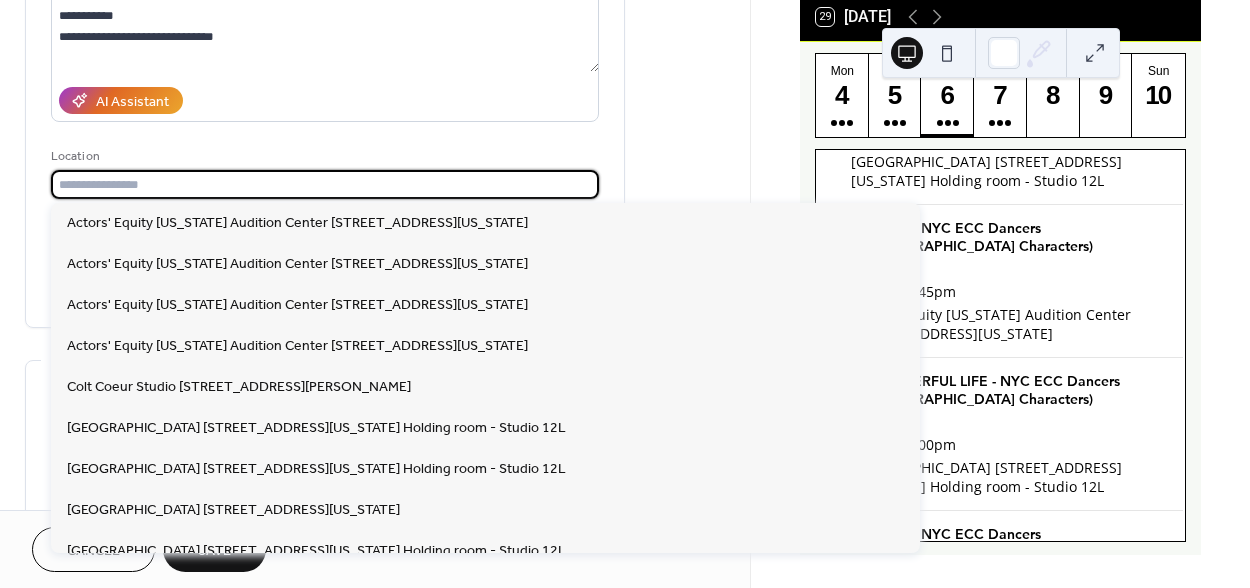 click at bounding box center (325, 184) 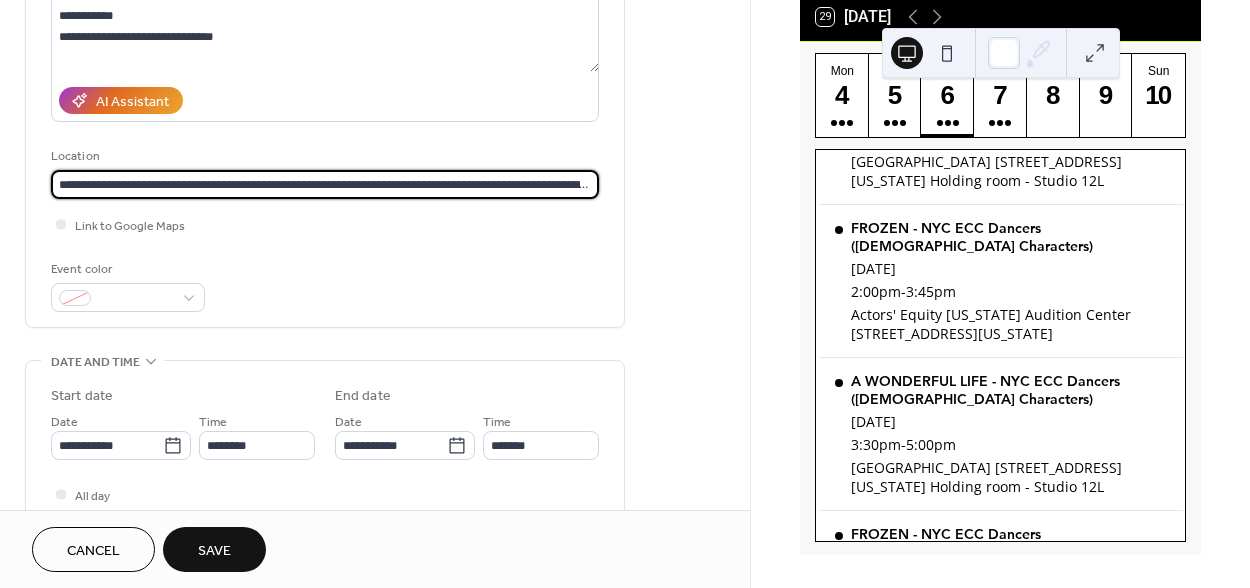 scroll, scrollTop: 0, scrollLeft: 103, axis: horizontal 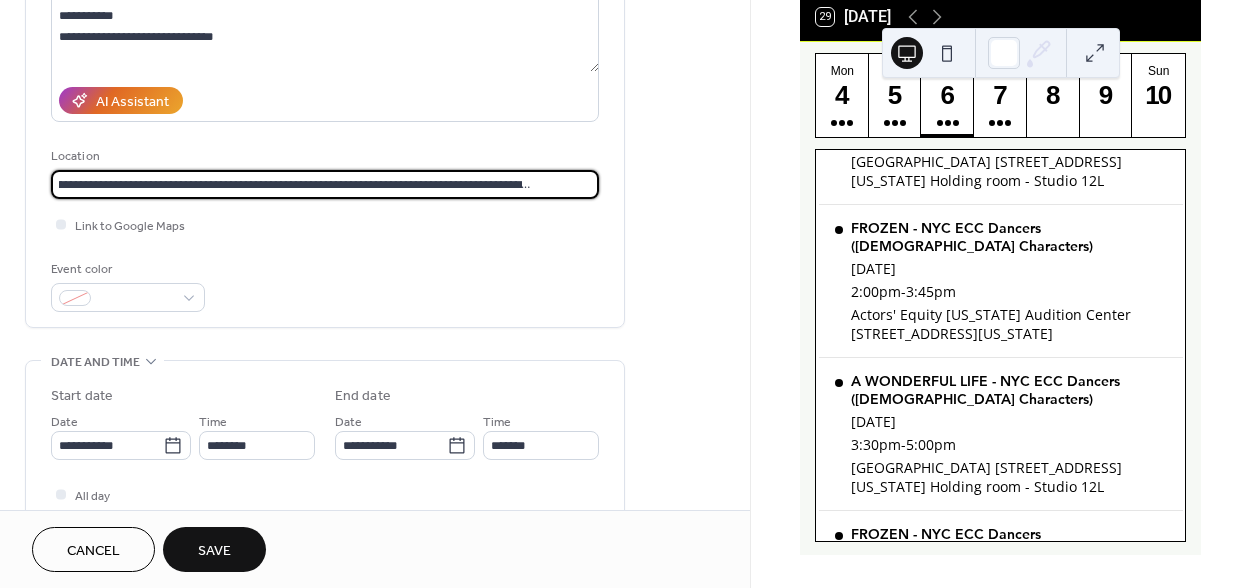 type on "**********" 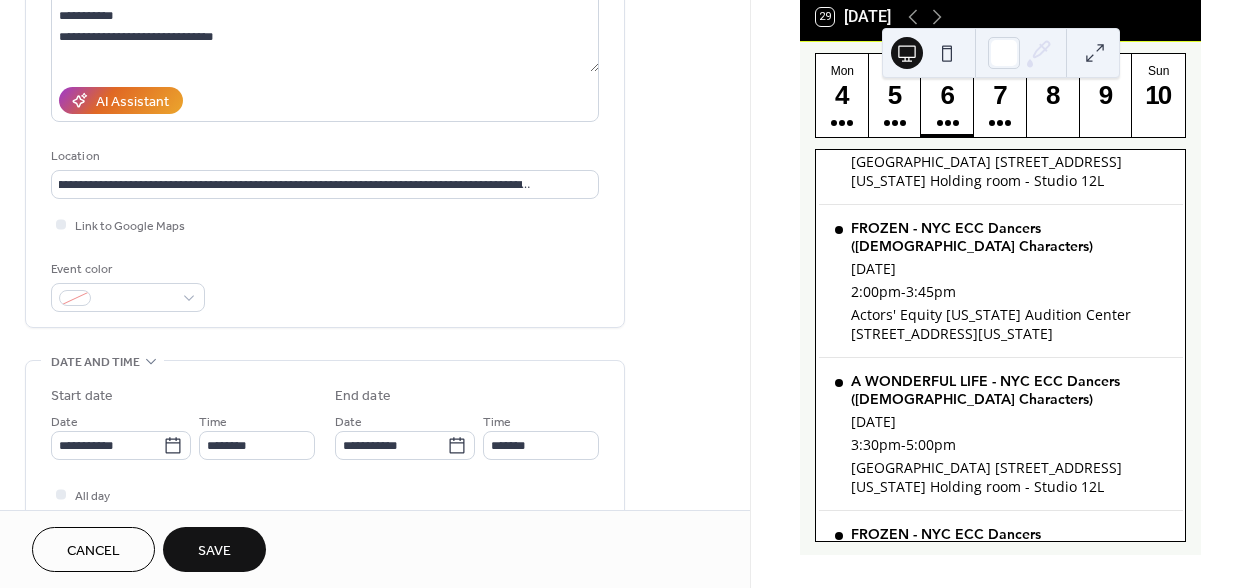 scroll, scrollTop: 0, scrollLeft: 0, axis: both 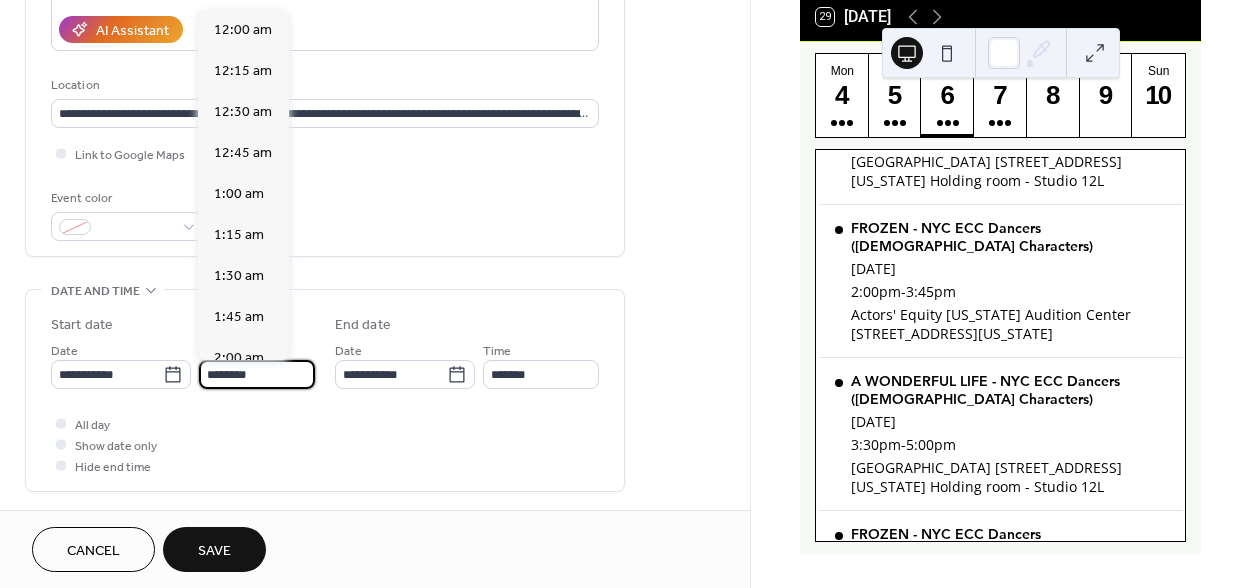 click on "********" at bounding box center (257, 374) 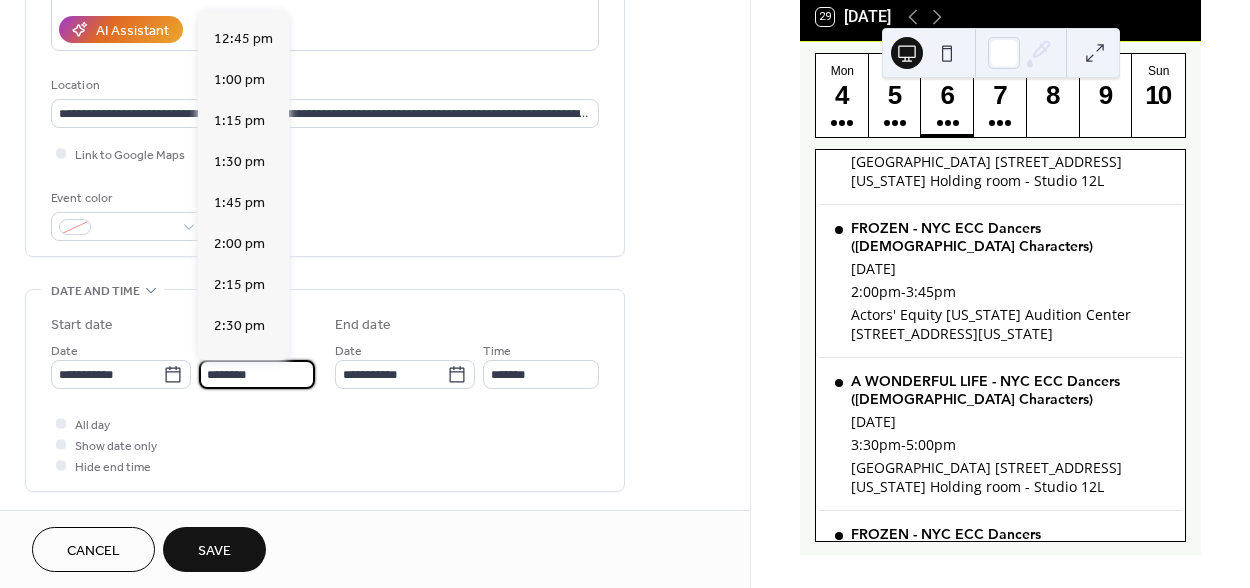 scroll, scrollTop: 2172, scrollLeft: 0, axis: vertical 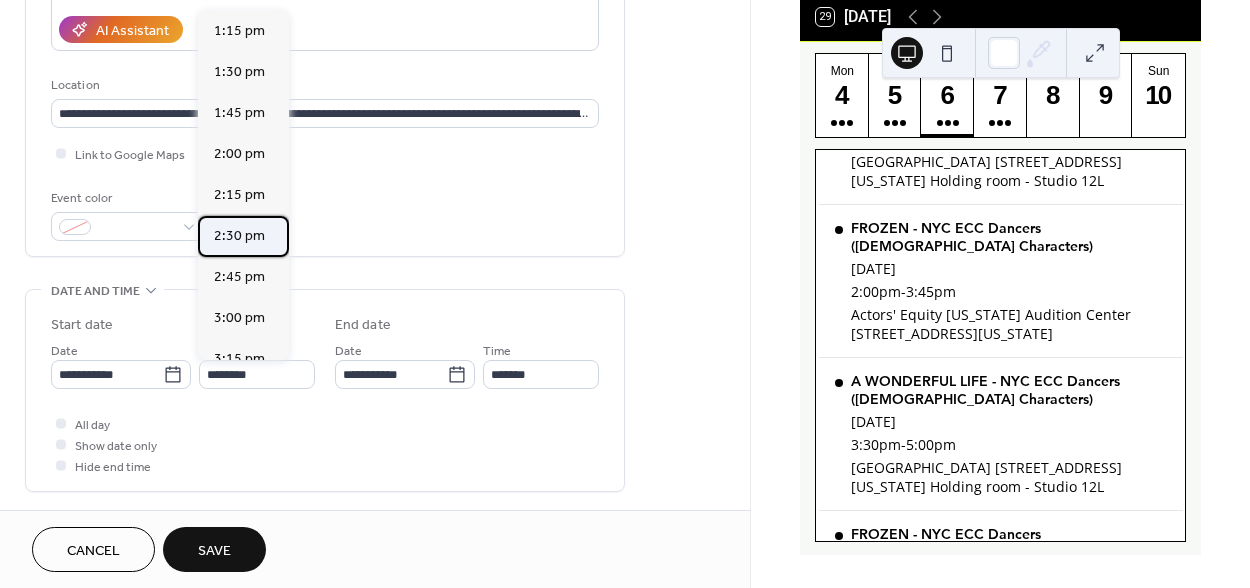 click on "2:30 pm" at bounding box center [239, 236] 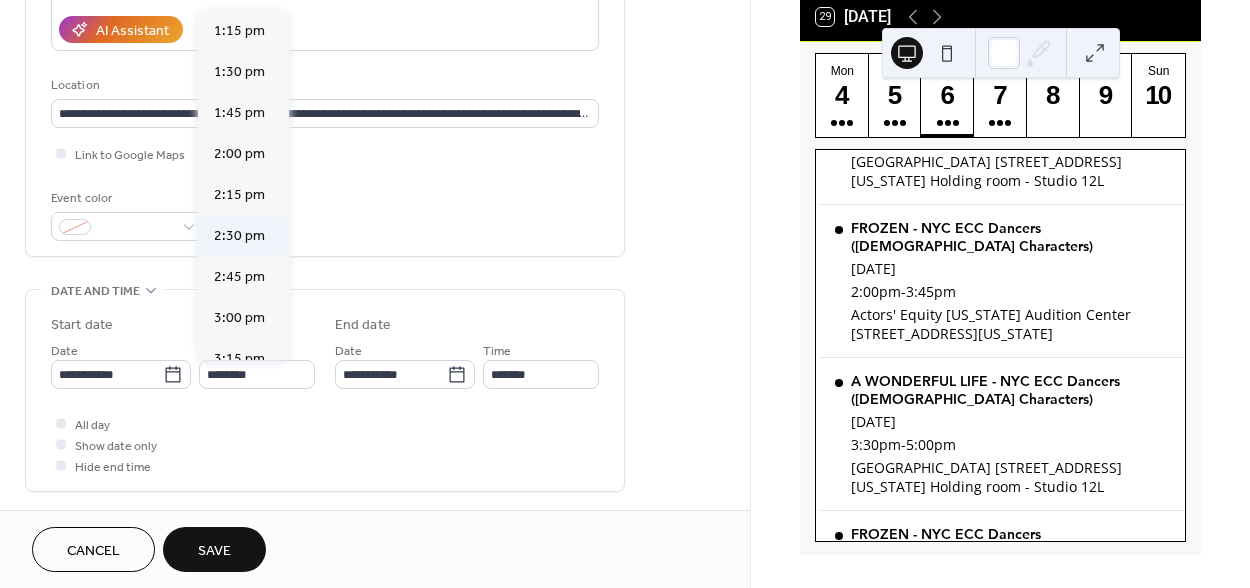 type on "*******" 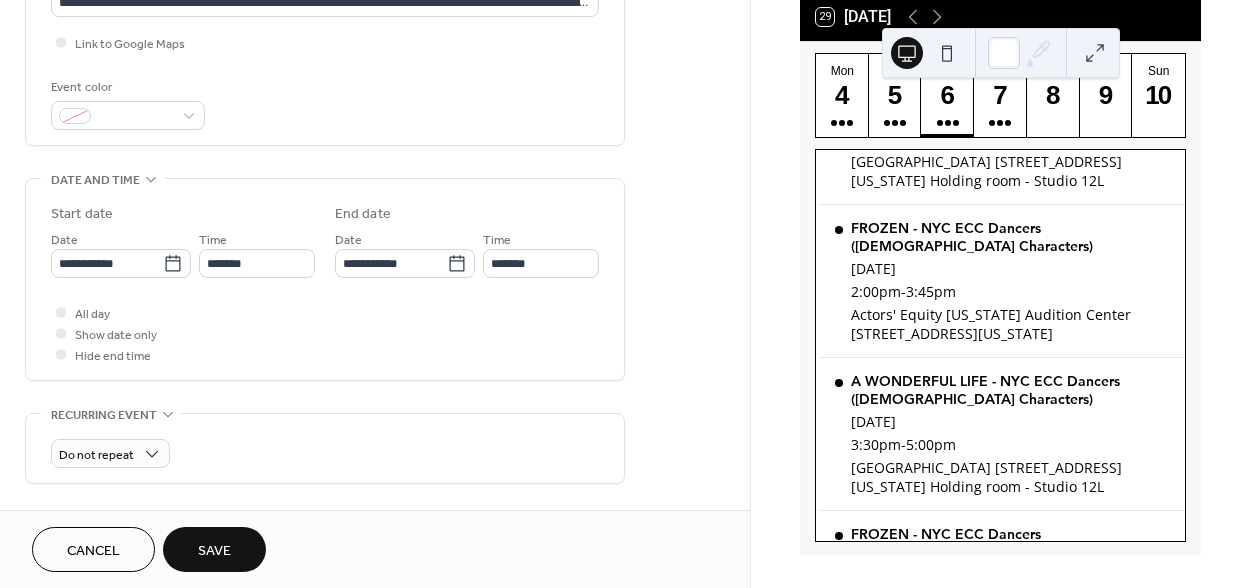 scroll, scrollTop: 458, scrollLeft: 0, axis: vertical 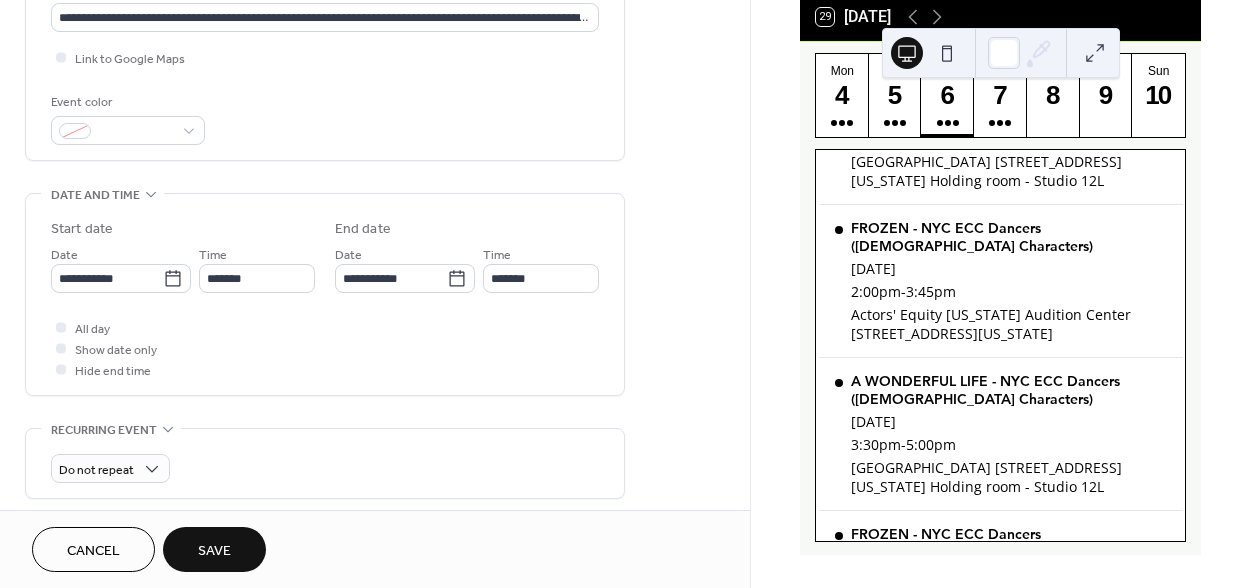 click on "Save" at bounding box center [214, 551] 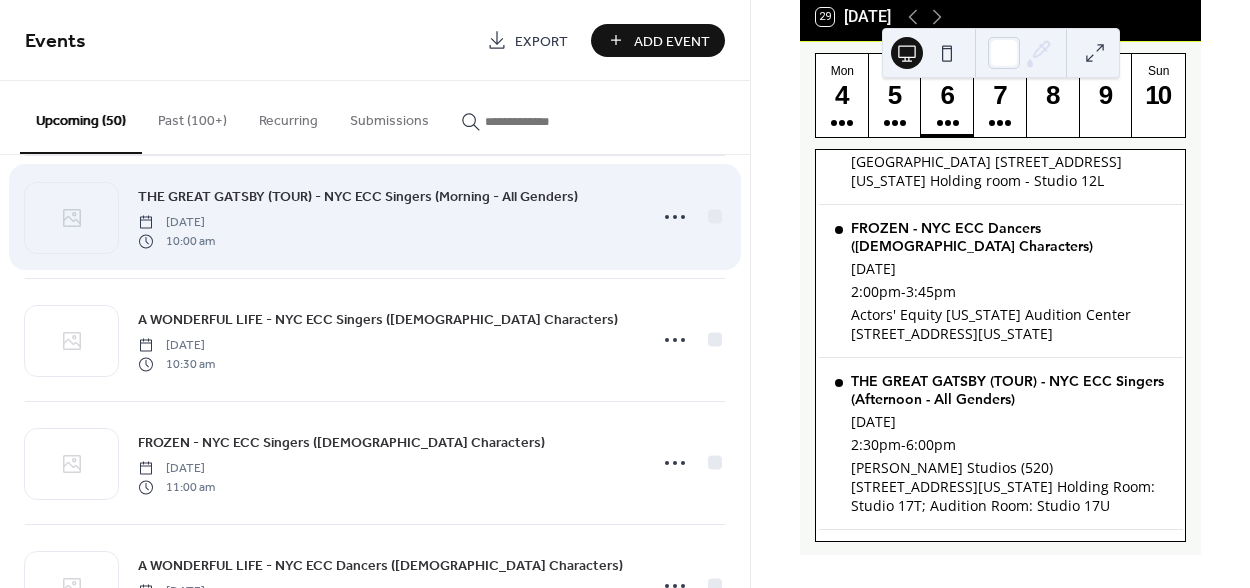 scroll, scrollTop: 3698, scrollLeft: 0, axis: vertical 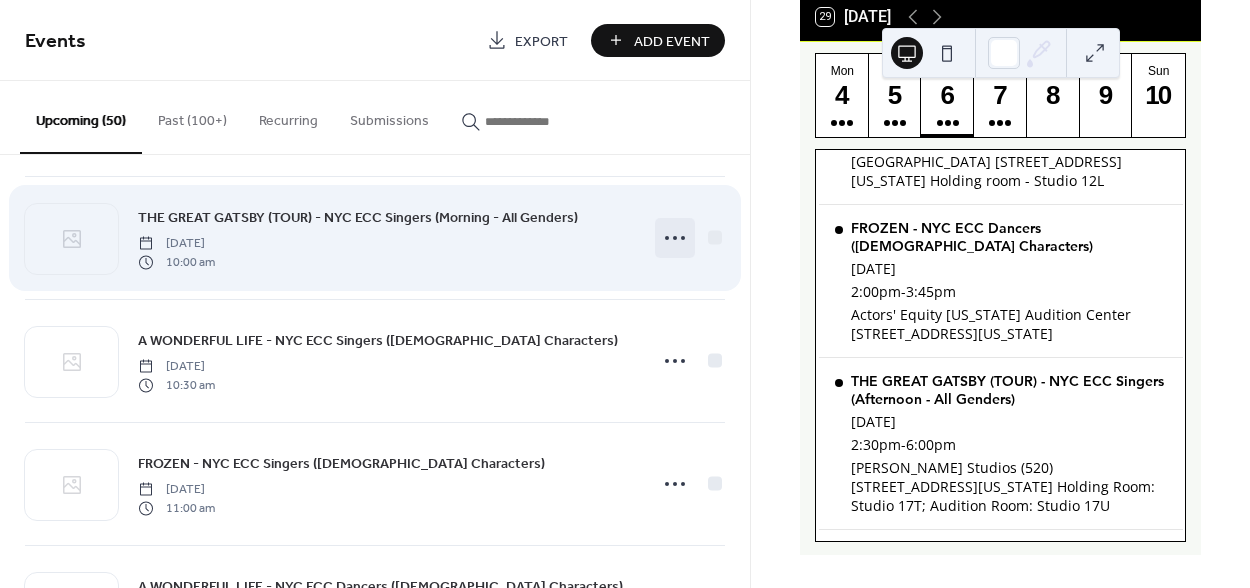 click 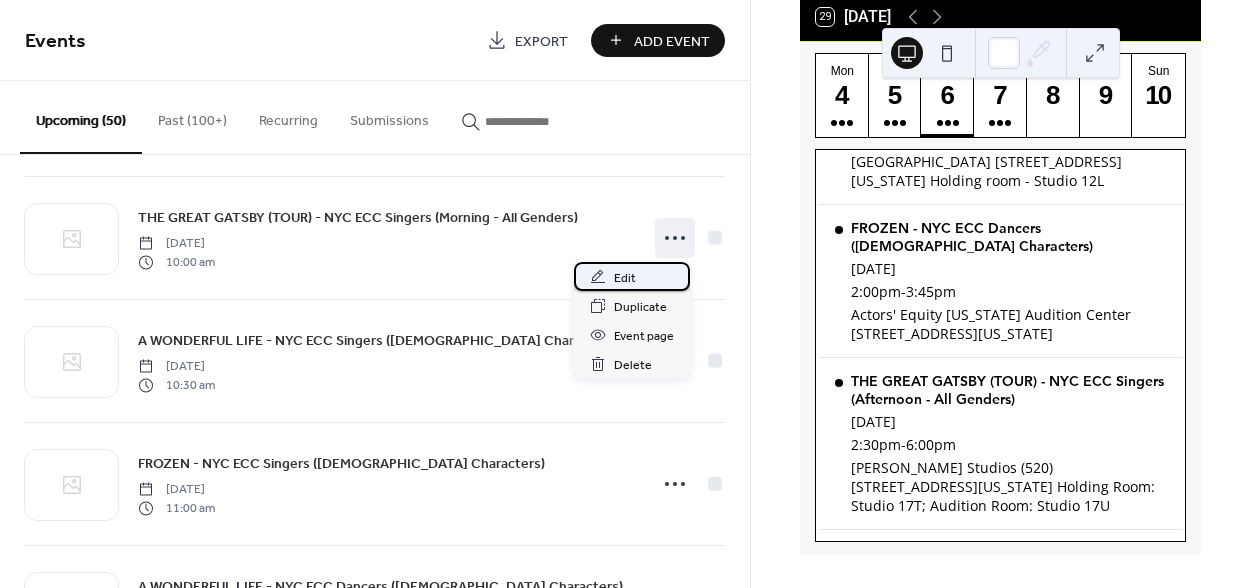 click on "Edit" at bounding box center [625, 278] 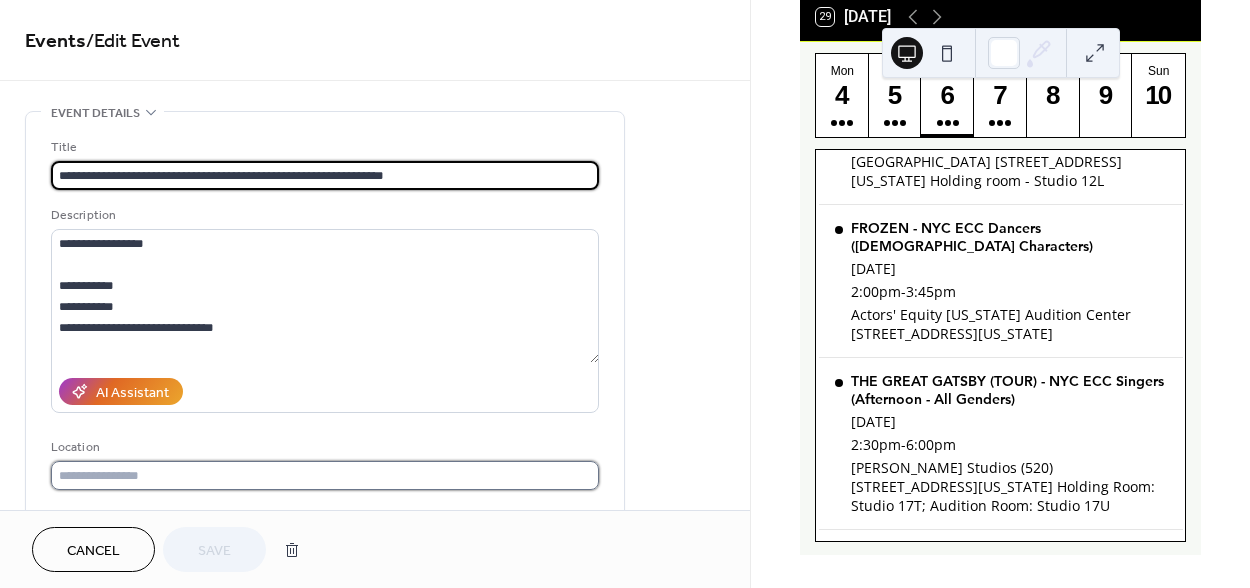 click at bounding box center [325, 475] 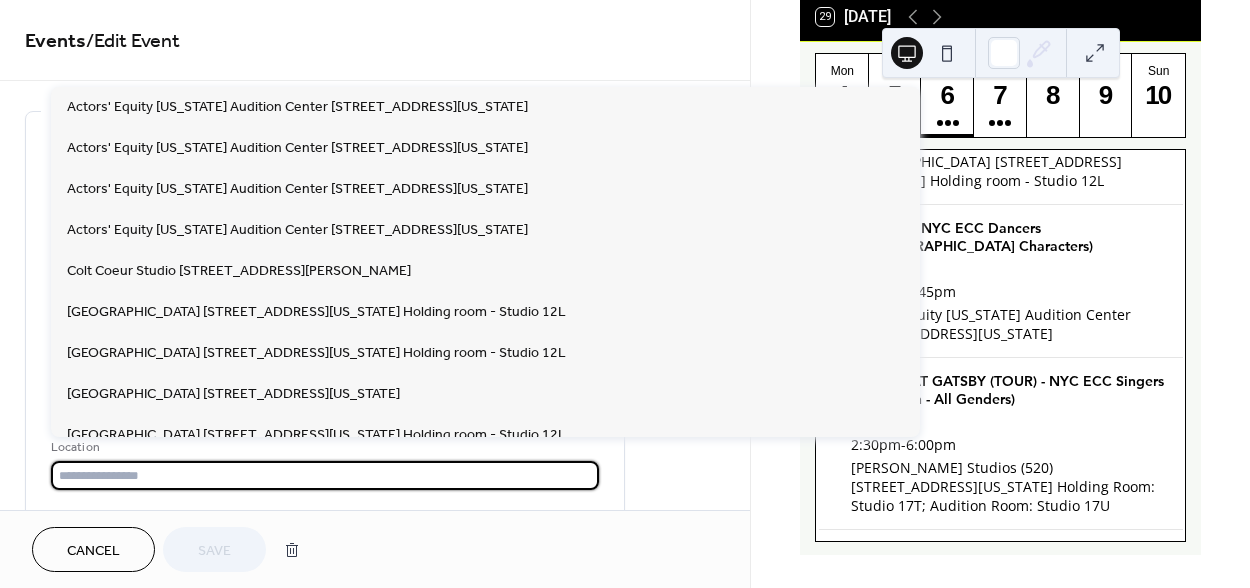 paste on "**********" 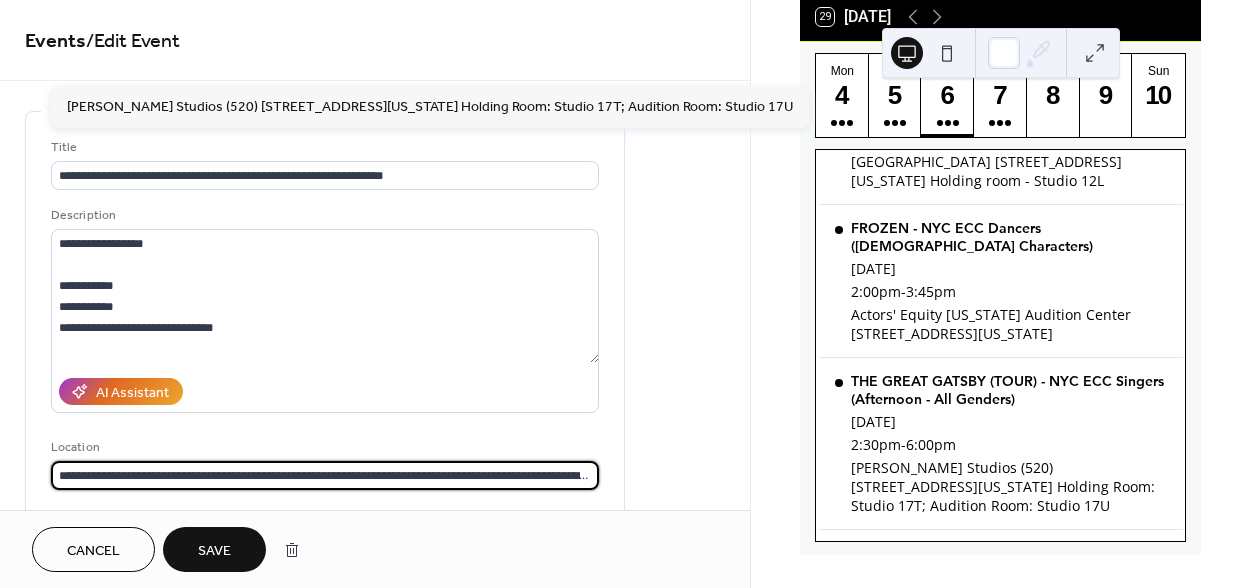 scroll, scrollTop: 0, scrollLeft: 103, axis: horizontal 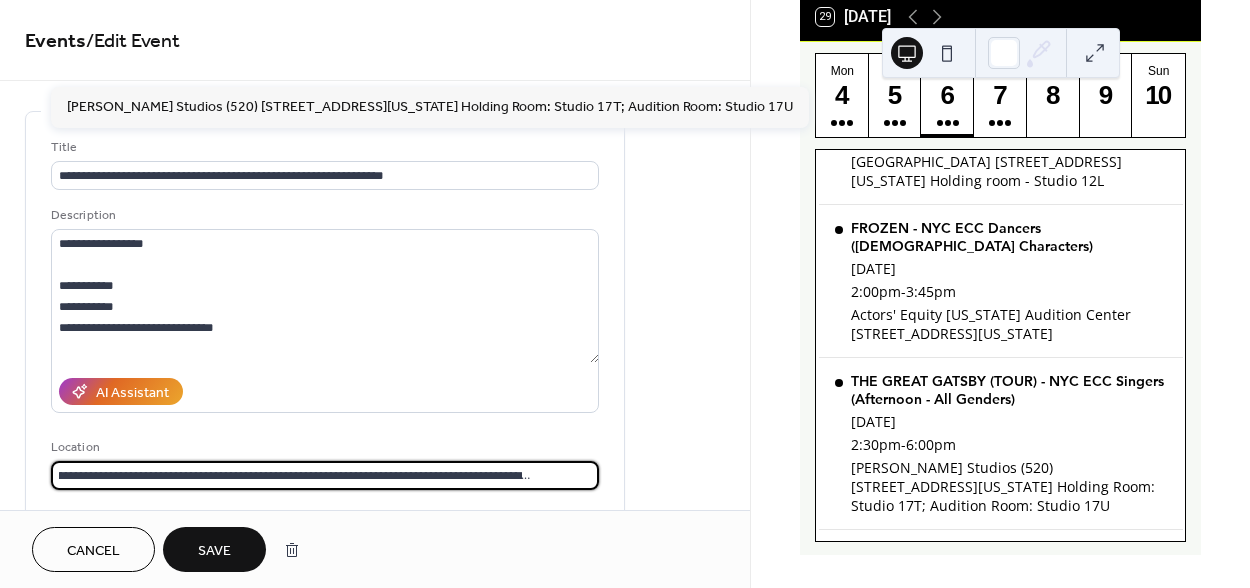 type on "**********" 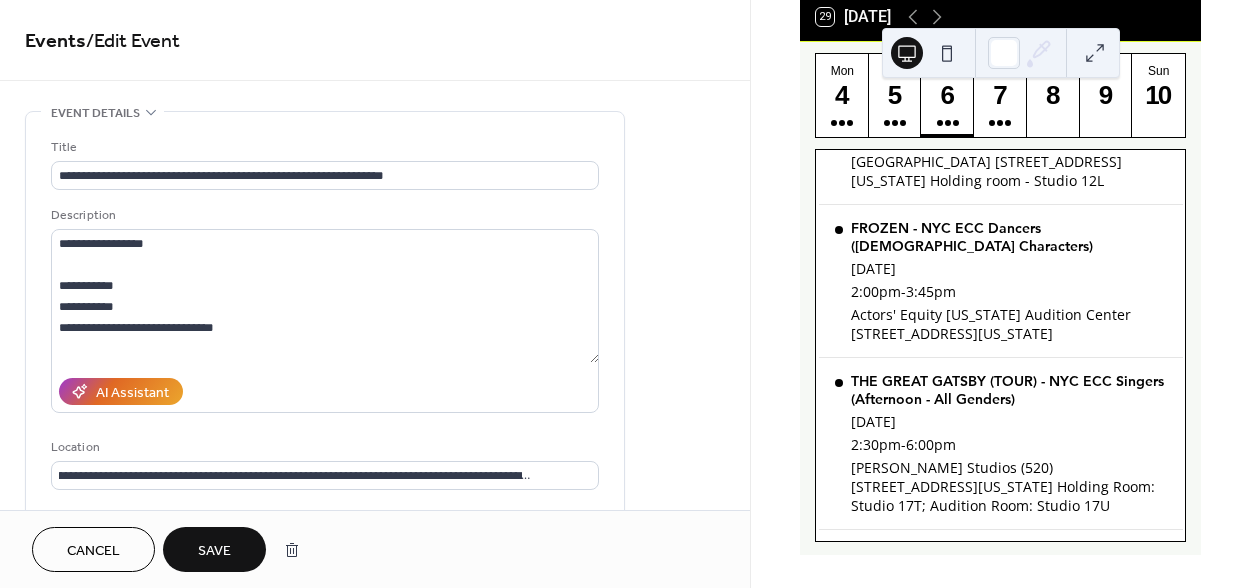 scroll, scrollTop: 0, scrollLeft: 0, axis: both 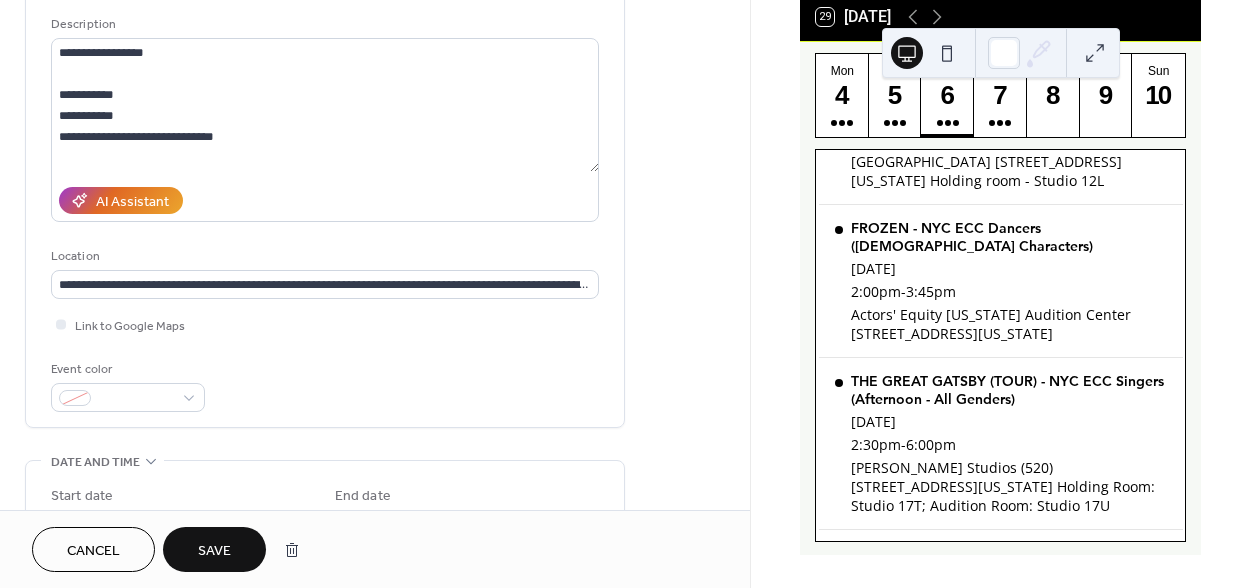 click on "Save" at bounding box center [214, 549] 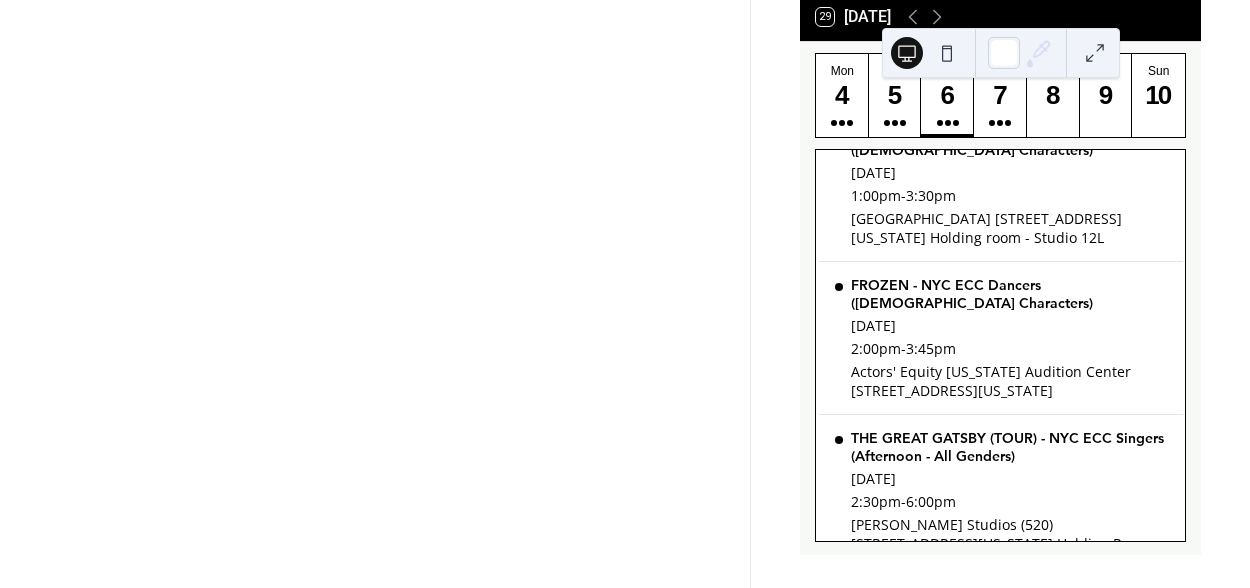 scroll, scrollTop: 1062, scrollLeft: 0, axis: vertical 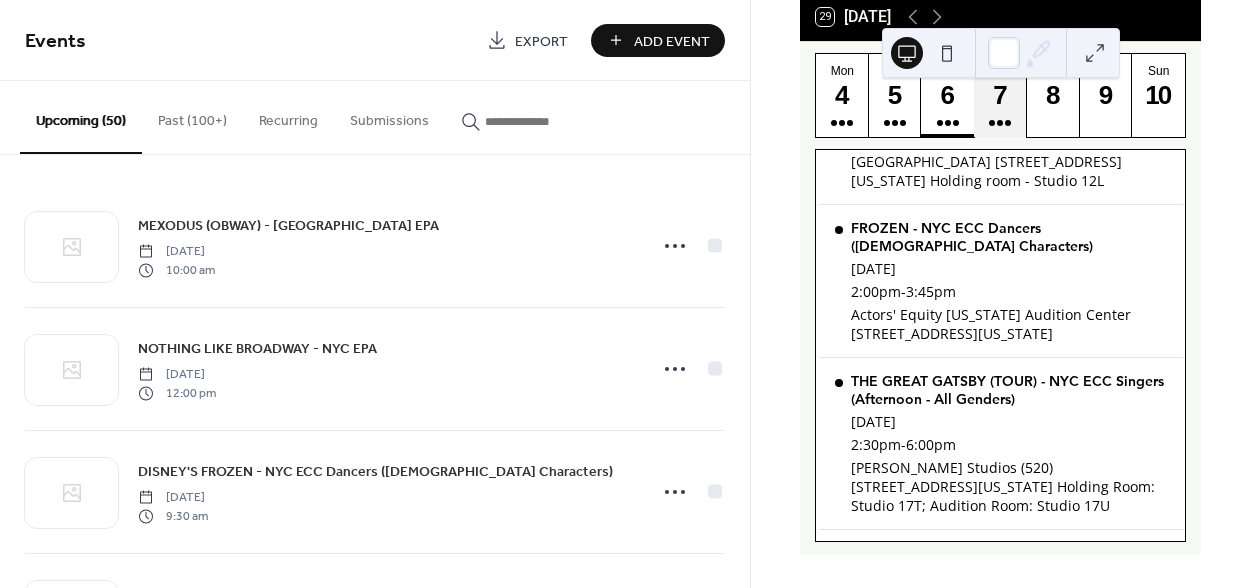 click on "7" at bounding box center (999, 95) 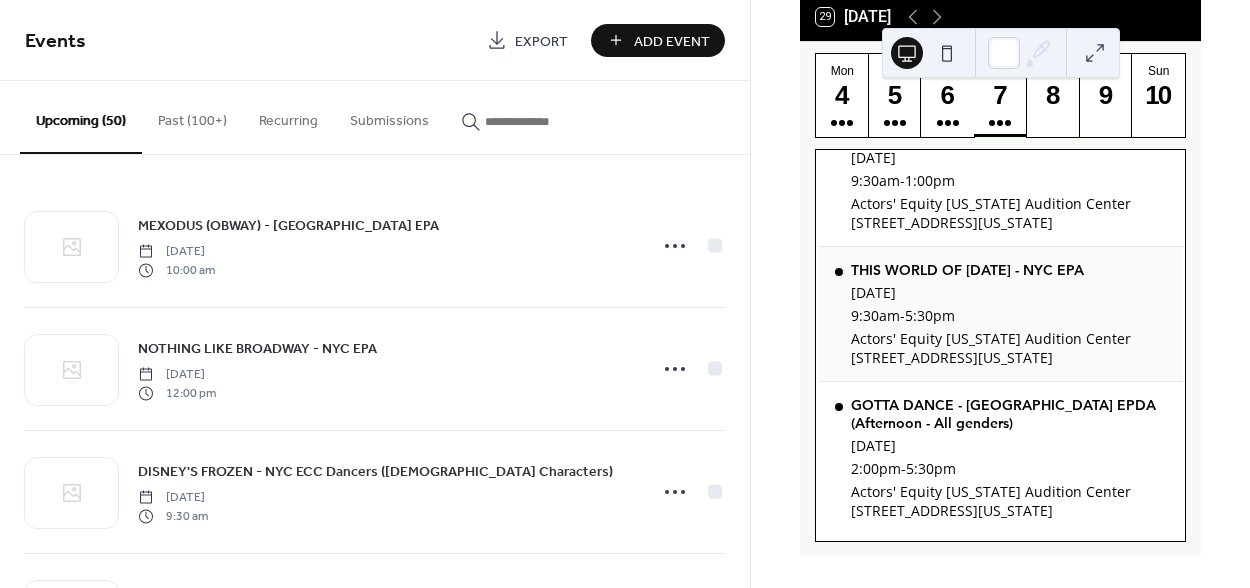 scroll, scrollTop: 0, scrollLeft: 0, axis: both 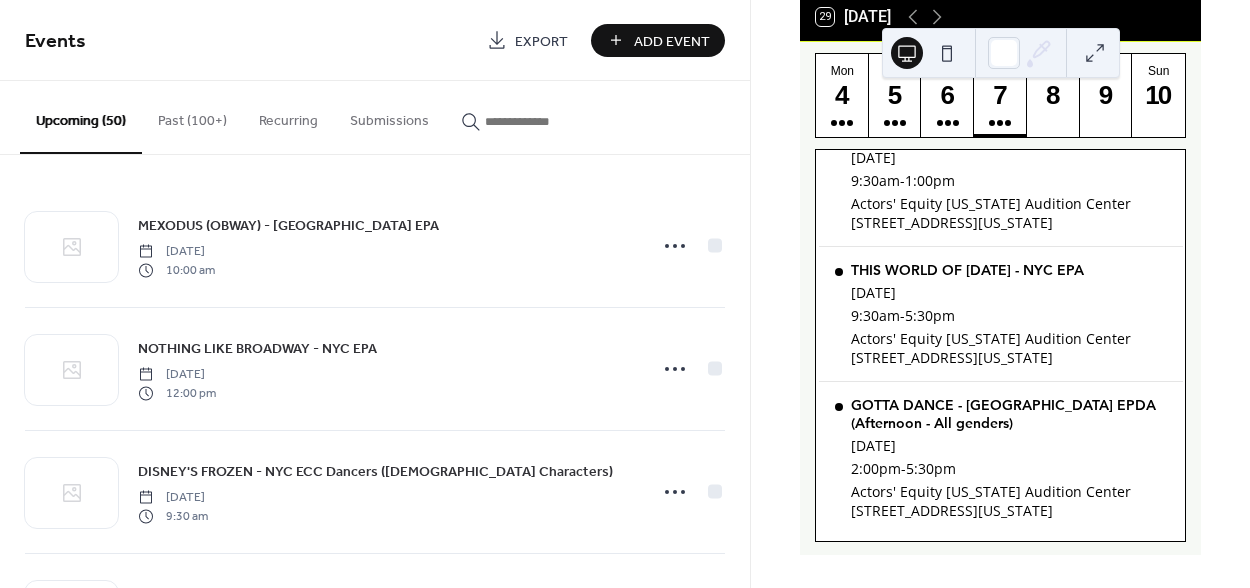 click on "Add Event" at bounding box center [672, 41] 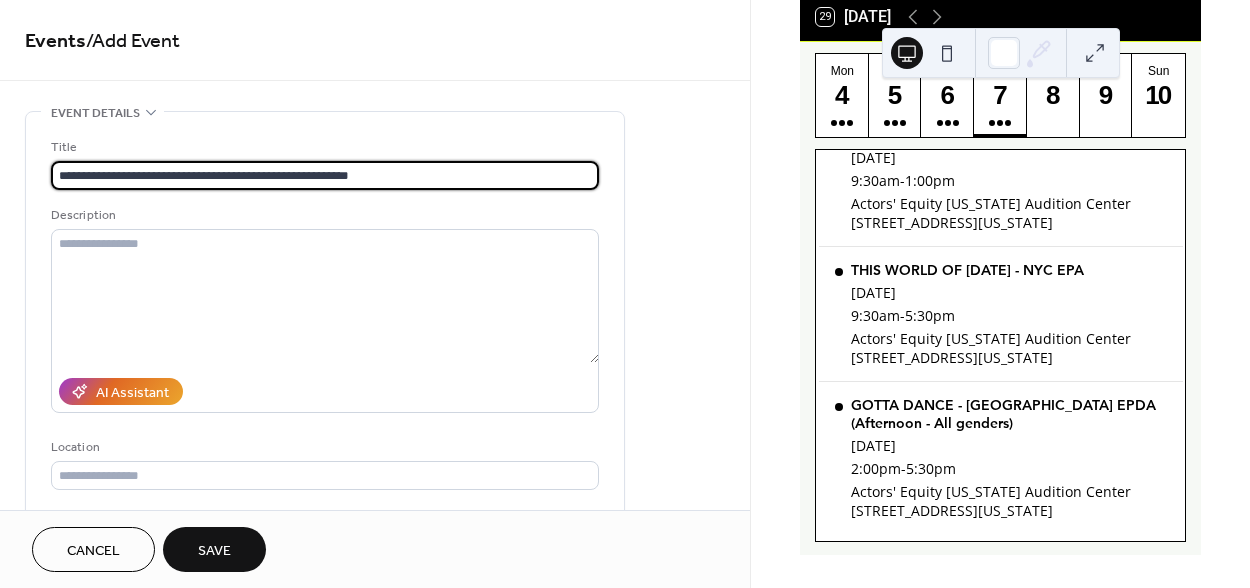 type on "**********" 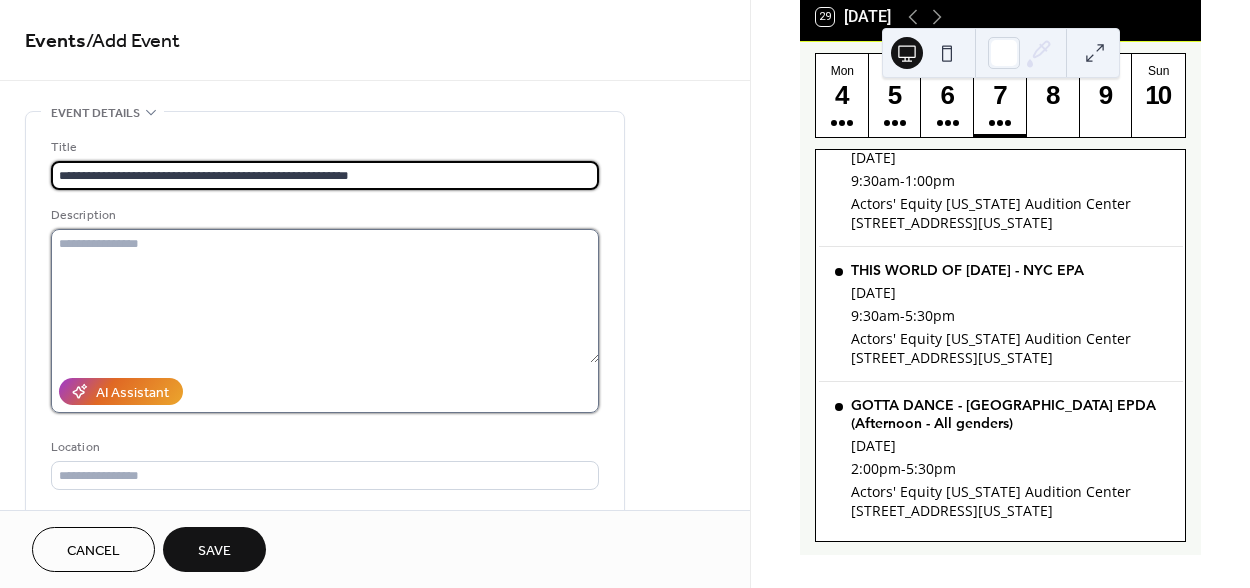 click at bounding box center [325, 296] 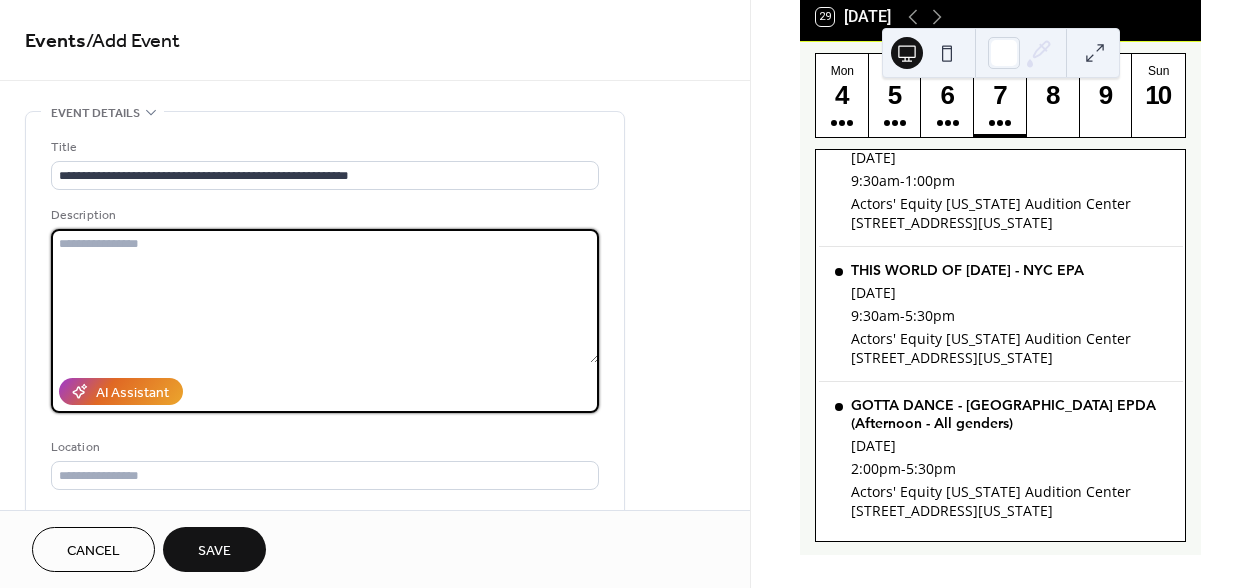 paste on "**********" 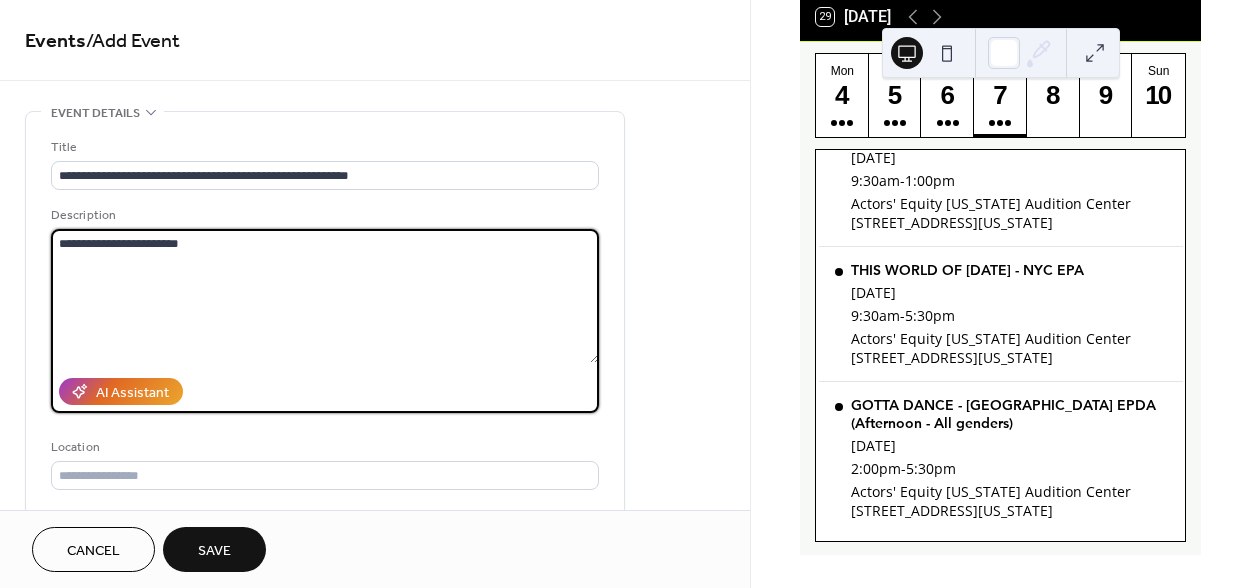 paste on "**********" 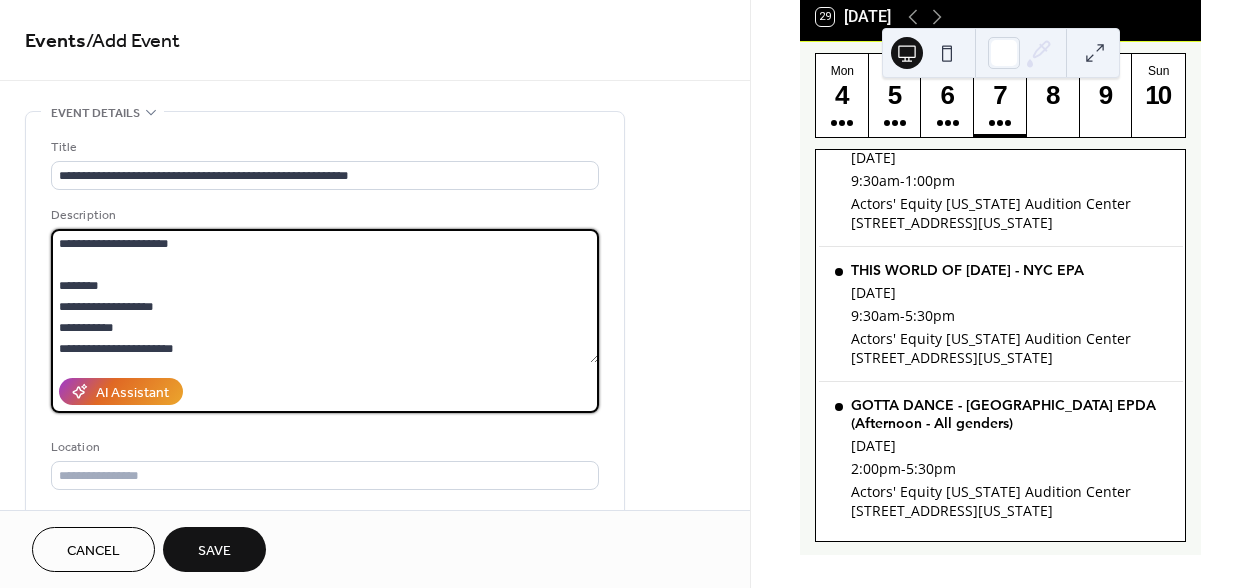 scroll, scrollTop: 1005, scrollLeft: 0, axis: vertical 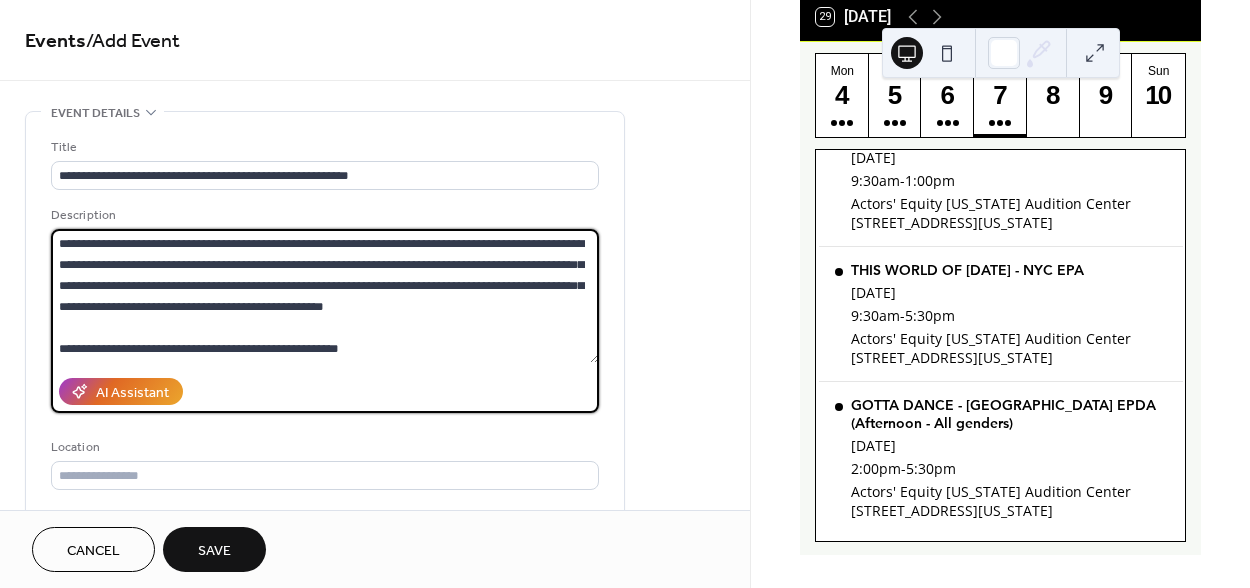 type on "**********" 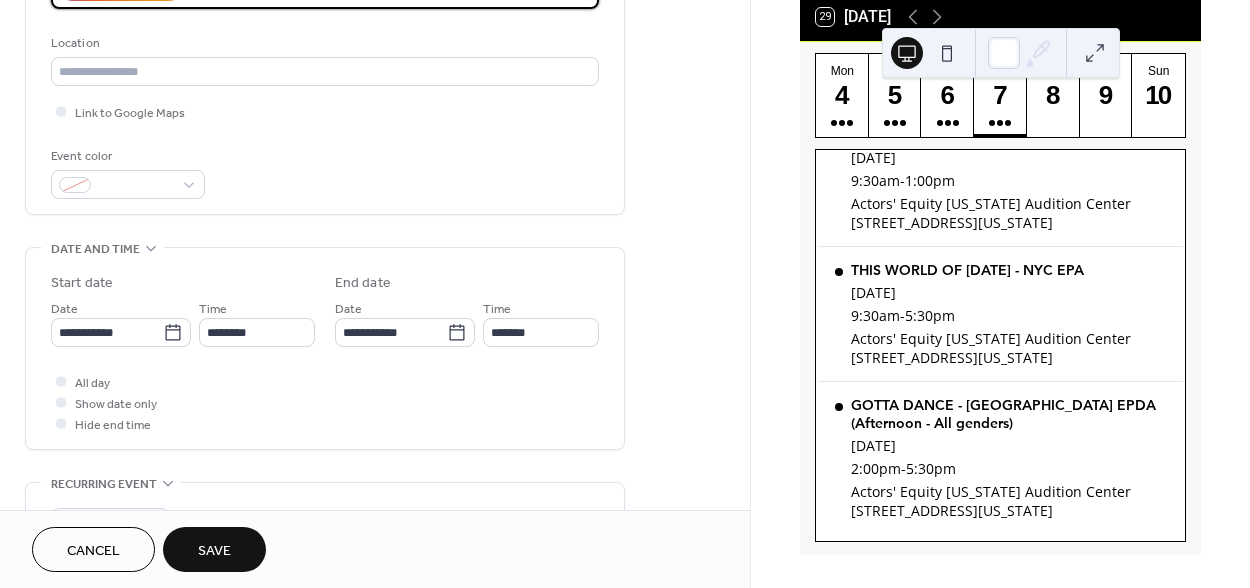 scroll, scrollTop: 377, scrollLeft: 0, axis: vertical 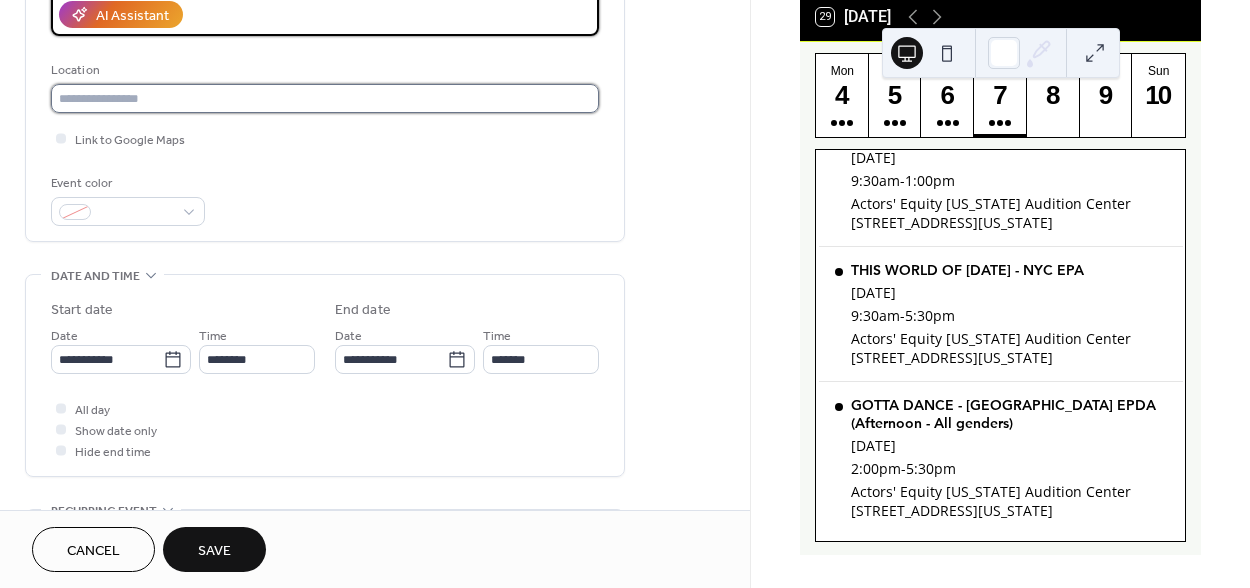 click at bounding box center (325, 98) 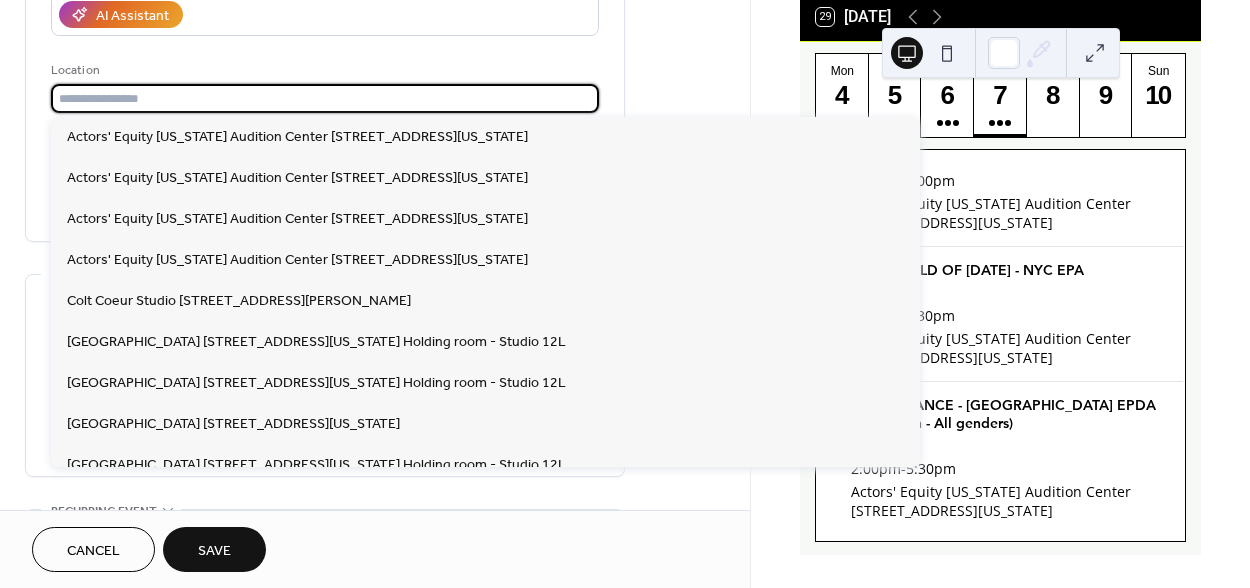 paste on "**********" 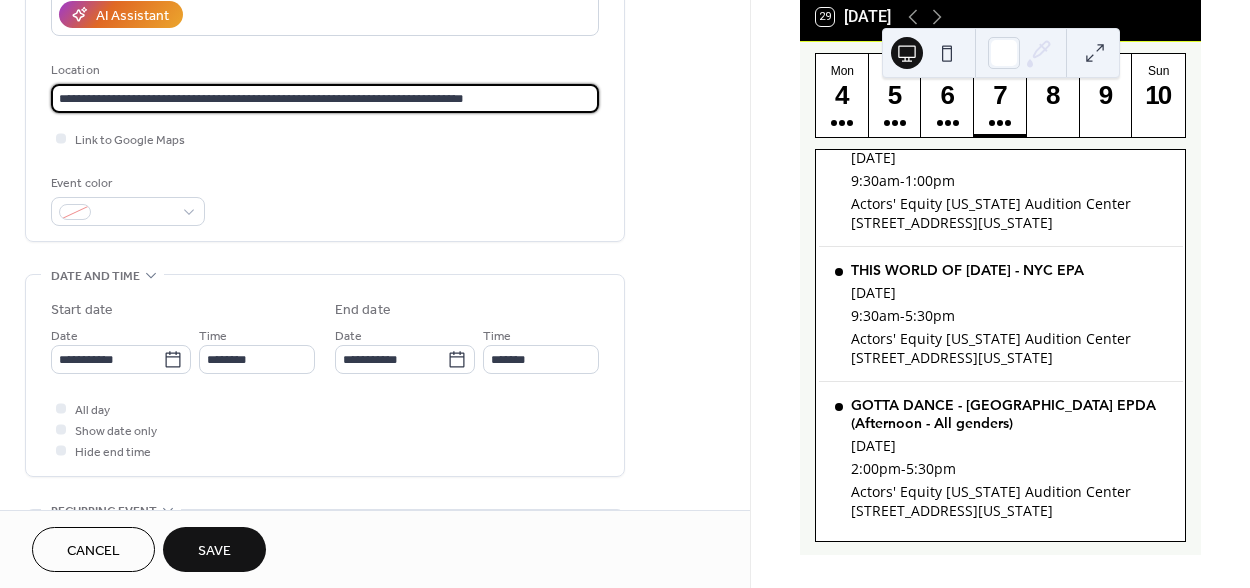 type on "**********" 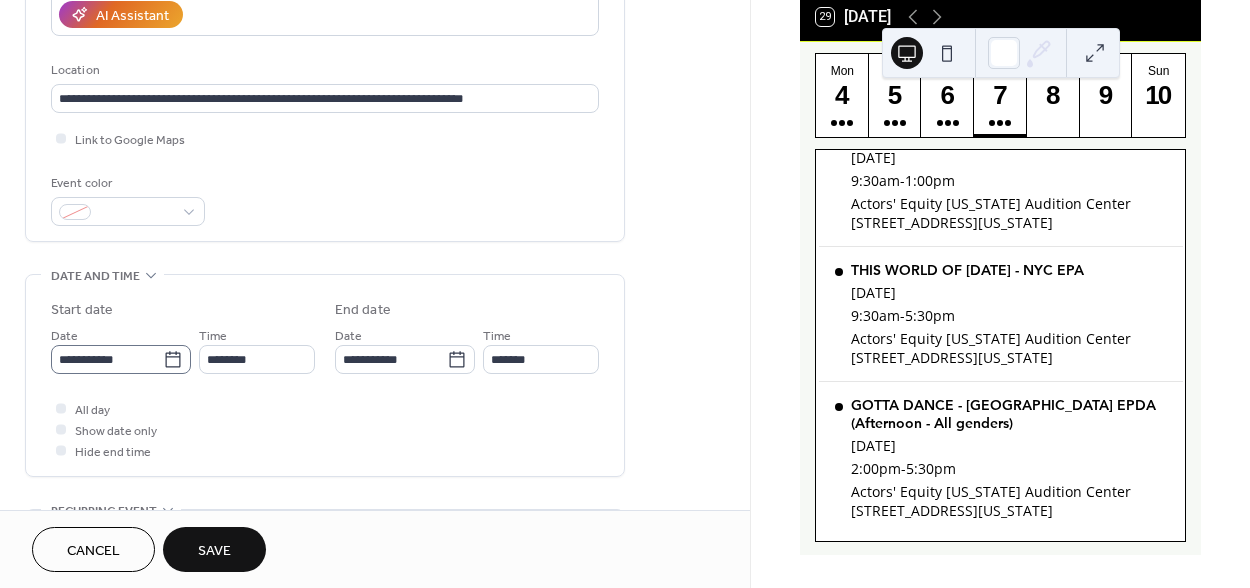 click 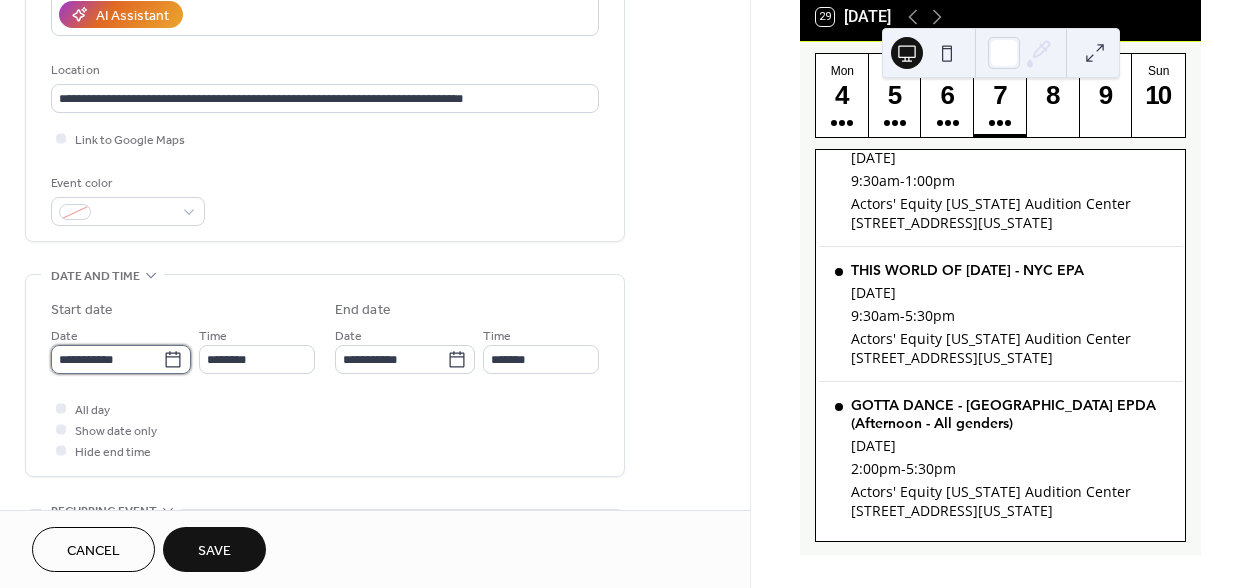 click on "**********" at bounding box center [107, 359] 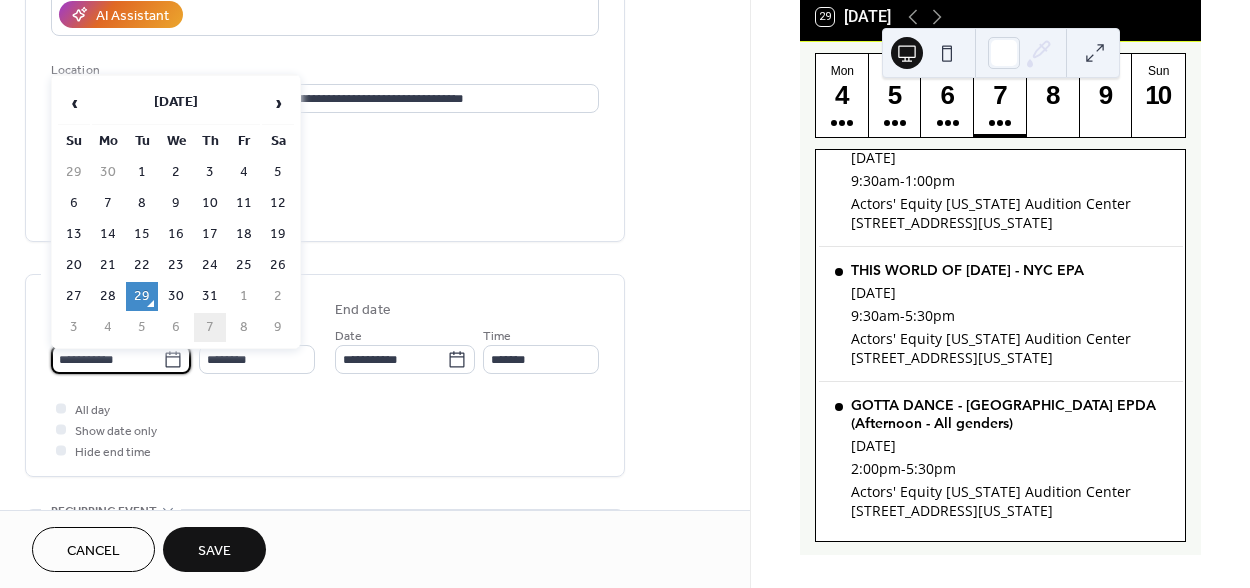 click on "7" at bounding box center (210, 327) 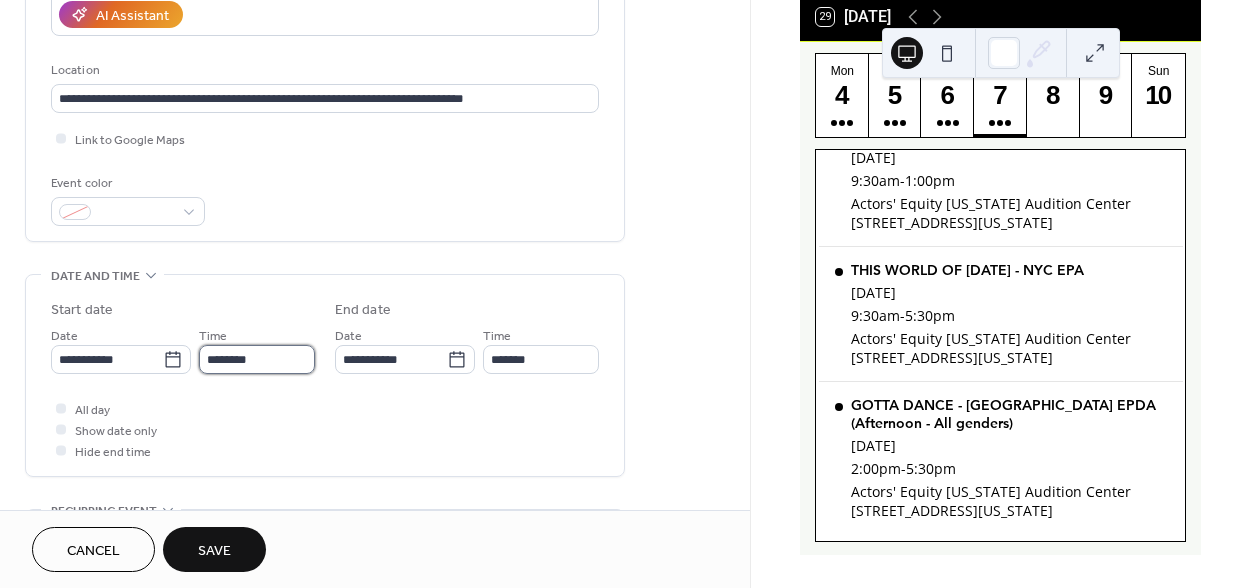 click on "********" at bounding box center [257, 359] 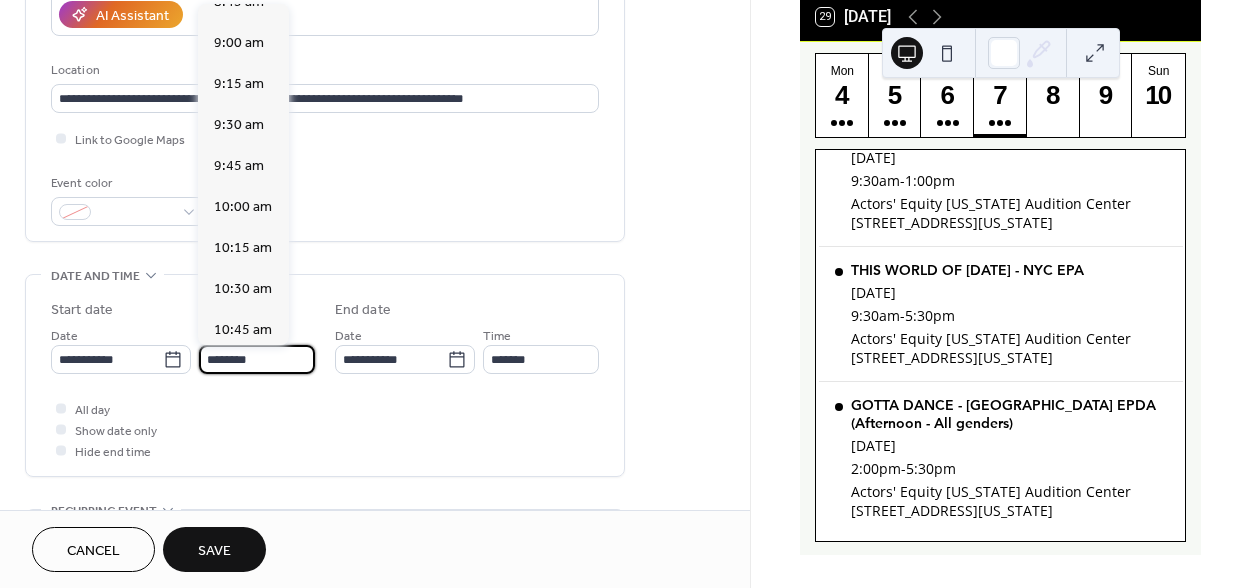 scroll, scrollTop: 1456, scrollLeft: 0, axis: vertical 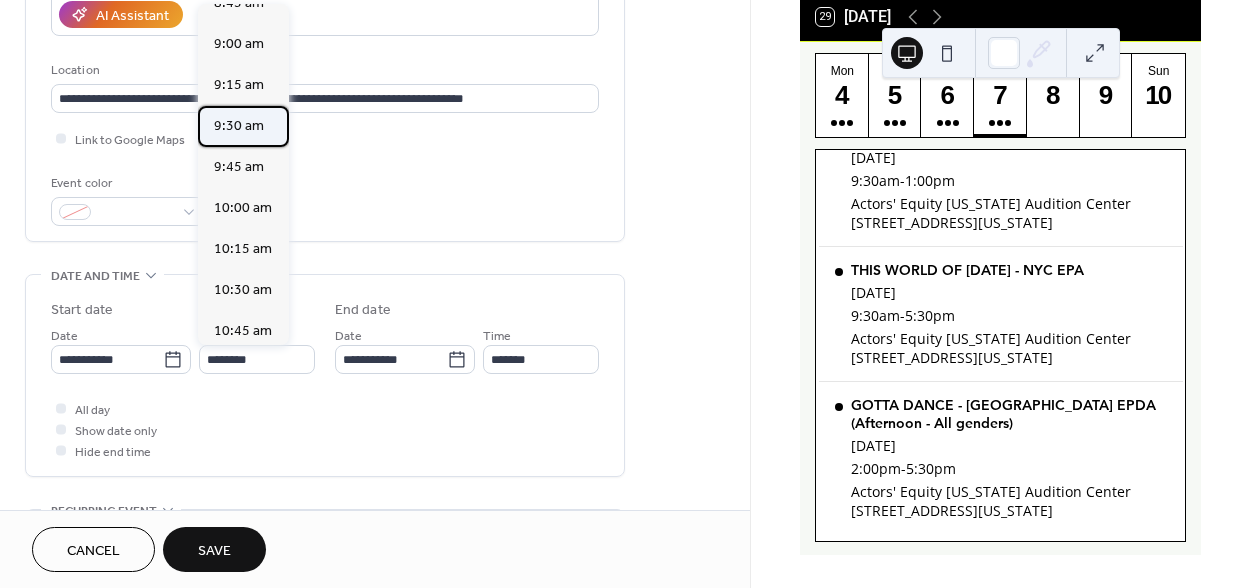 click on "9:30 am" at bounding box center (239, 126) 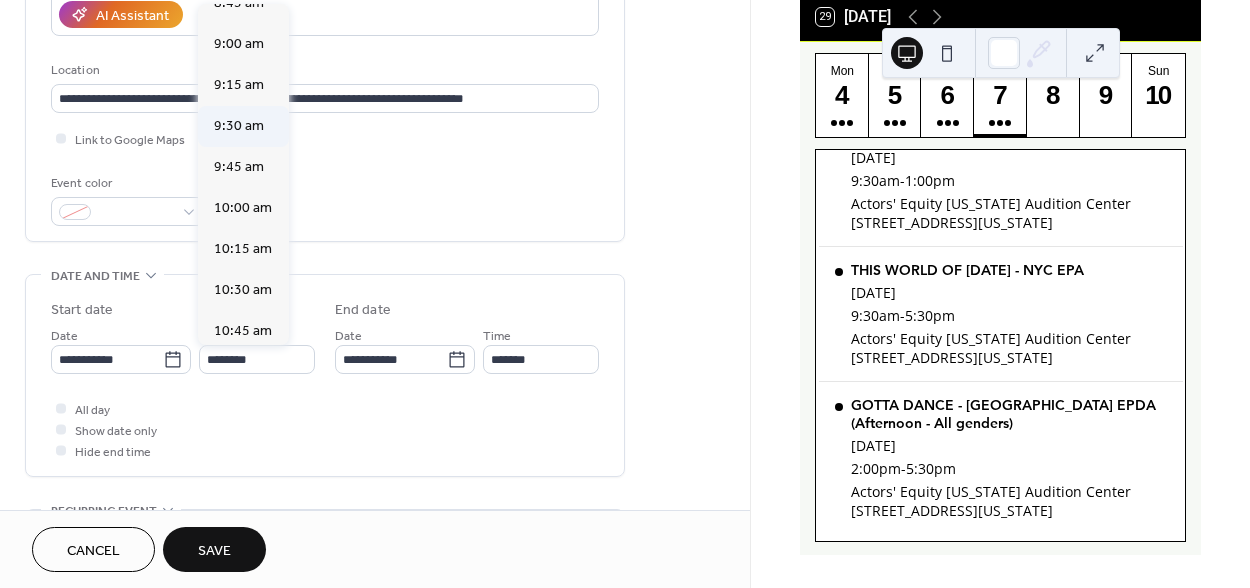 type on "*******" 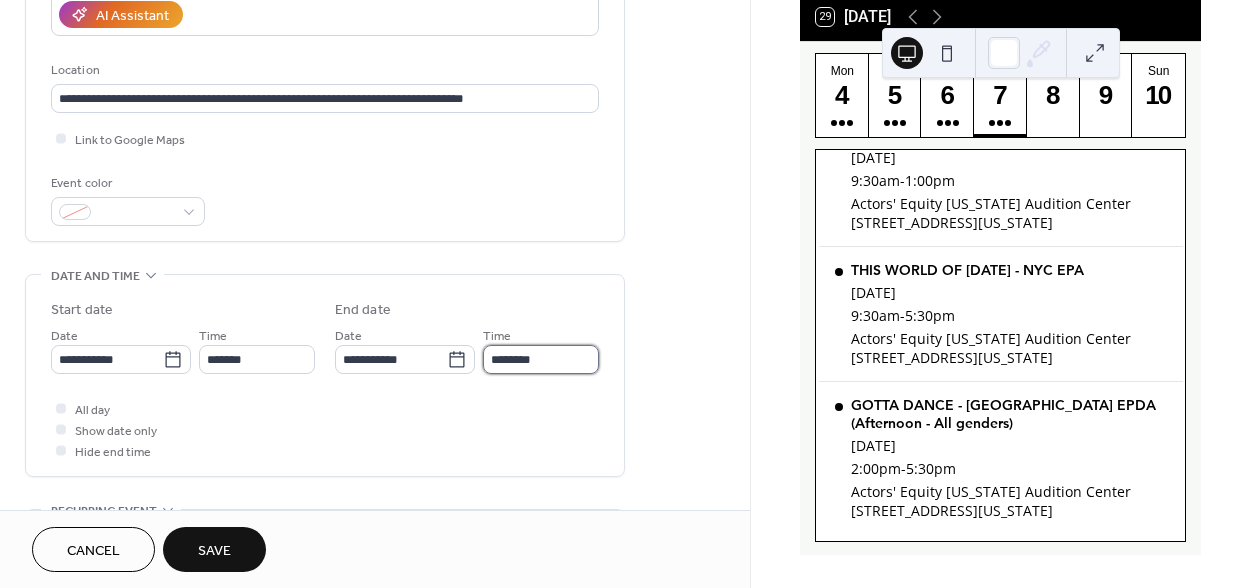click on "********" at bounding box center [541, 359] 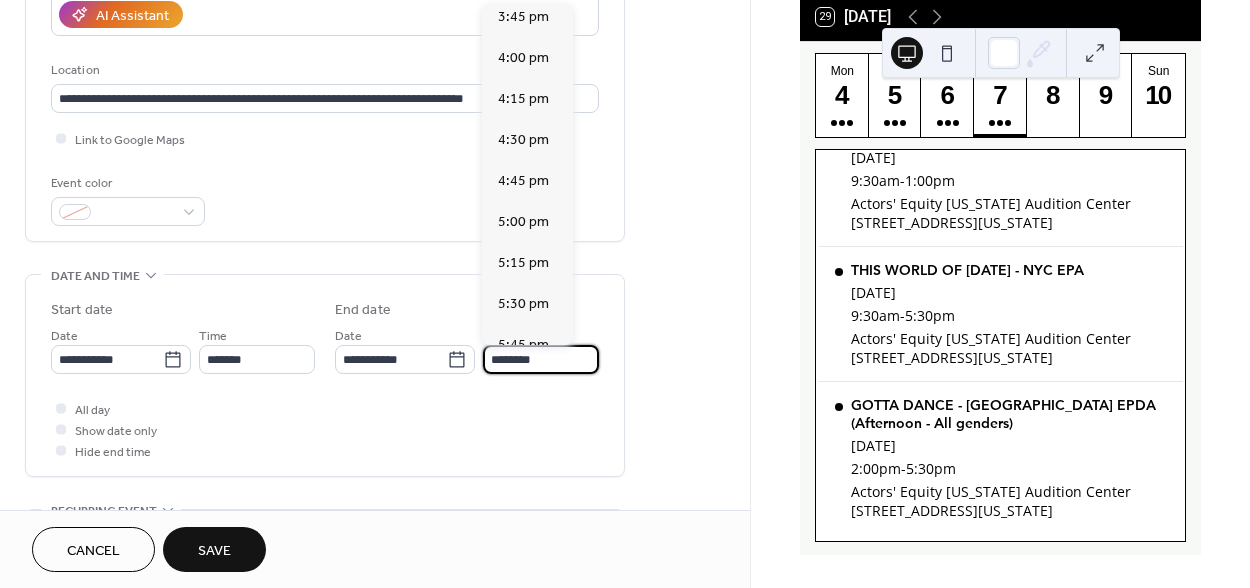 scroll, scrollTop: 1045, scrollLeft: 0, axis: vertical 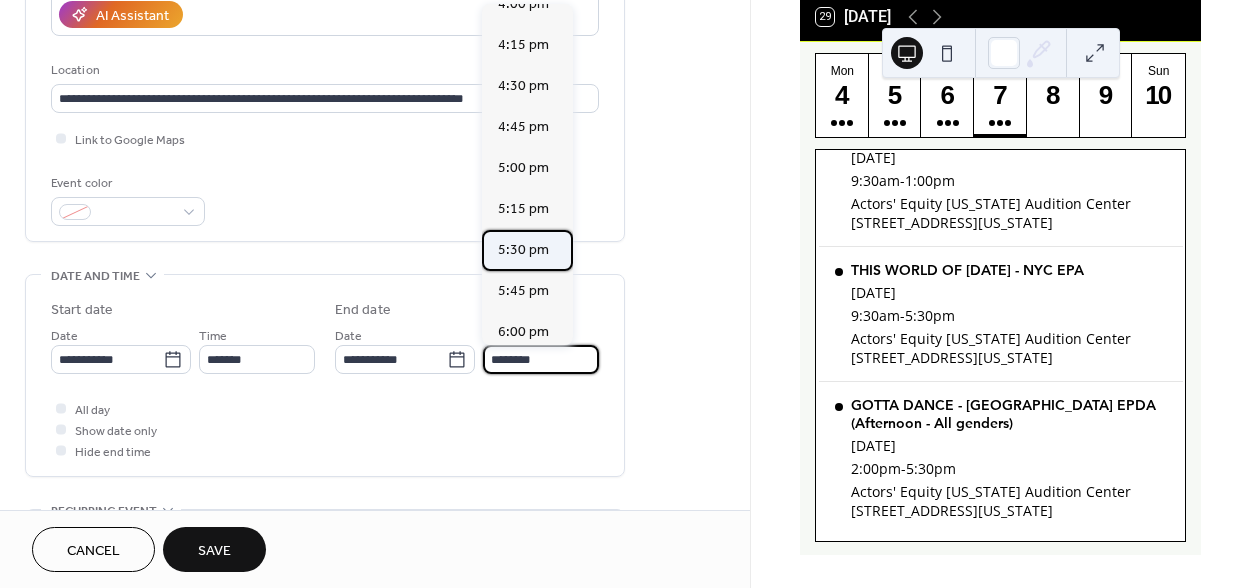 click on "5:30 pm" at bounding box center [523, 250] 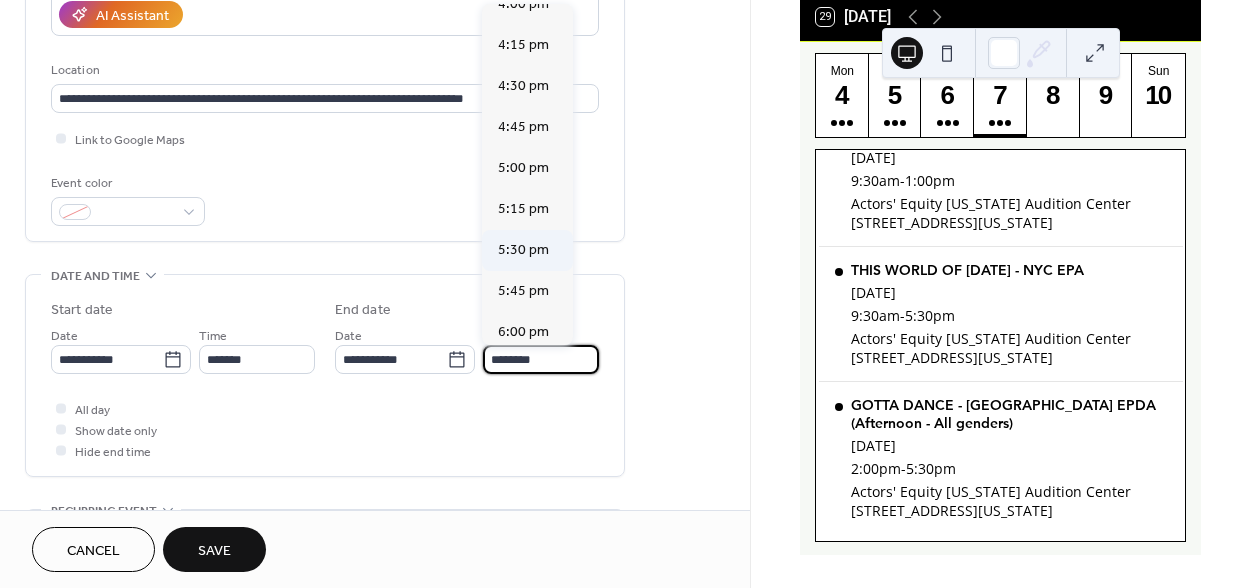 type on "*******" 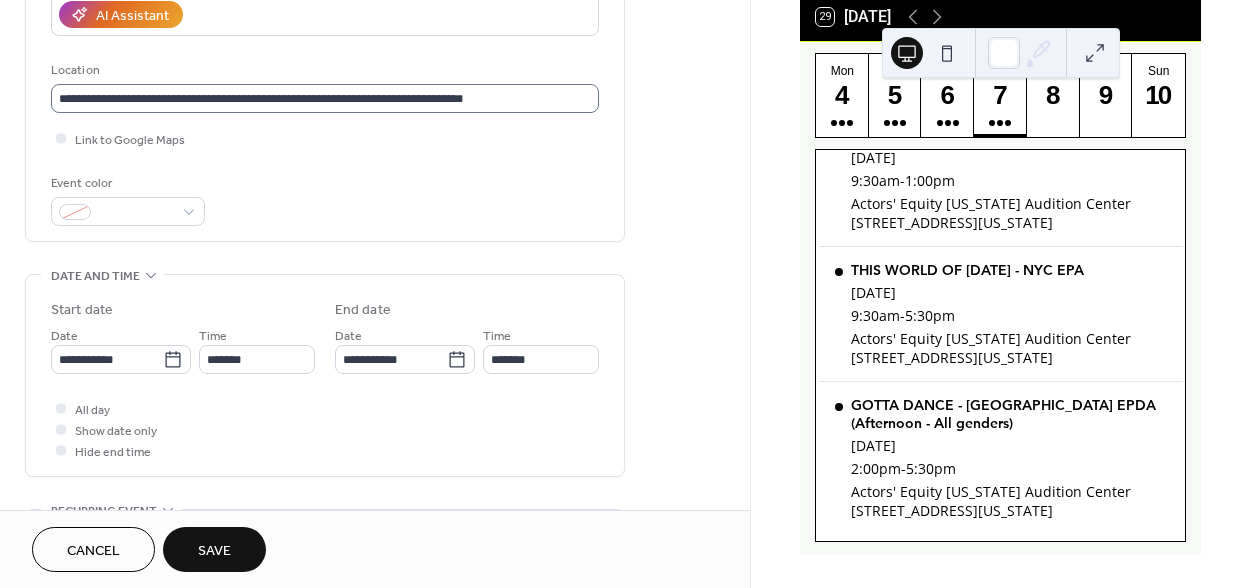 scroll, scrollTop: 241, scrollLeft: 0, axis: vertical 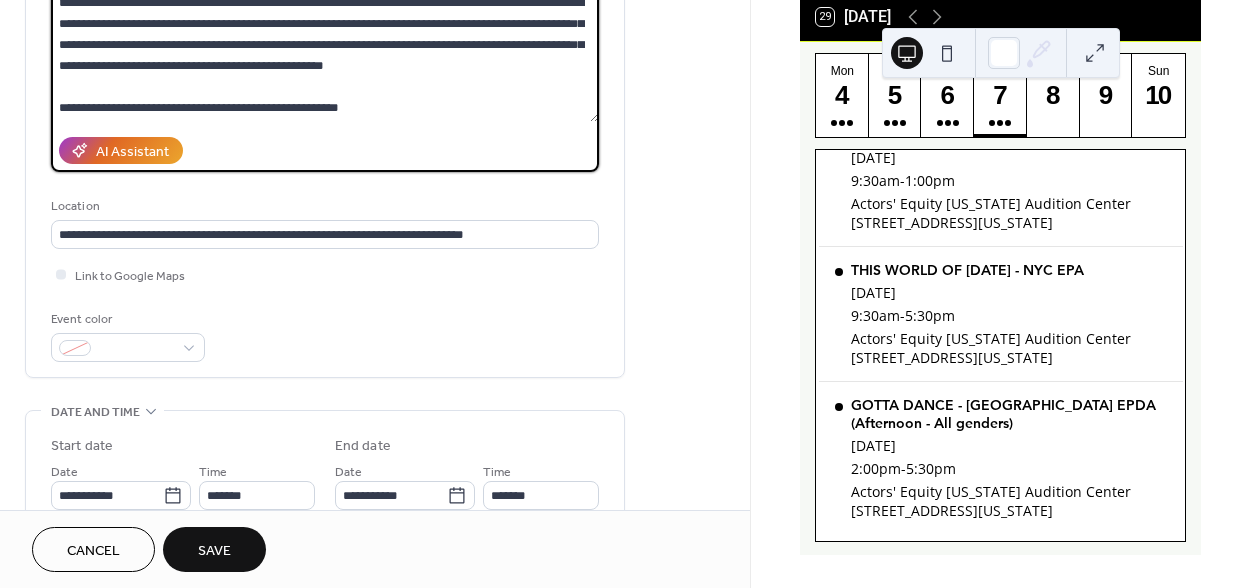 click at bounding box center (325, 55) 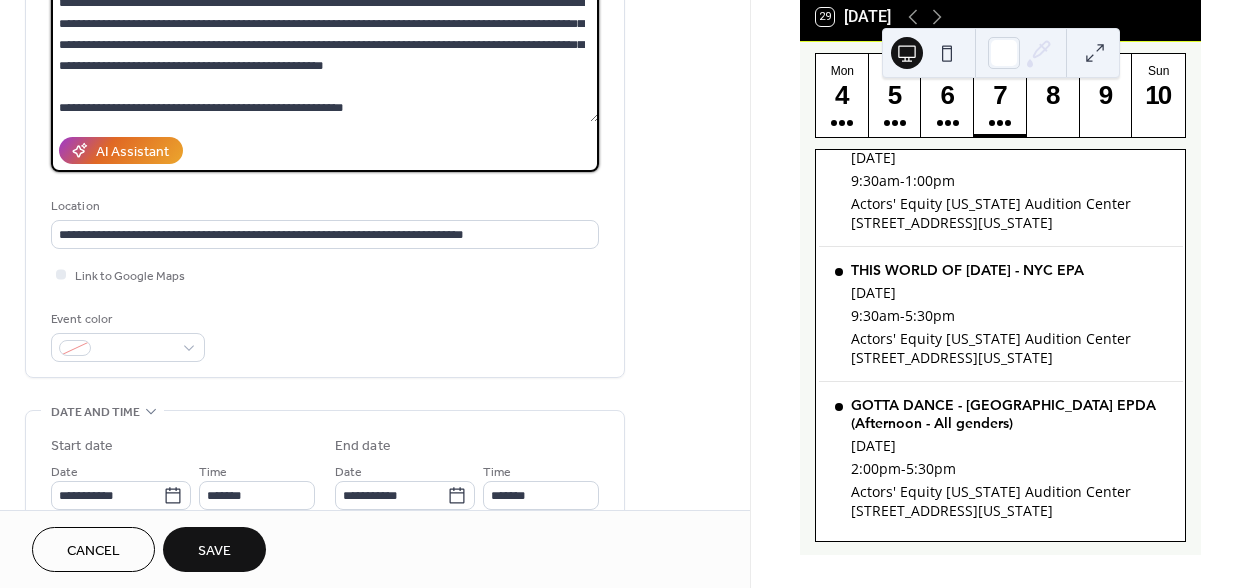 paste on "**********" 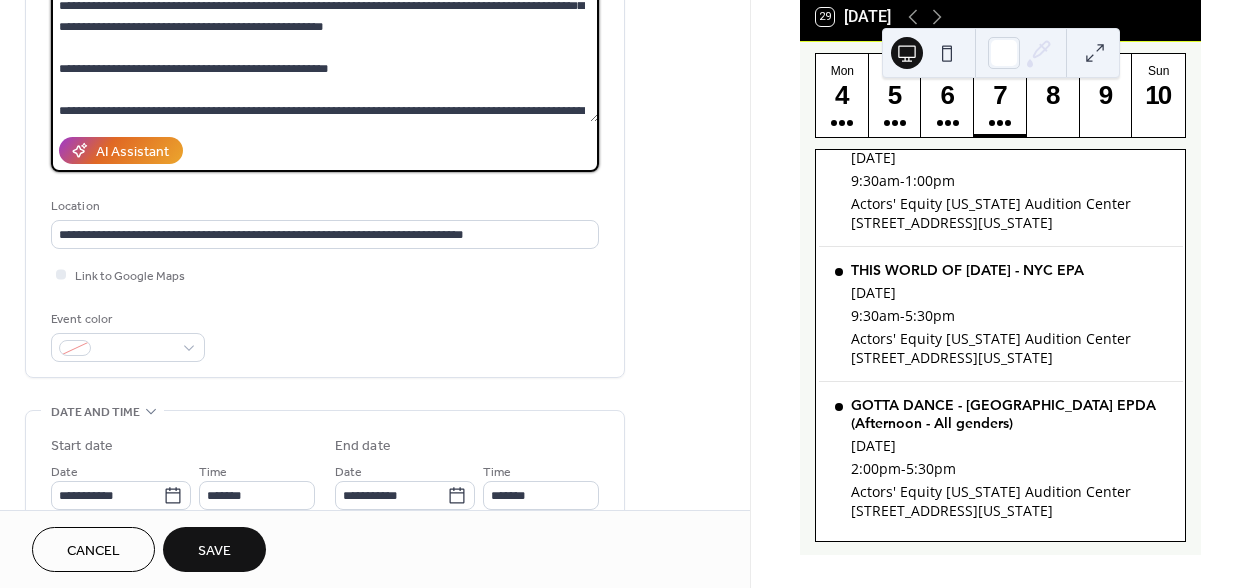 scroll, scrollTop: 2853, scrollLeft: 0, axis: vertical 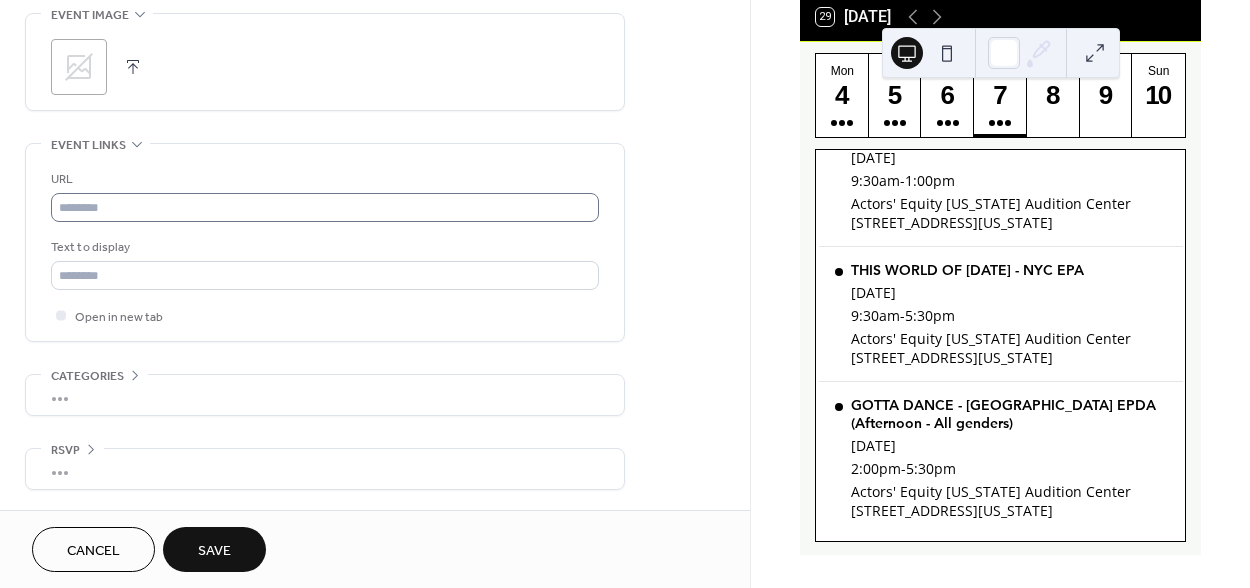 type on "**********" 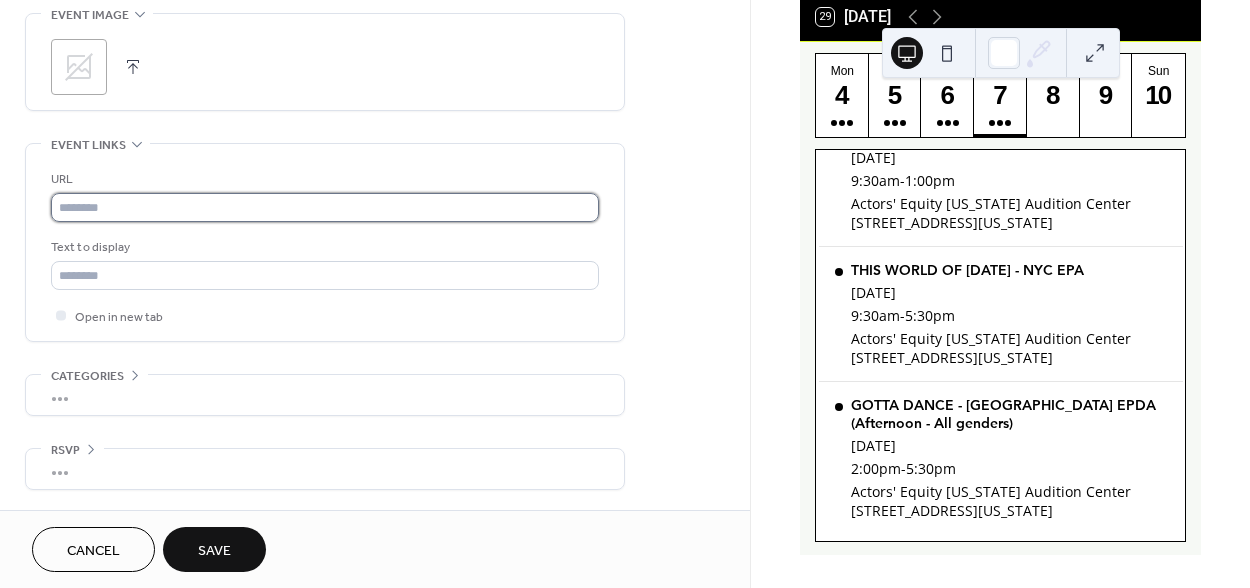 click at bounding box center (325, 207) 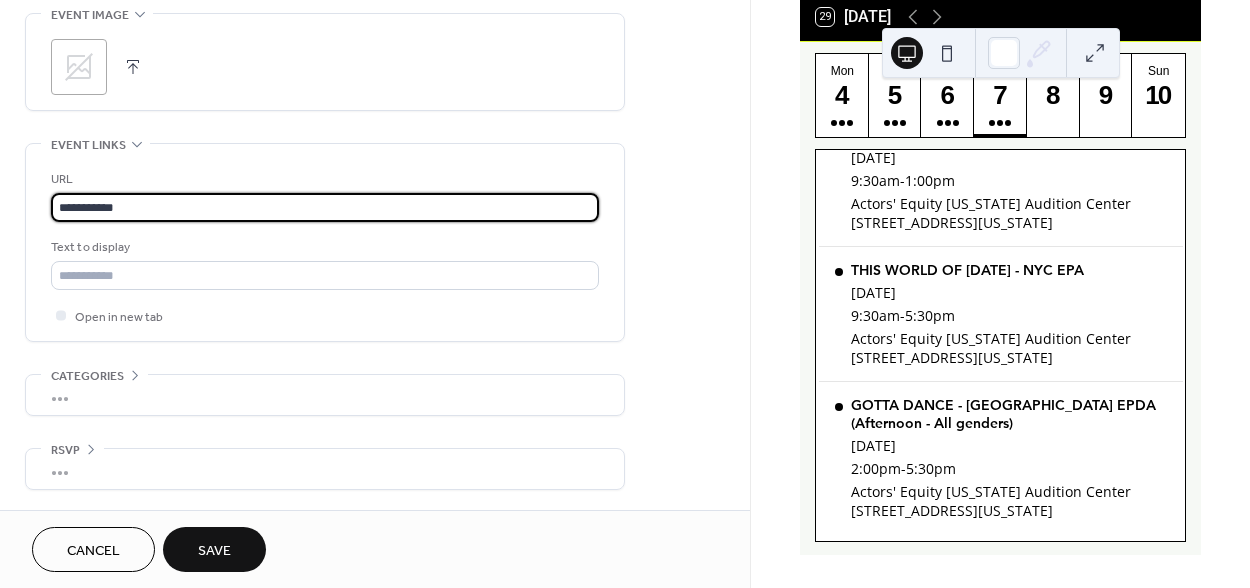 type on "**********" 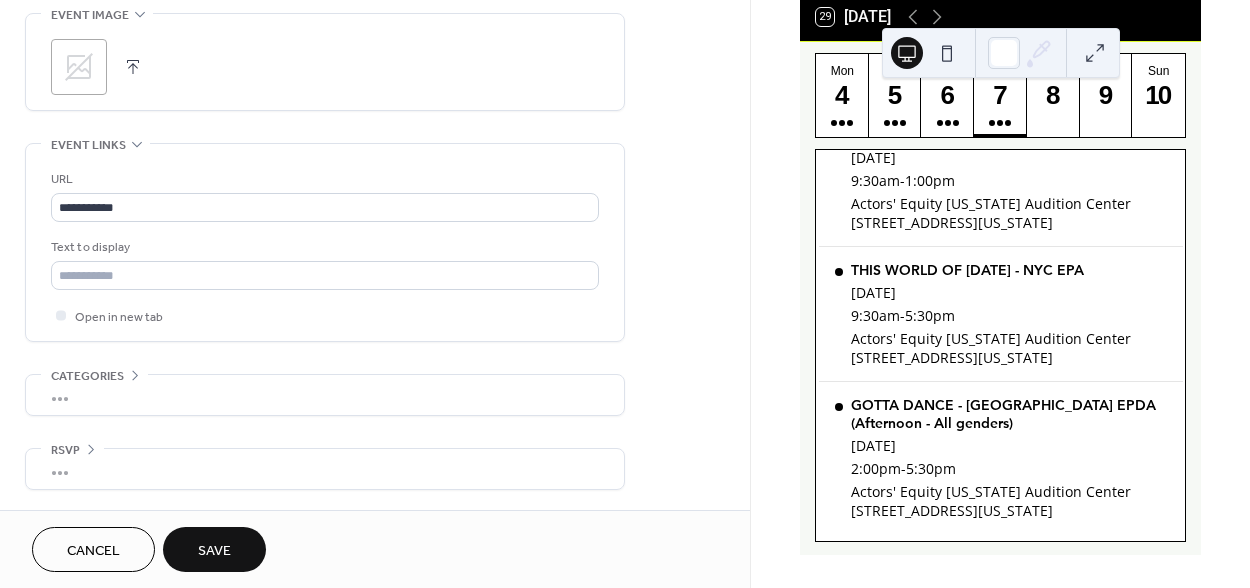 click on "URL" at bounding box center [323, 179] 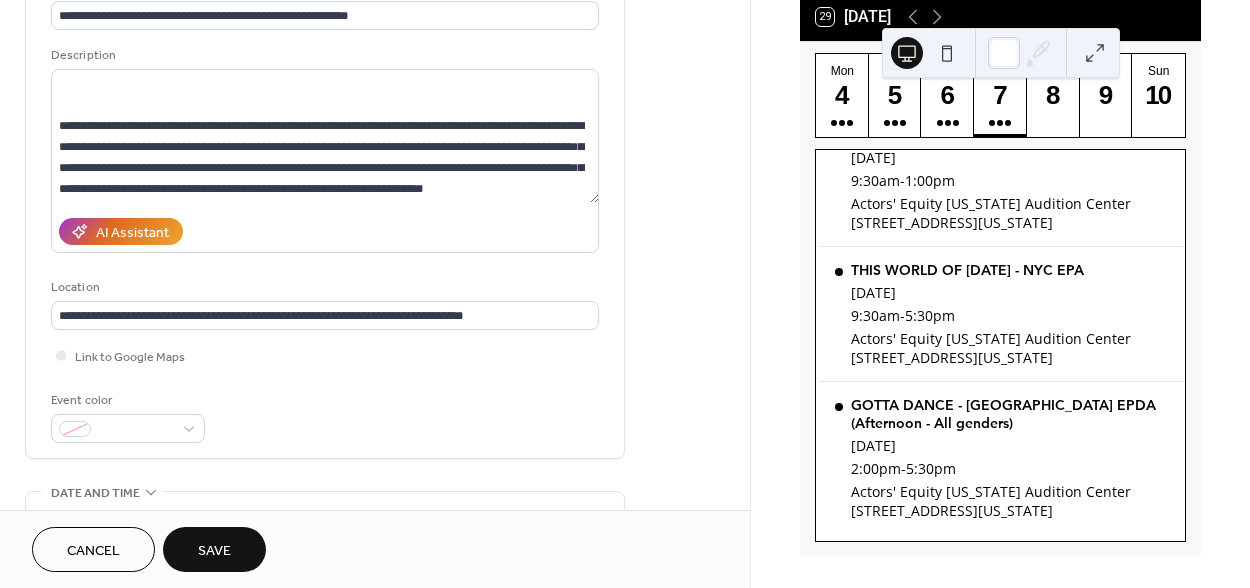 scroll, scrollTop: 2793, scrollLeft: 0, axis: vertical 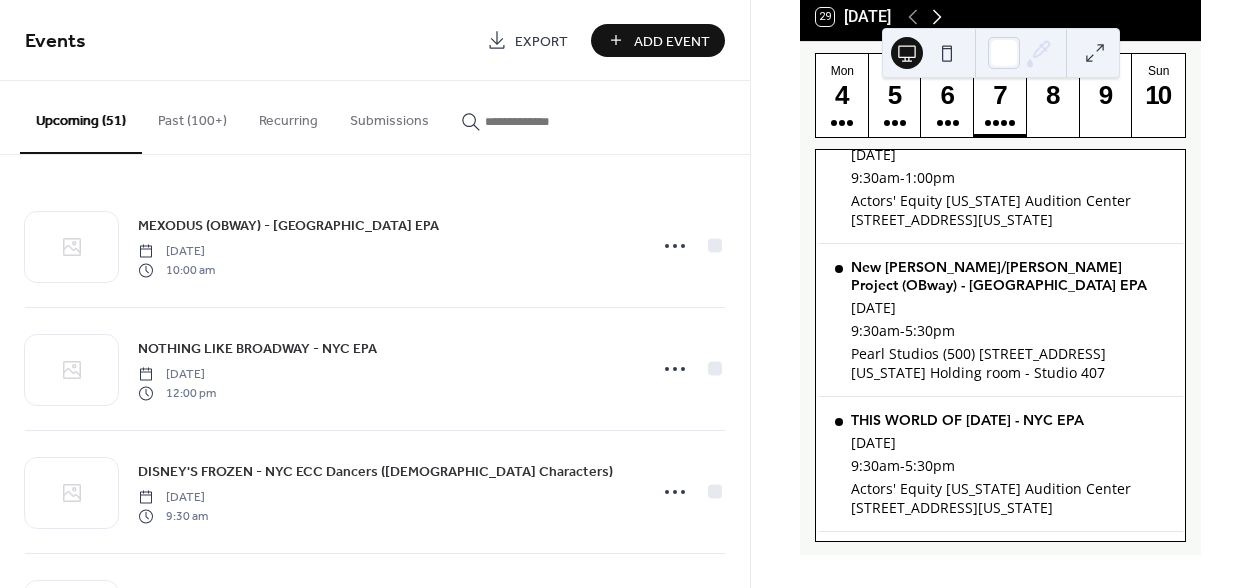 click 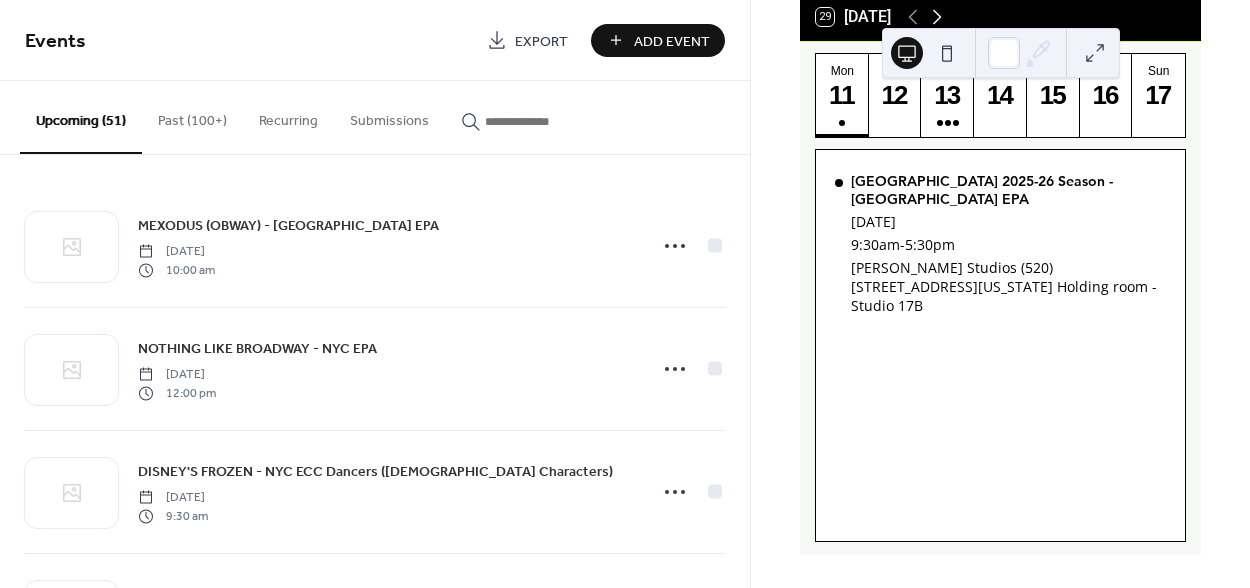 scroll, scrollTop: 0, scrollLeft: 0, axis: both 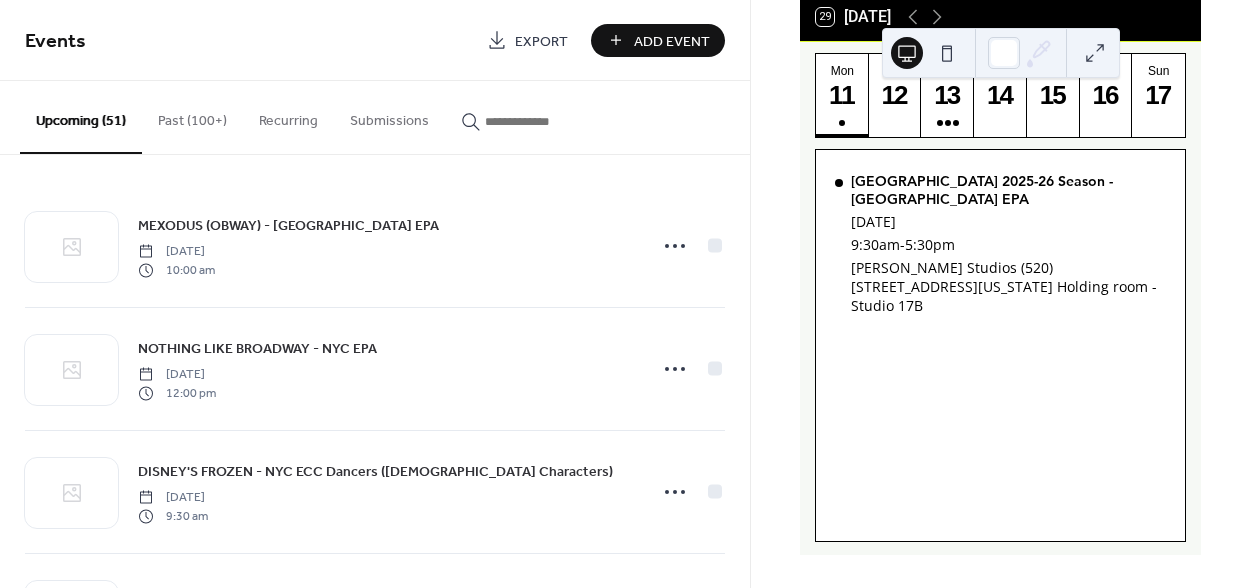 click on "Add Event" at bounding box center (672, 41) 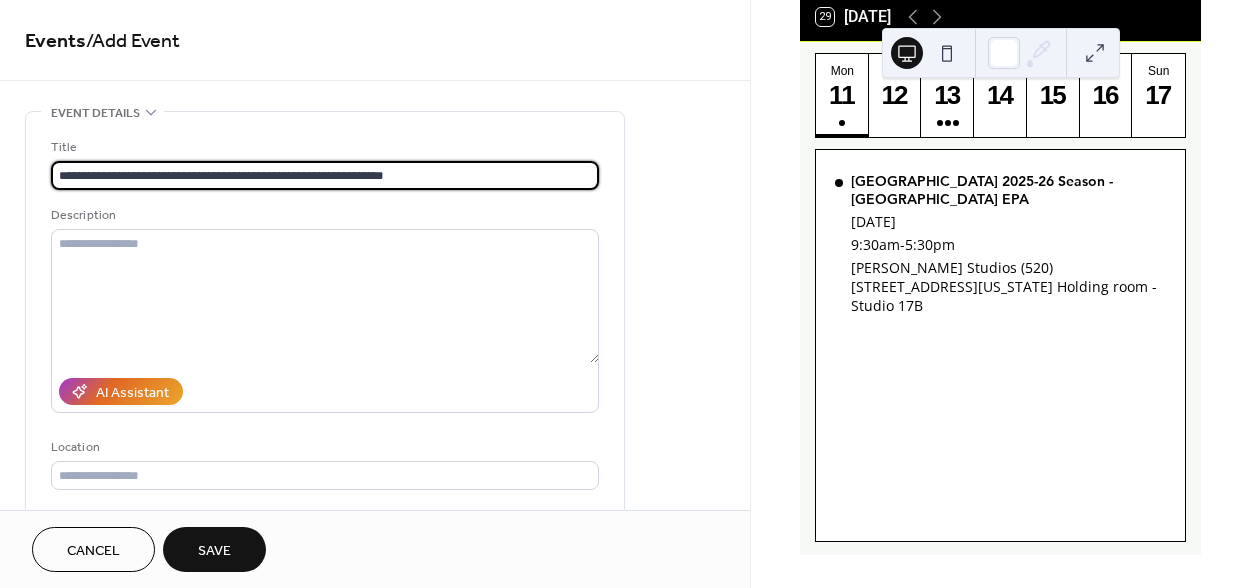 type on "**********" 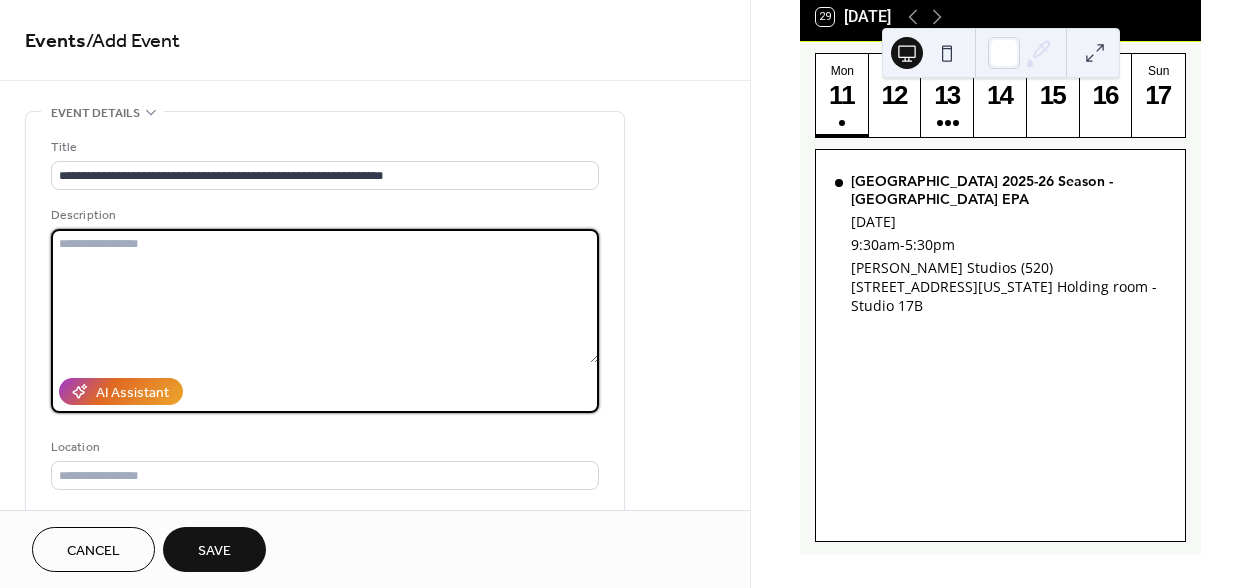 click at bounding box center (325, 296) 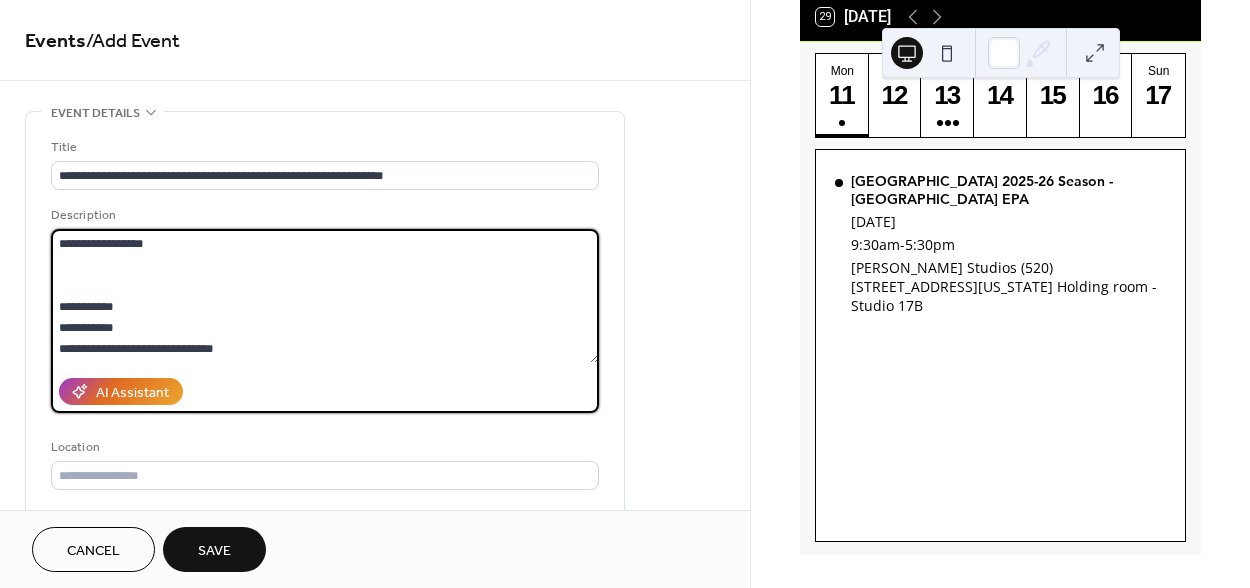 scroll, scrollTop: 2475, scrollLeft: 0, axis: vertical 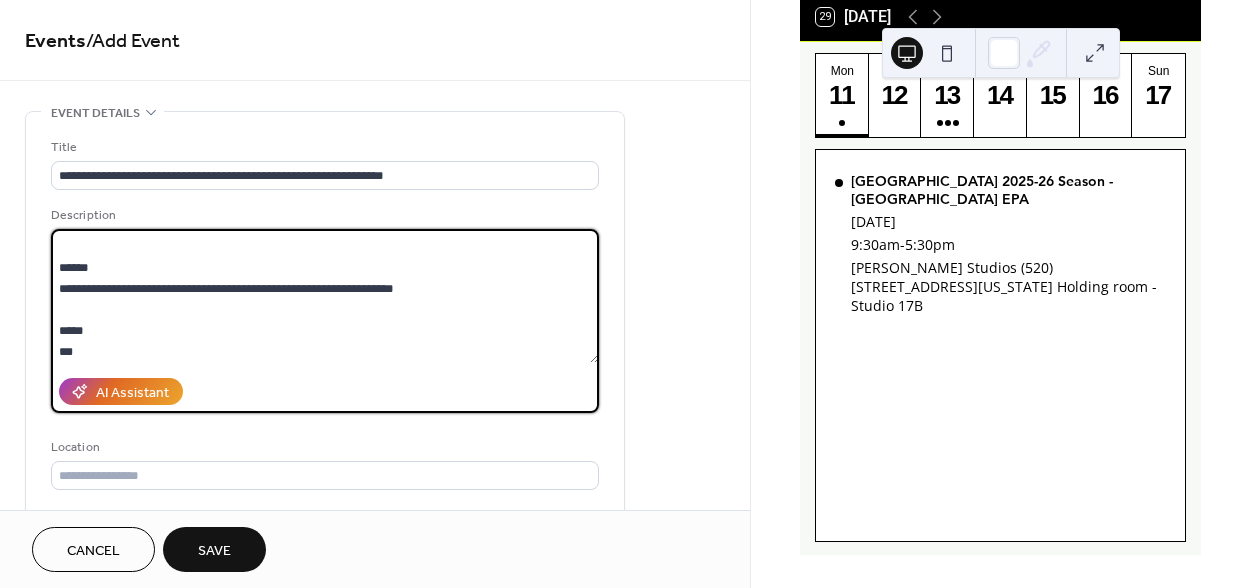 type on "**********" 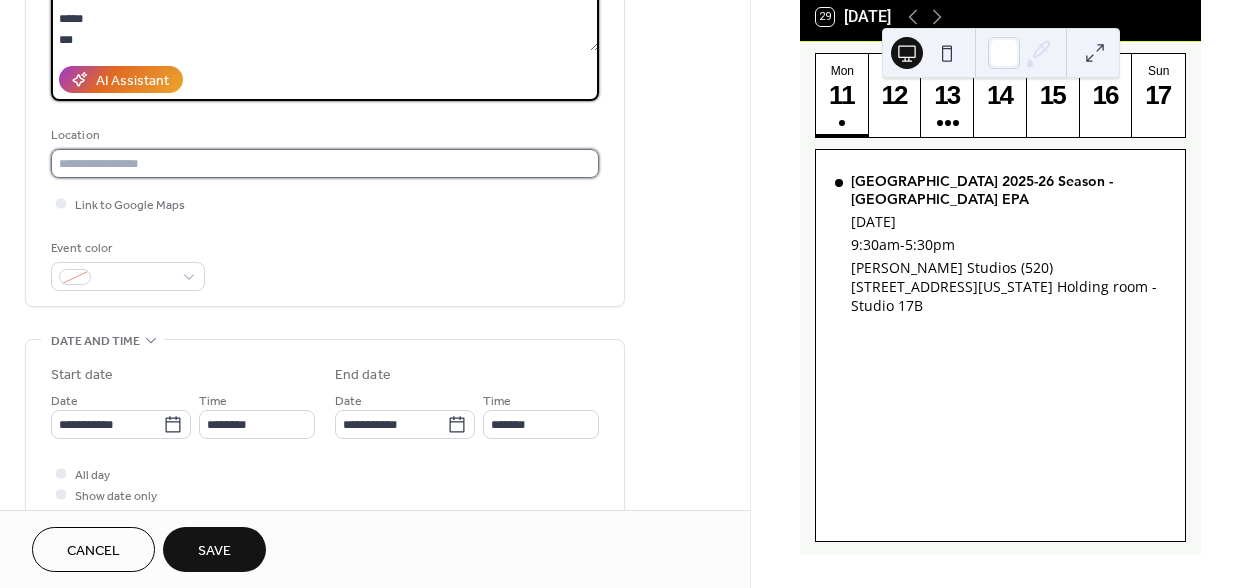 click at bounding box center [325, 163] 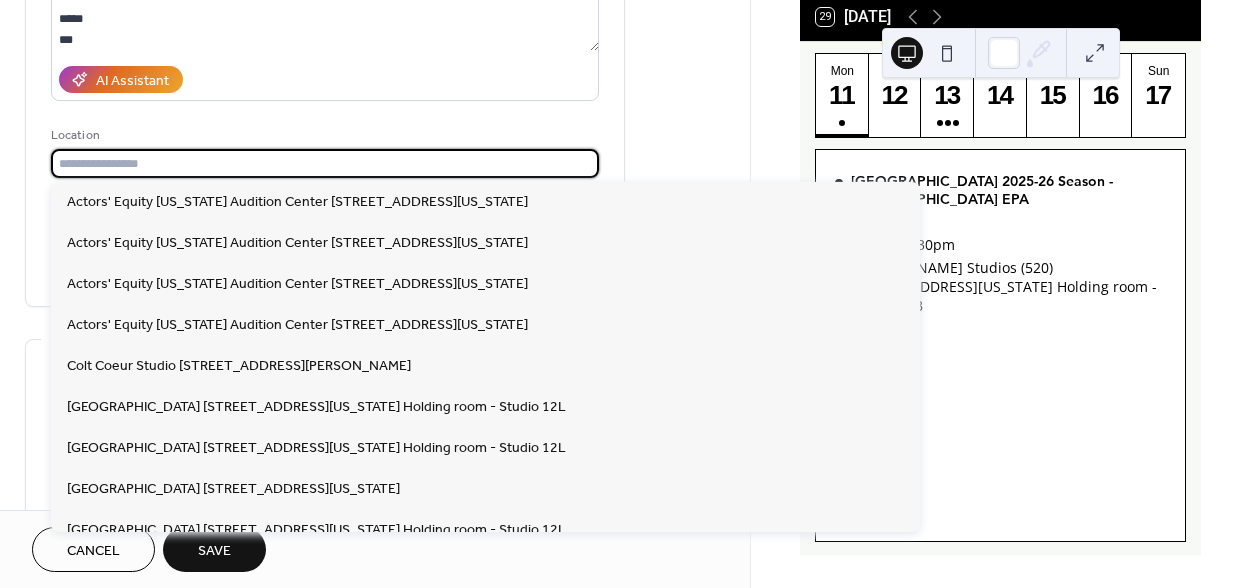 paste on "**********" 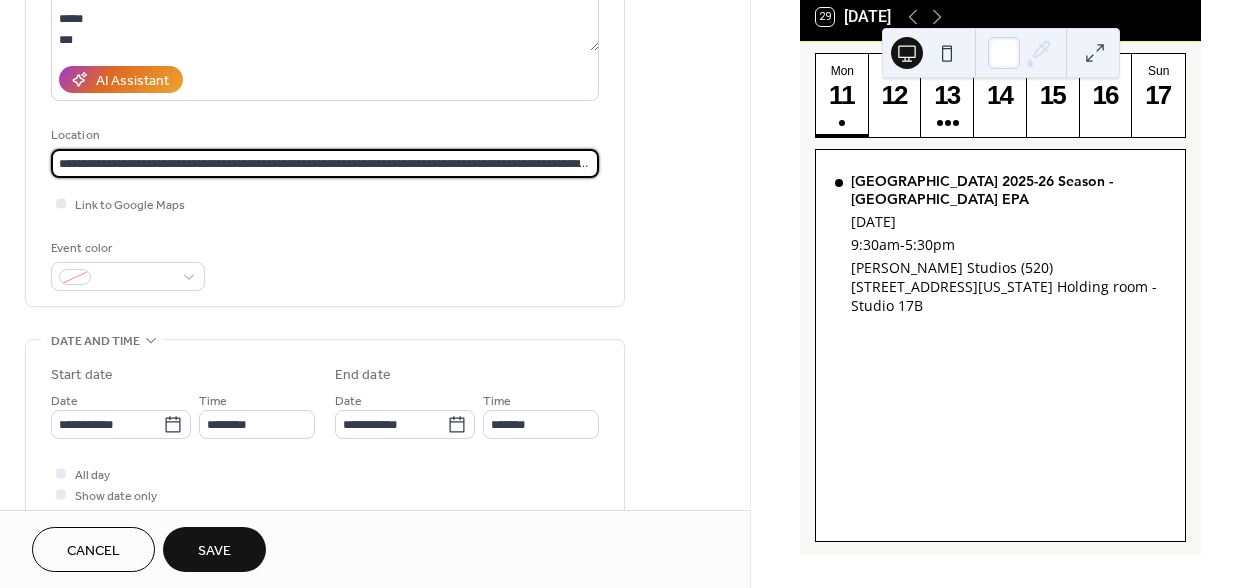 scroll, scrollTop: 0, scrollLeft: 104, axis: horizontal 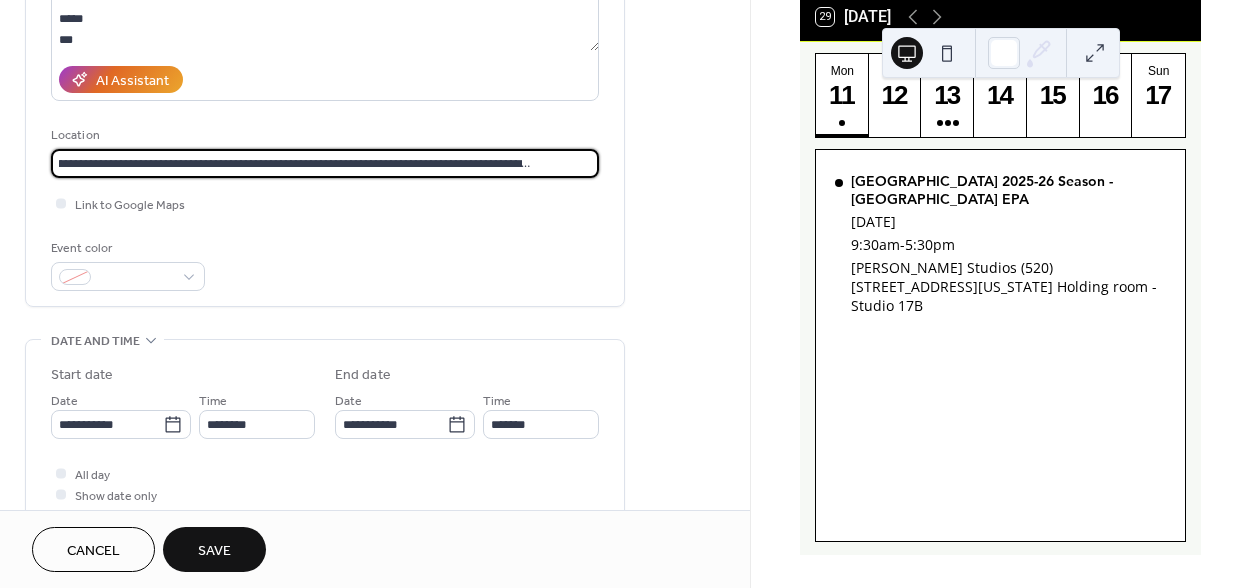 type on "**********" 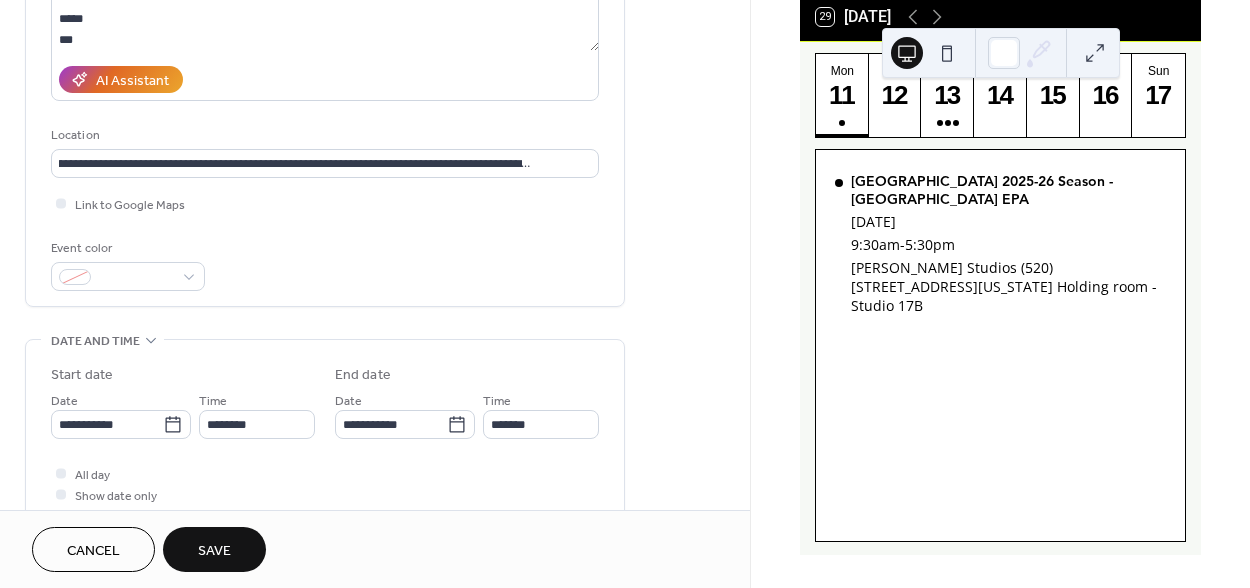 scroll, scrollTop: 0, scrollLeft: 0, axis: both 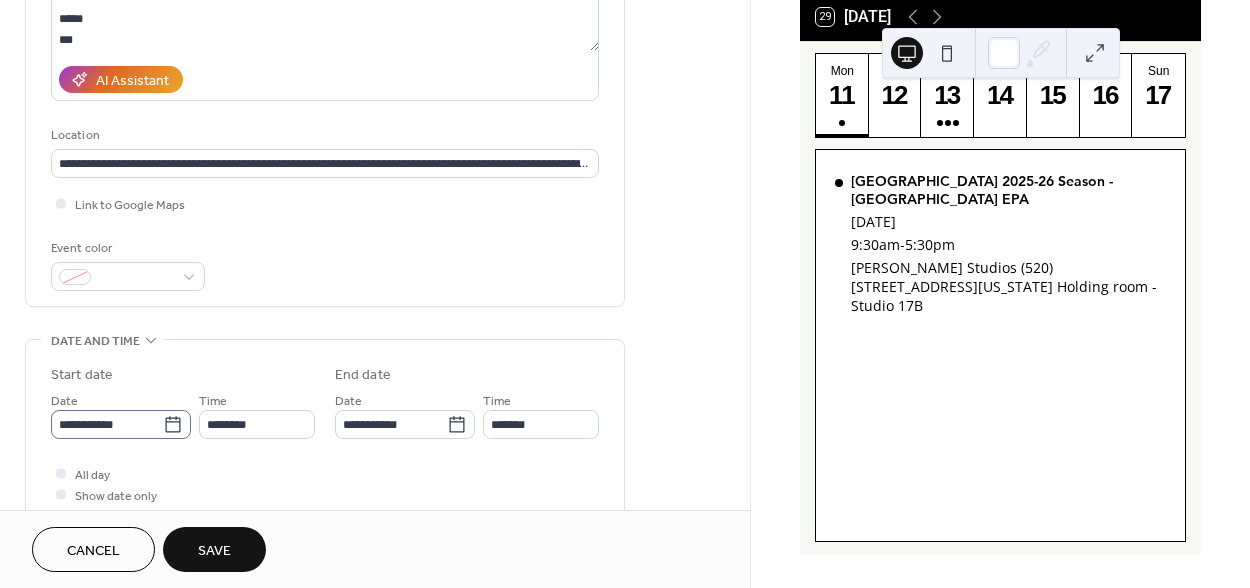 click 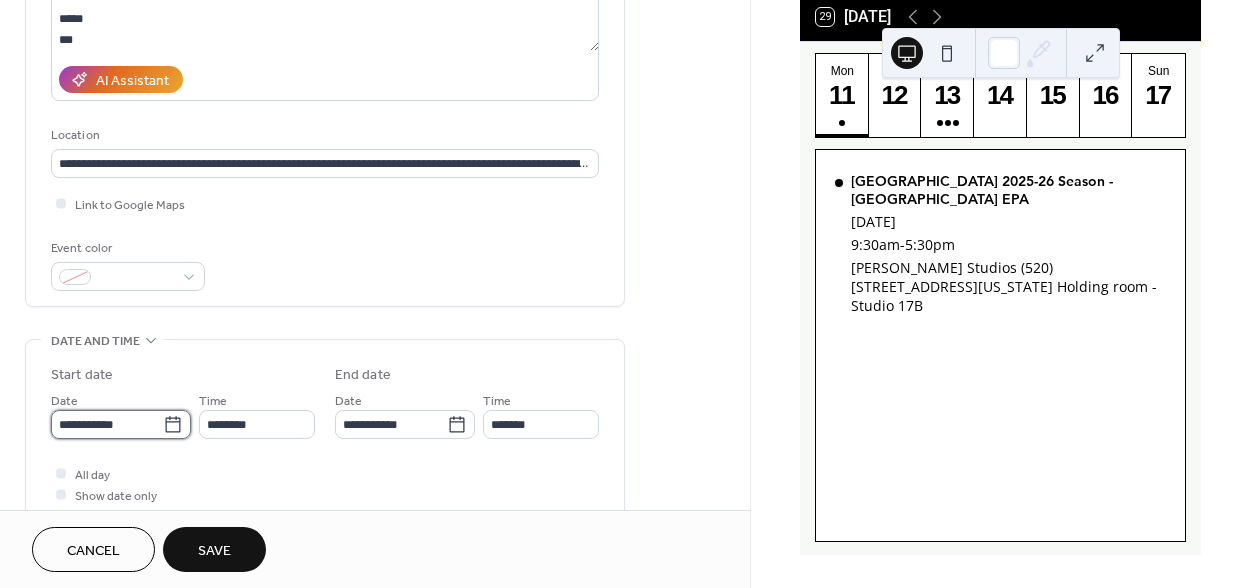 click on "**********" at bounding box center (107, 424) 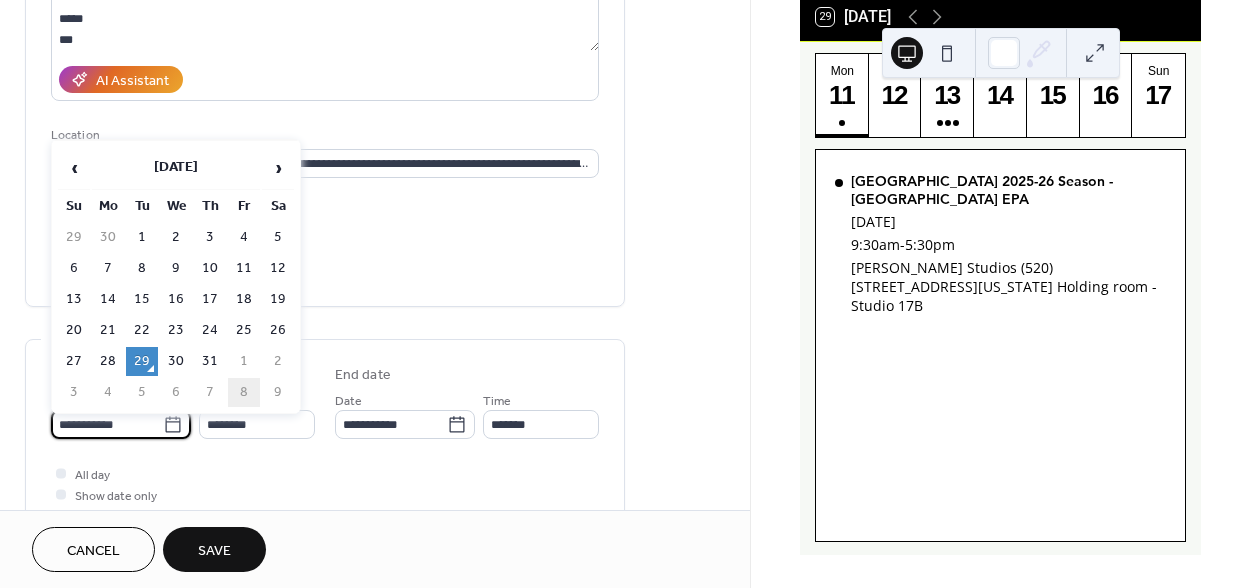 click on "8" at bounding box center [244, 392] 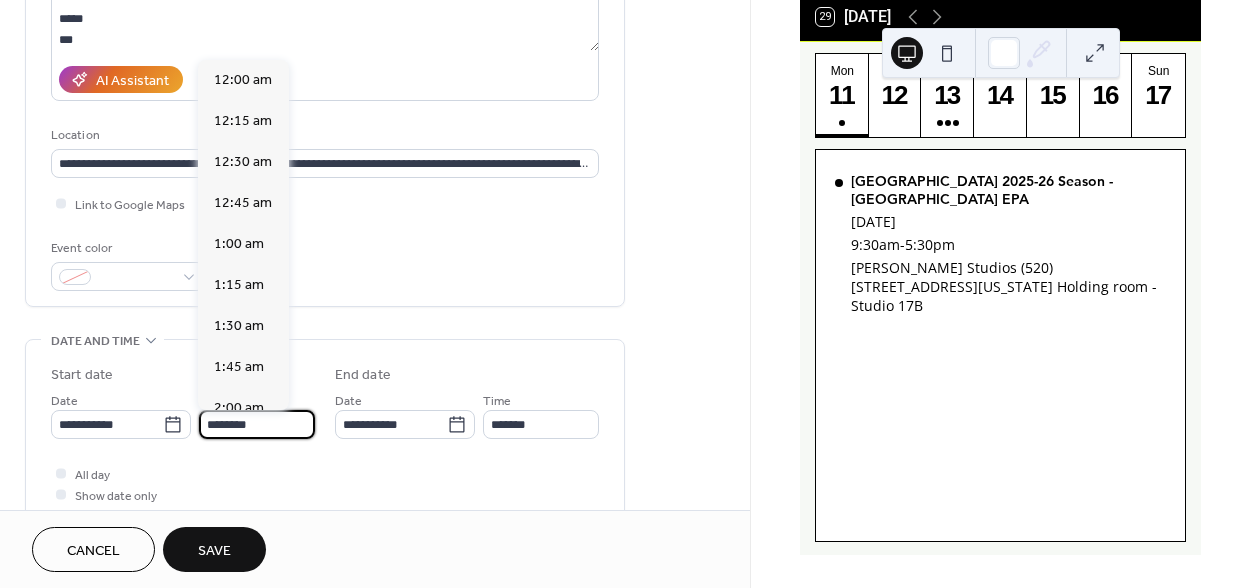 click on "********" at bounding box center (257, 424) 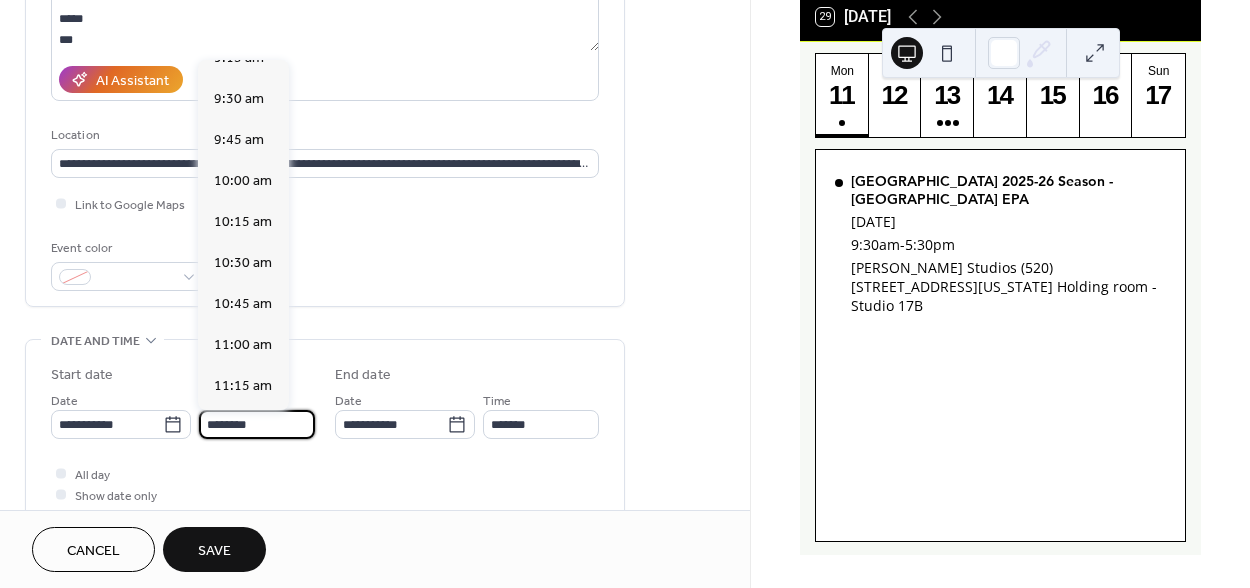 scroll, scrollTop: 1538, scrollLeft: 0, axis: vertical 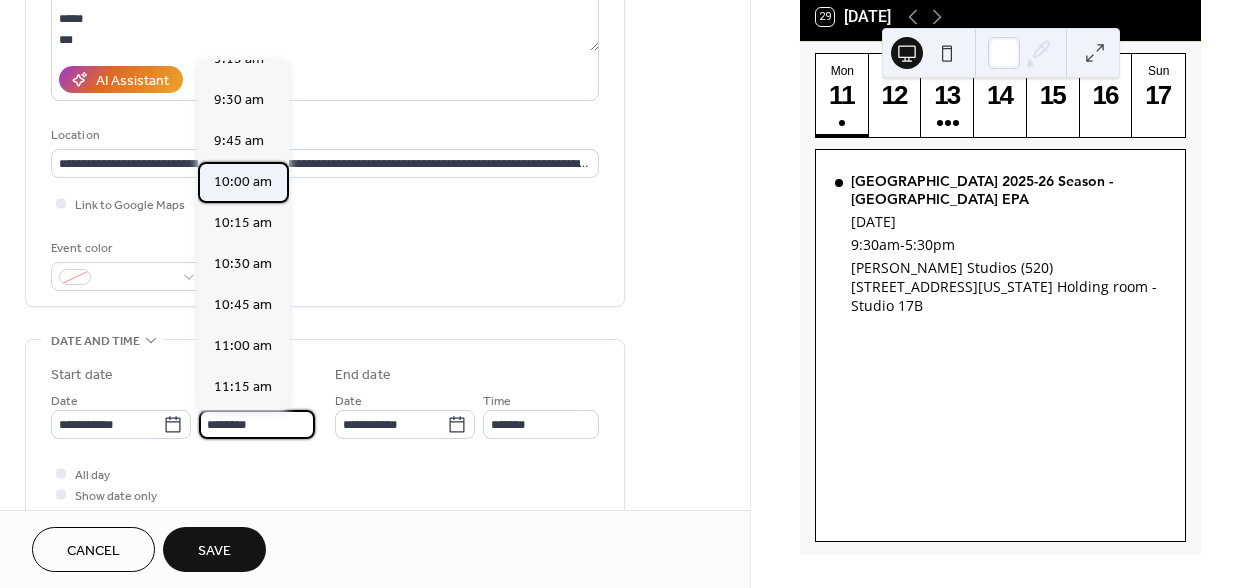 click on "10:00 am" at bounding box center (243, 182) 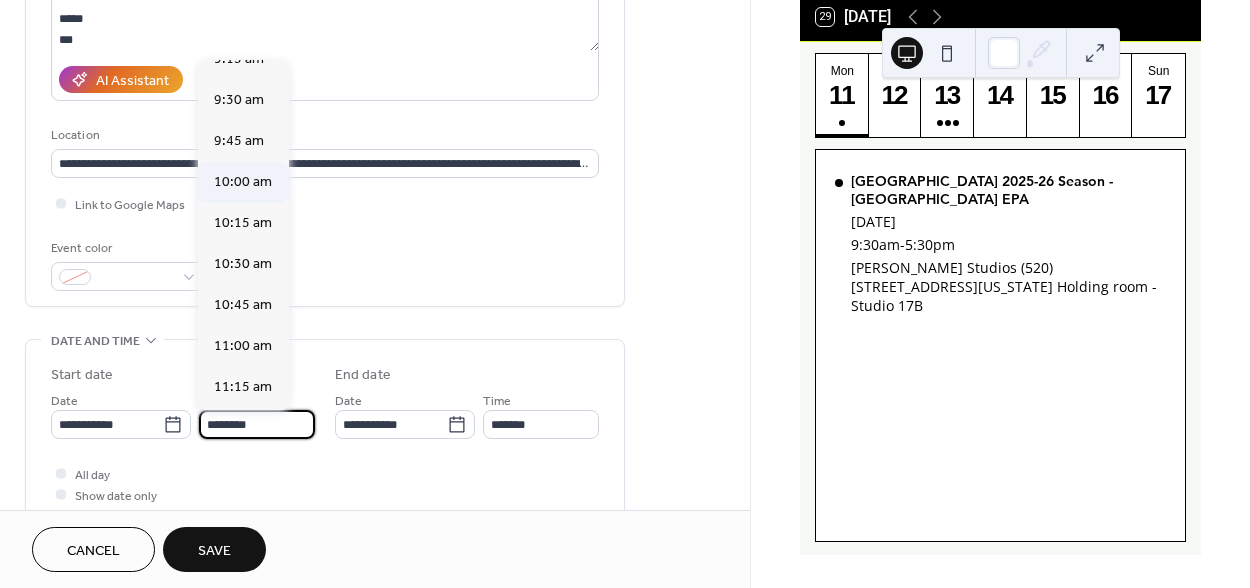 type on "********" 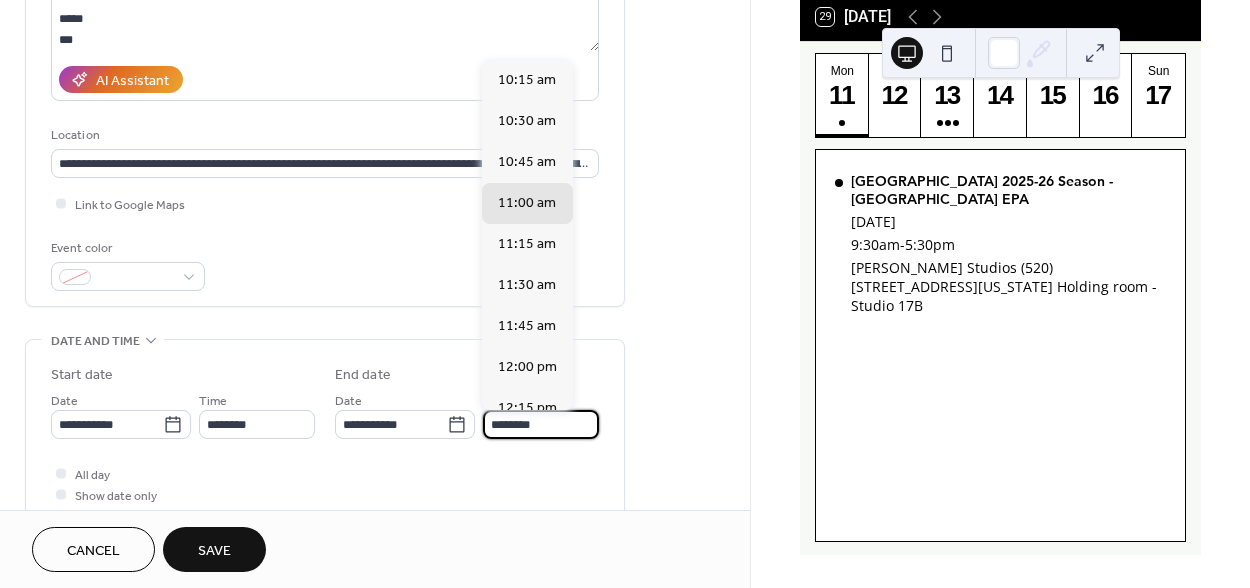 click on "********" at bounding box center (541, 424) 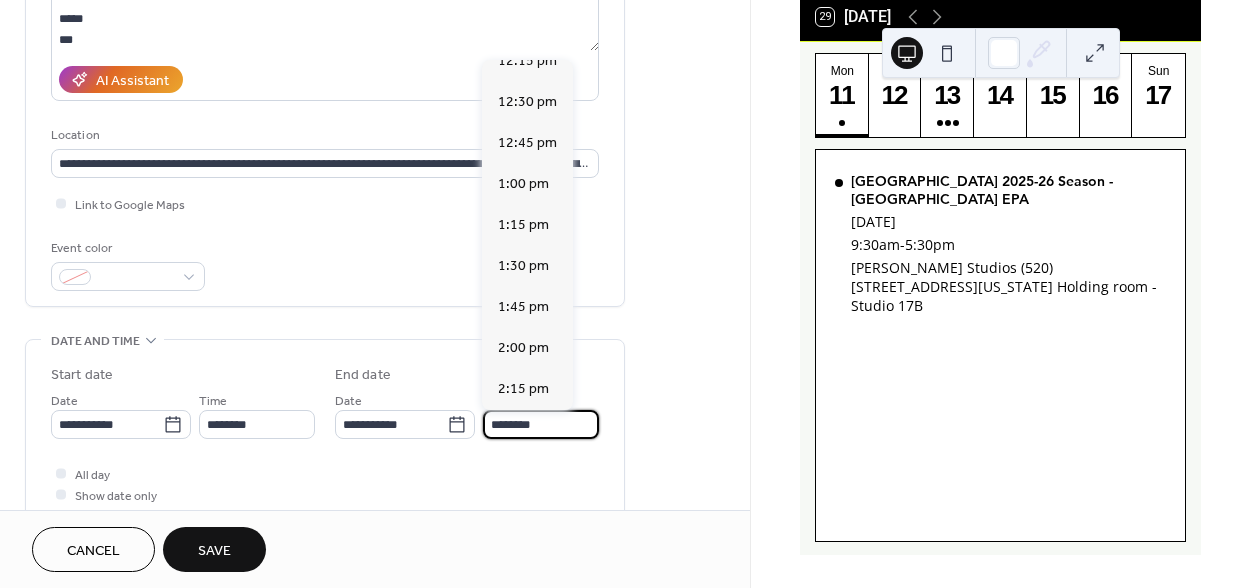 scroll, scrollTop: 349, scrollLeft: 0, axis: vertical 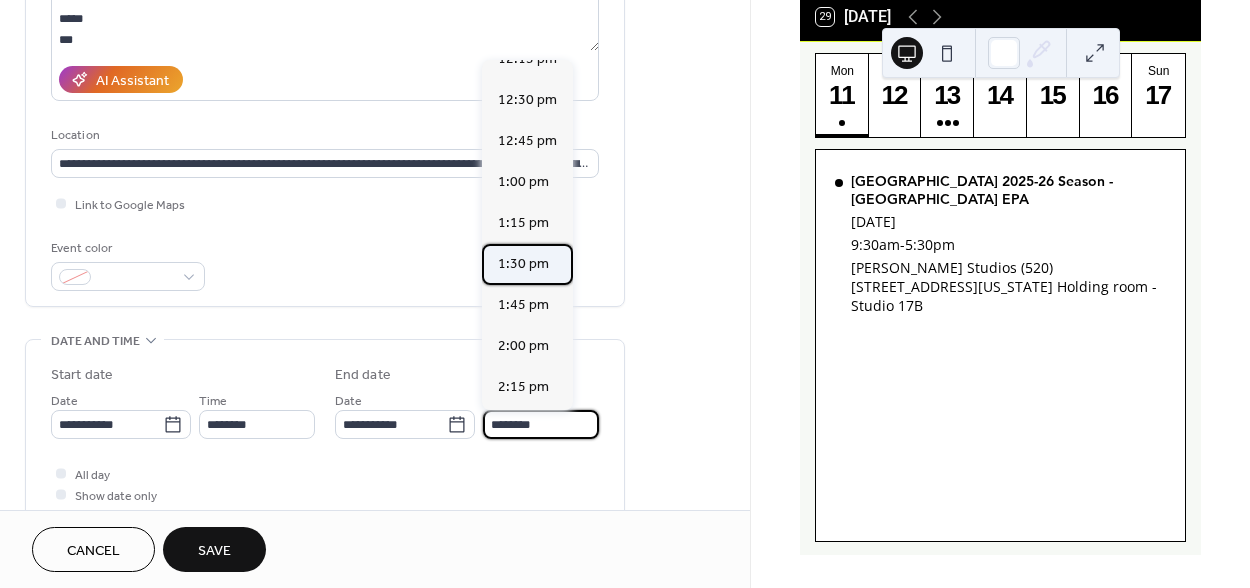 click on "1:30 pm" at bounding box center [523, 264] 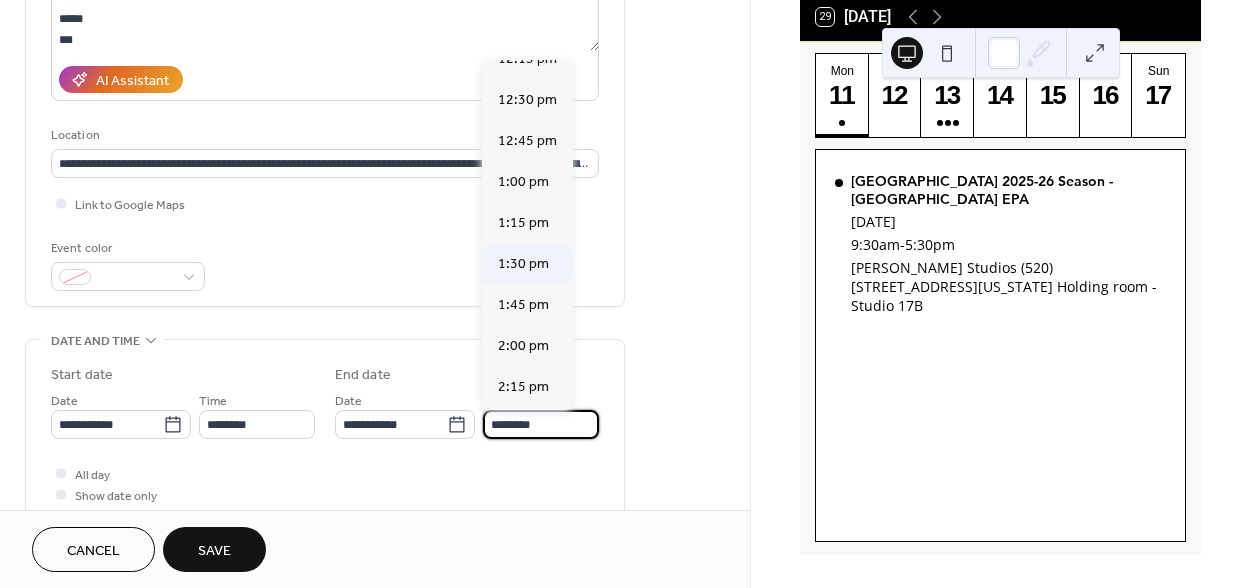 type on "*******" 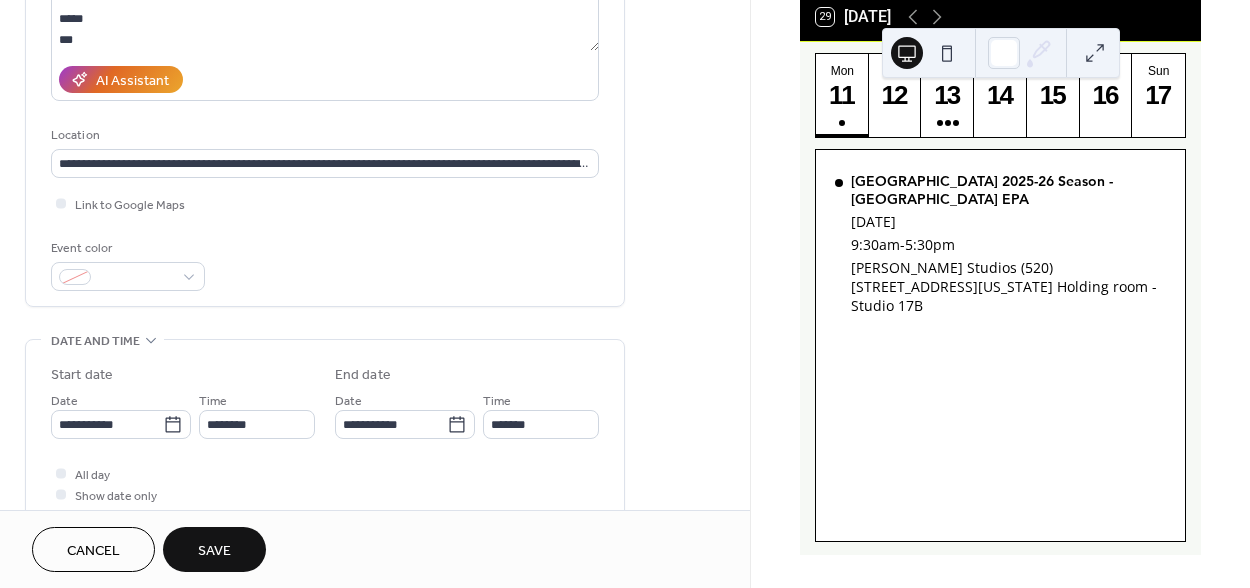 scroll, scrollTop: 976, scrollLeft: 0, axis: vertical 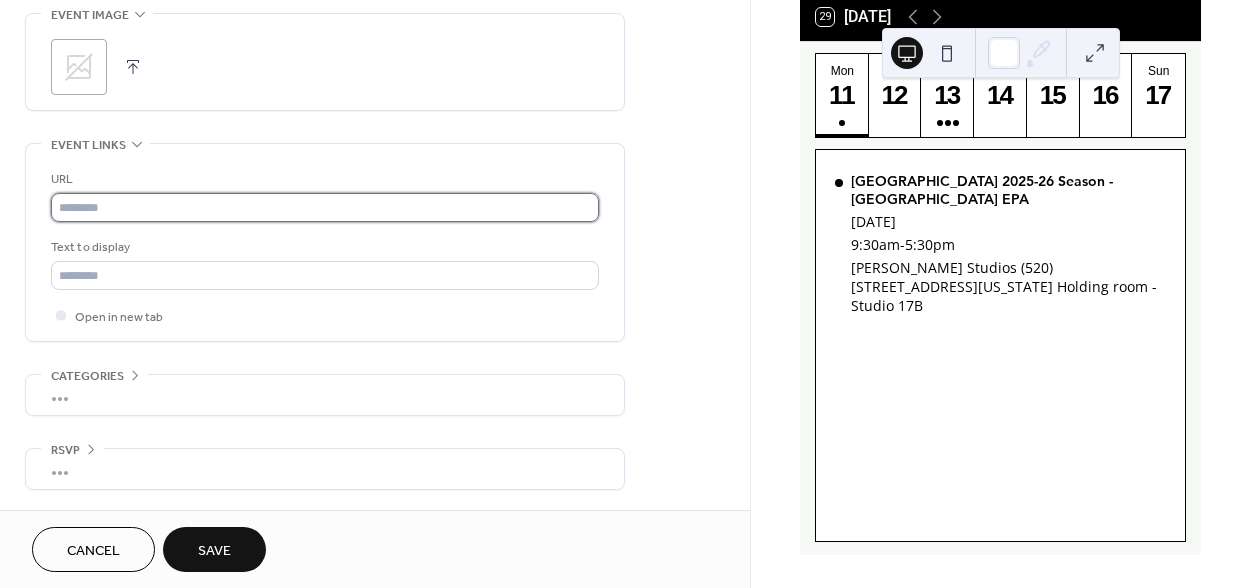click at bounding box center (325, 207) 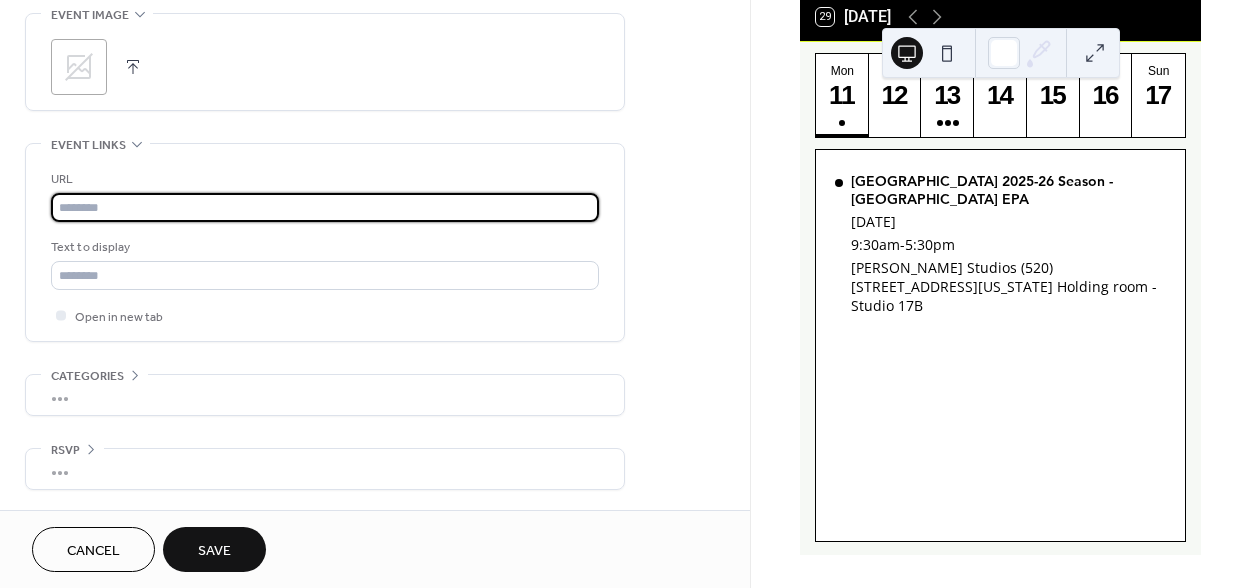paste on "**********" 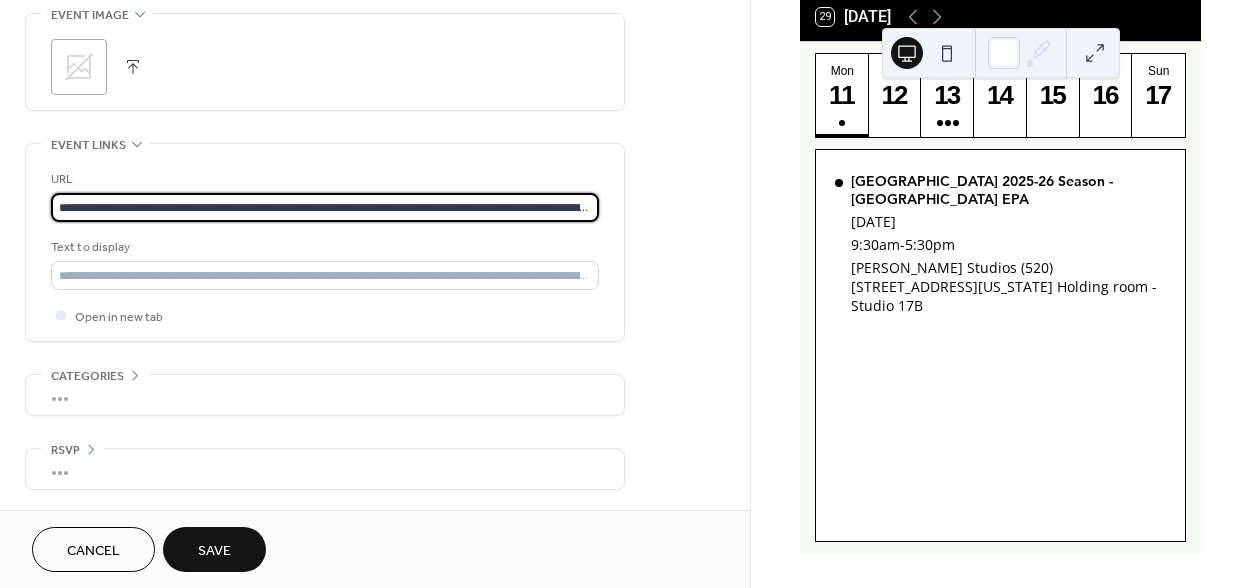 scroll, scrollTop: 0, scrollLeft: 269, axis: horizontal 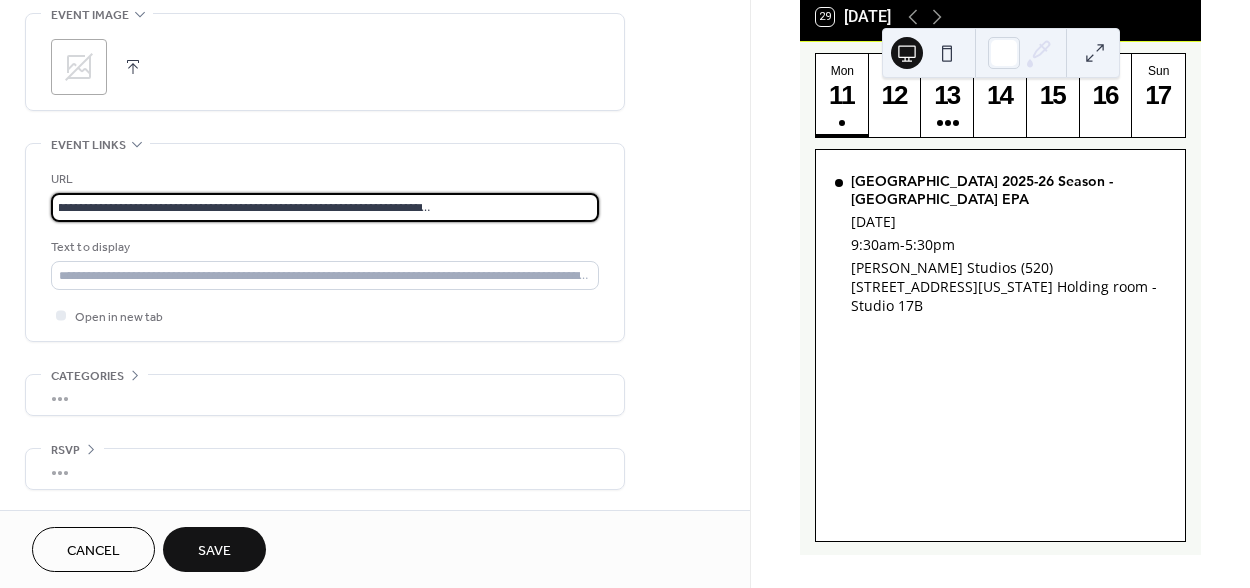 type on "**********" 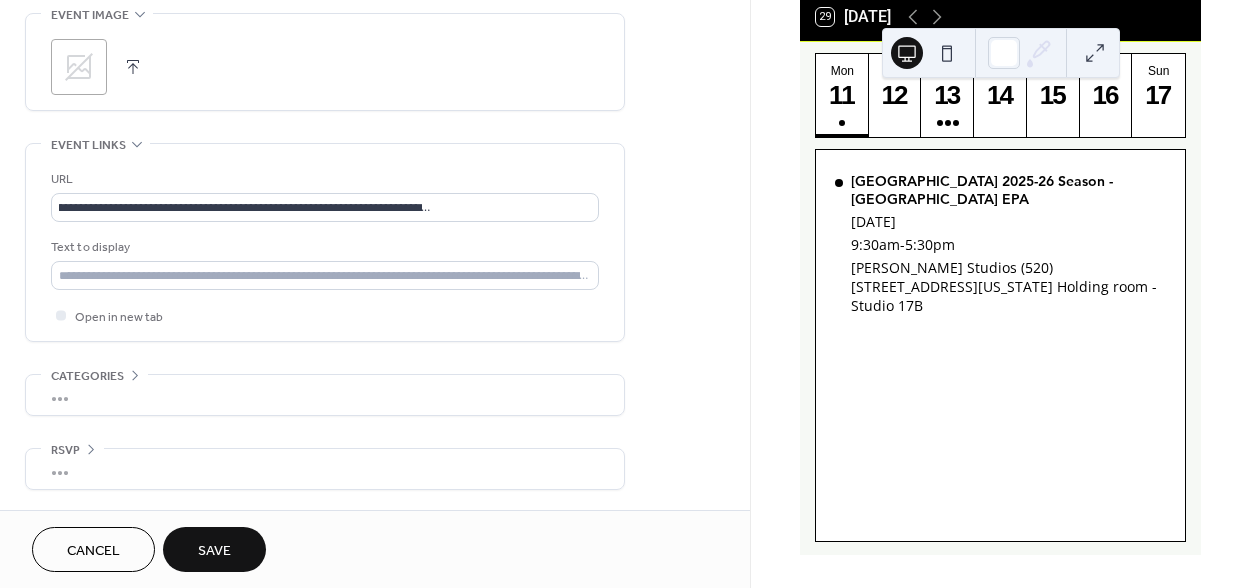 scroll, scrollTop: 0, scrollLeft: 0, axis: both 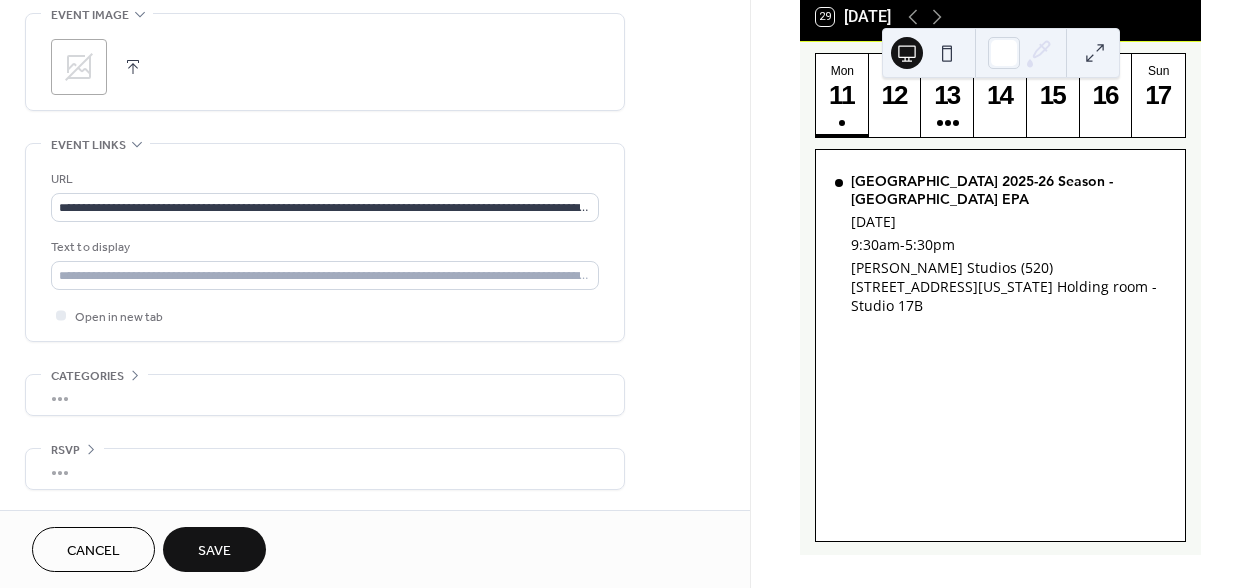 click on "URL" at bounding box center (323, 179) 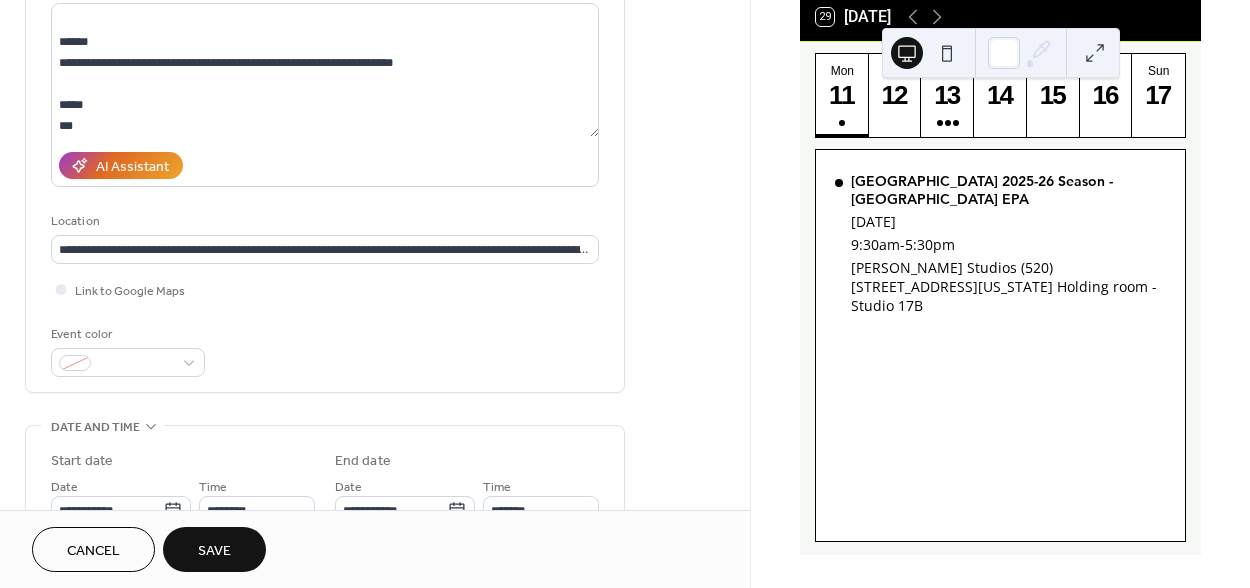 scroll, scrollTop: 220, scrollLeft: 0, axis: vertical 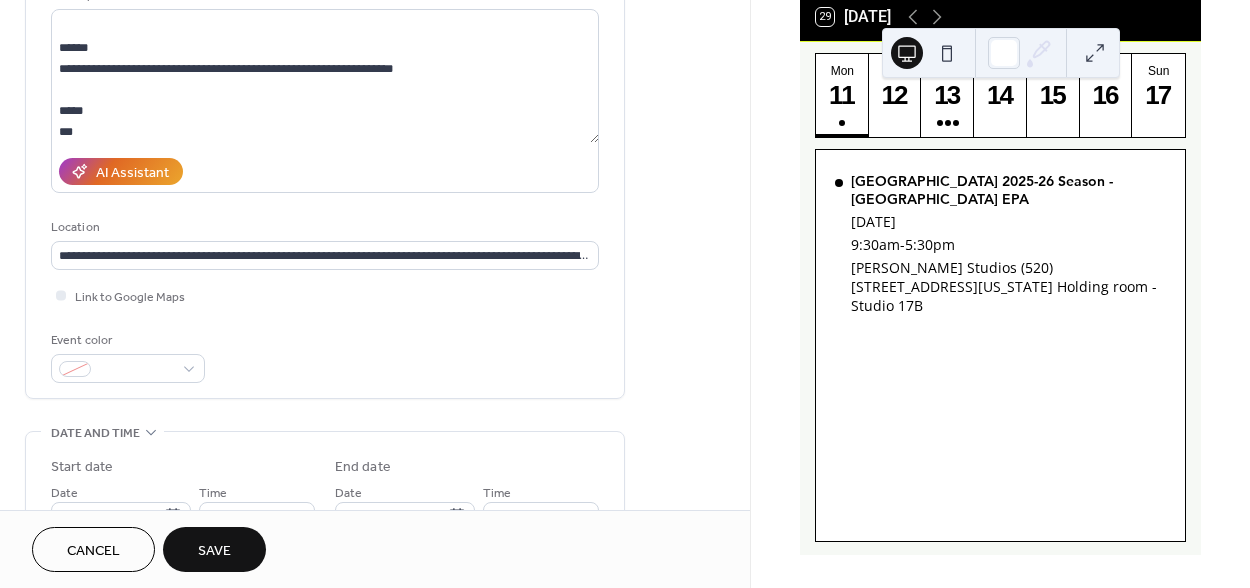 click on "Save" at bounding box center (214, 549) 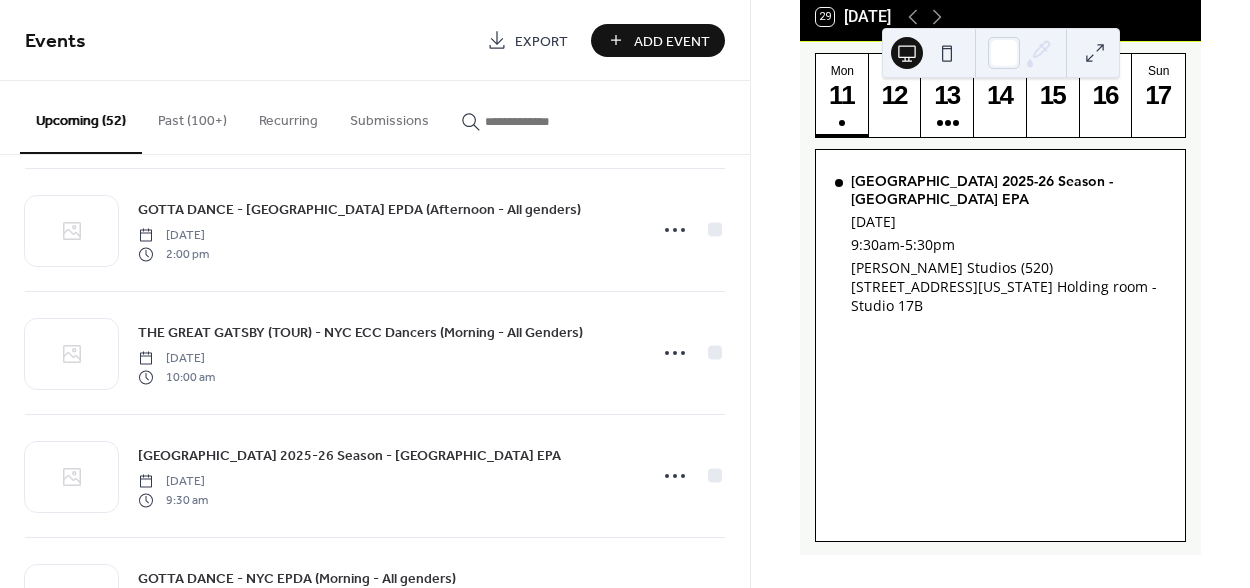 scroll, scrollTop: 5019, scrollLeft: 0, axis: vertical 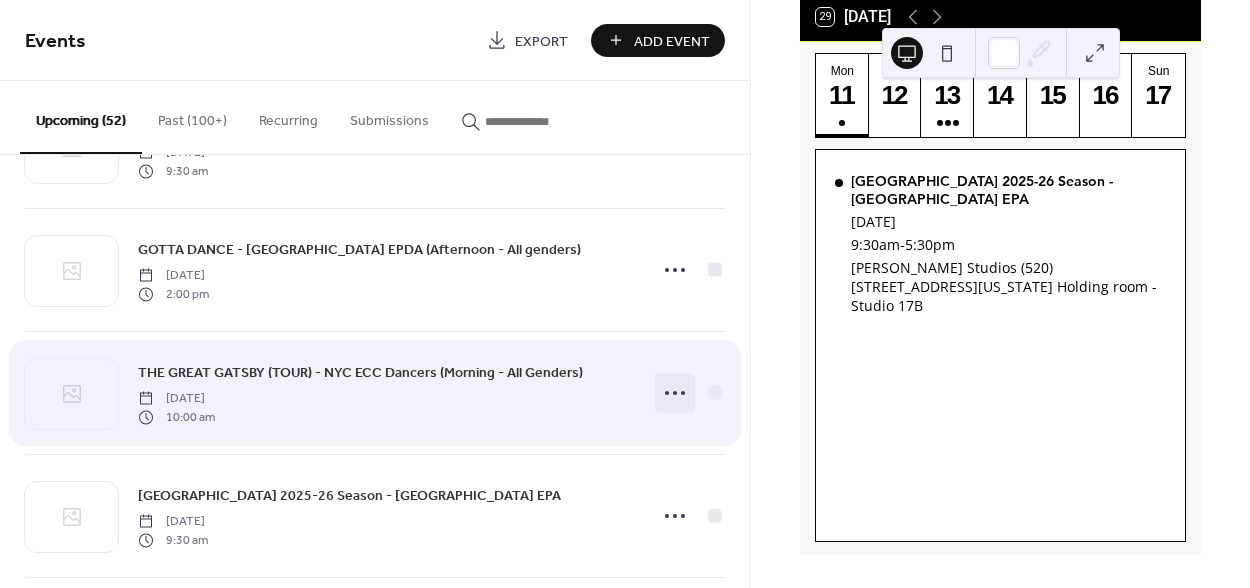 click 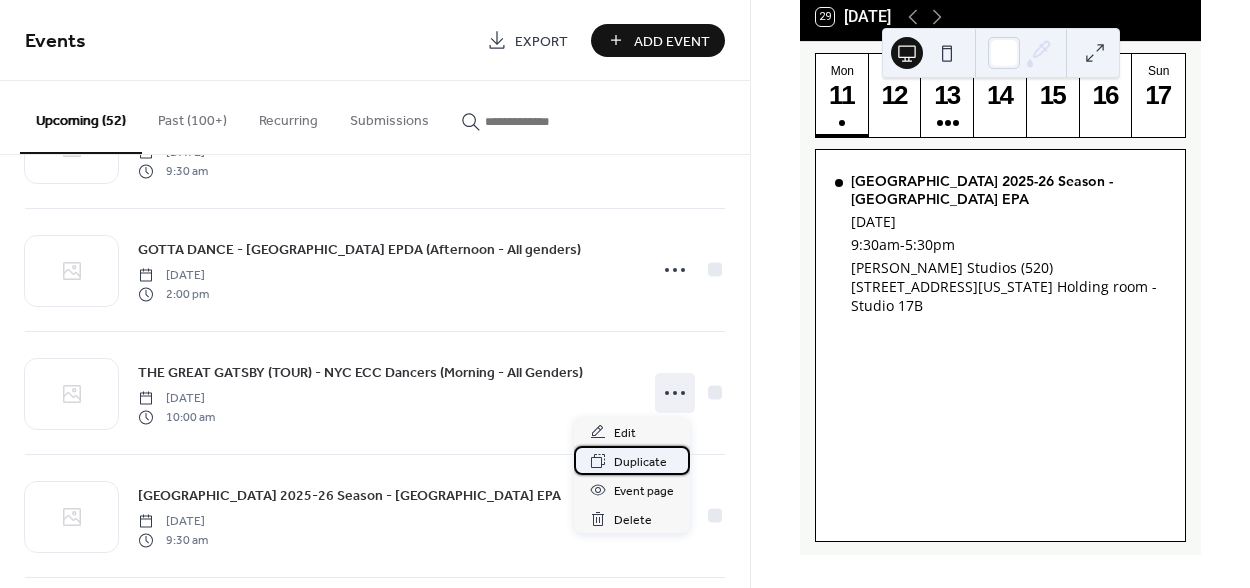 click on "Duplicate" at bounding box center [640, 462] 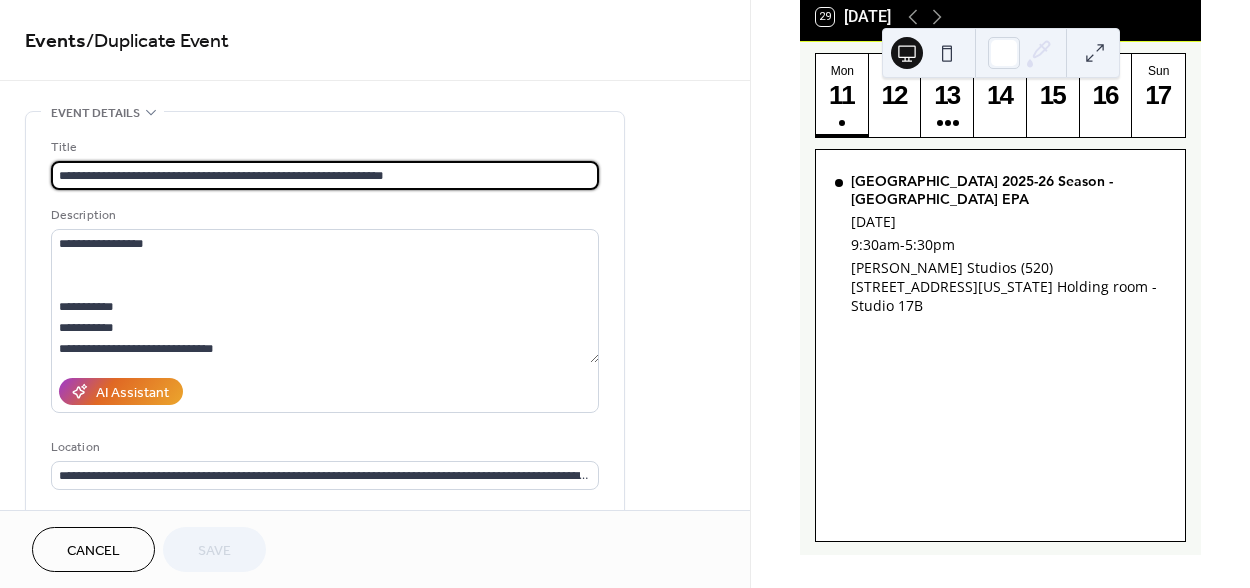 click on "**********" at bounding box center (325, 175) 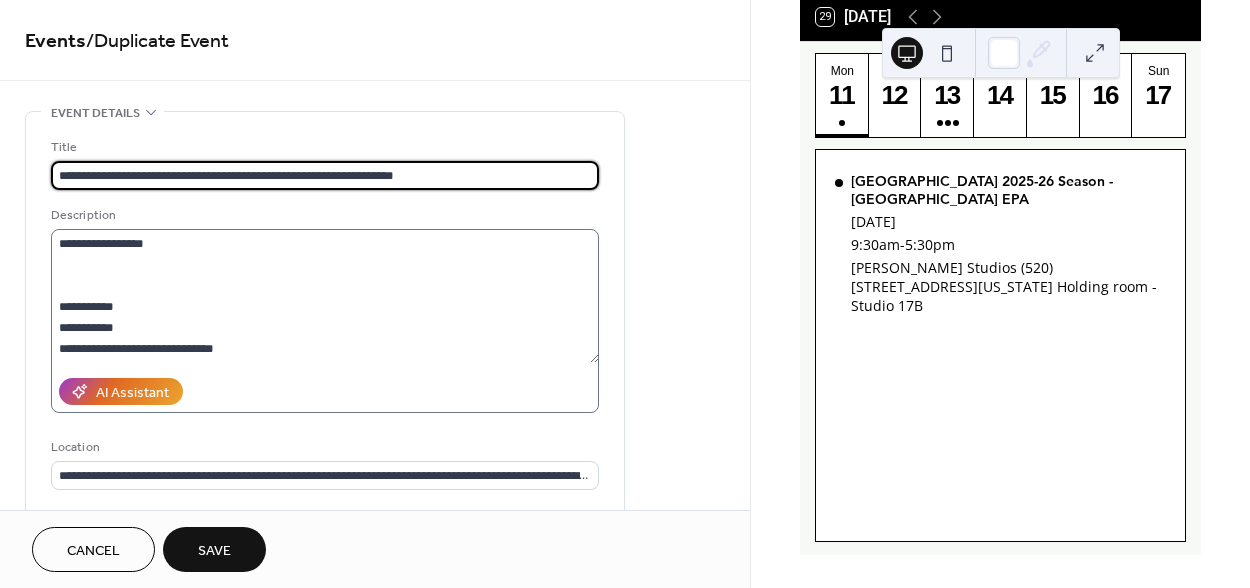 type on "**********" 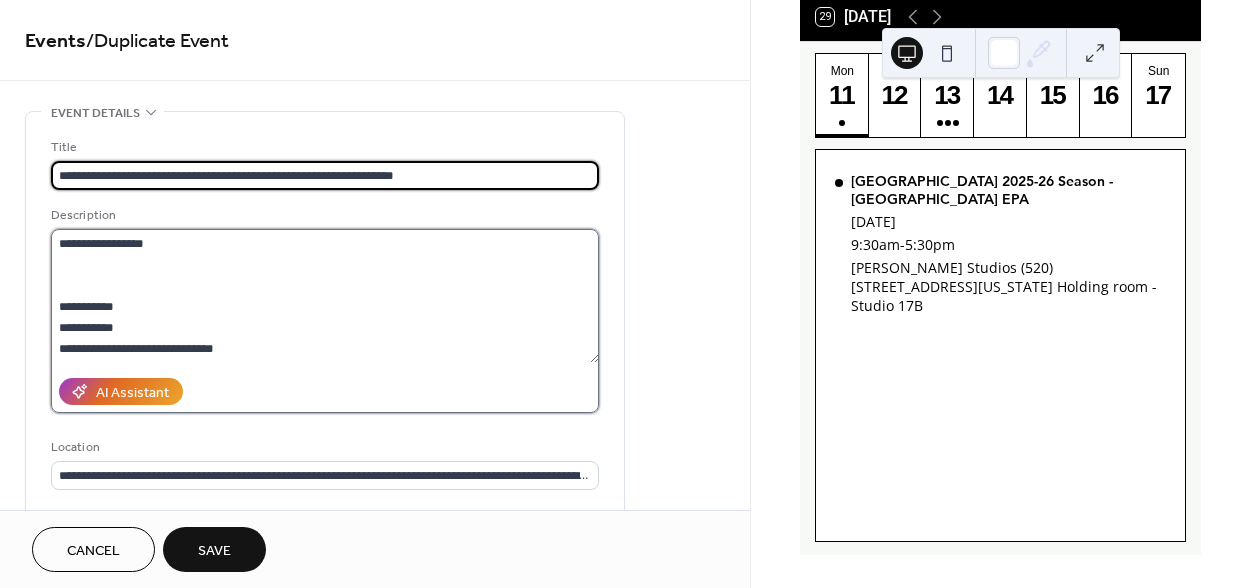 click at bounding box center (325, 296) 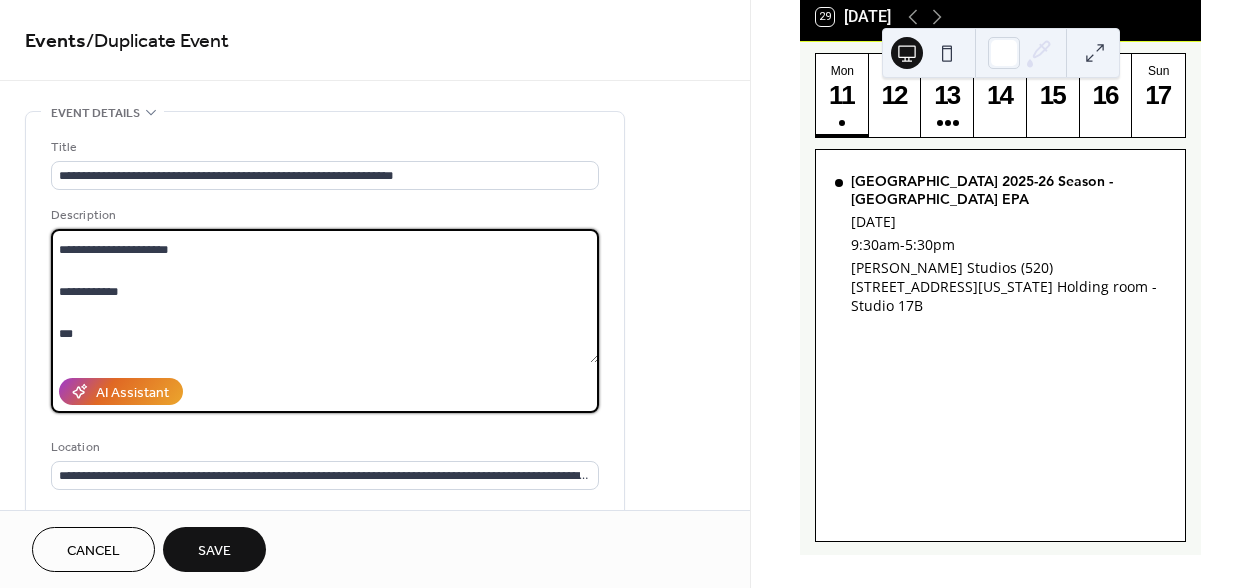 scroll, scrollTop: 281, scrollLeft: 0, axis: vertical 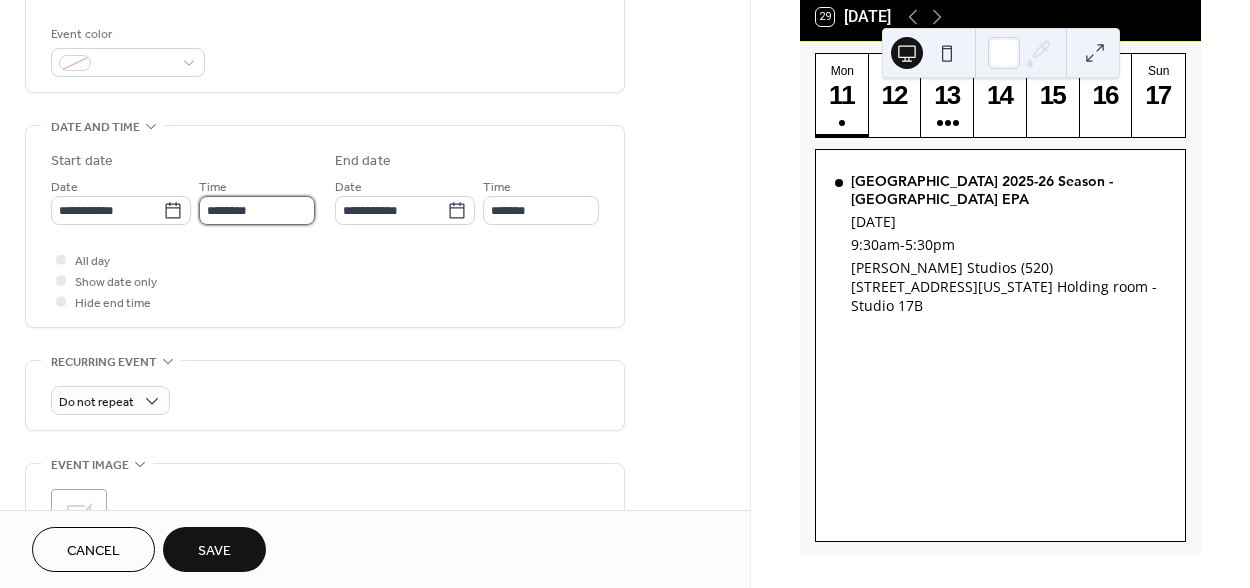 click on "********" at bounding box center (257, 210) 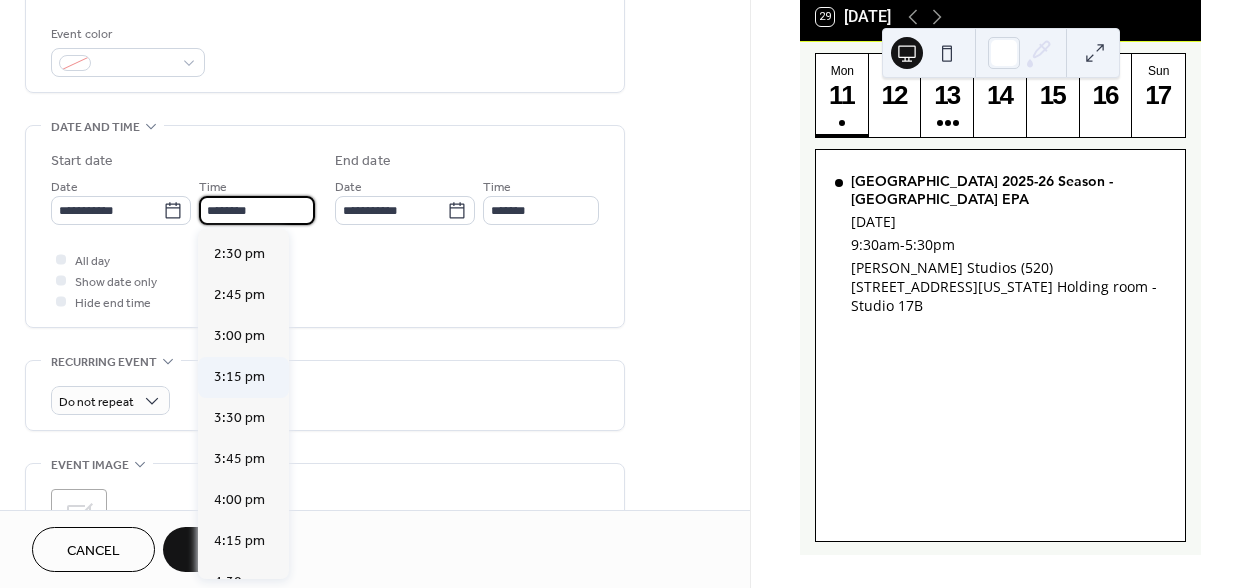 scroll, scrollTop: 2314, scrollLeft: 0, axis: vertical 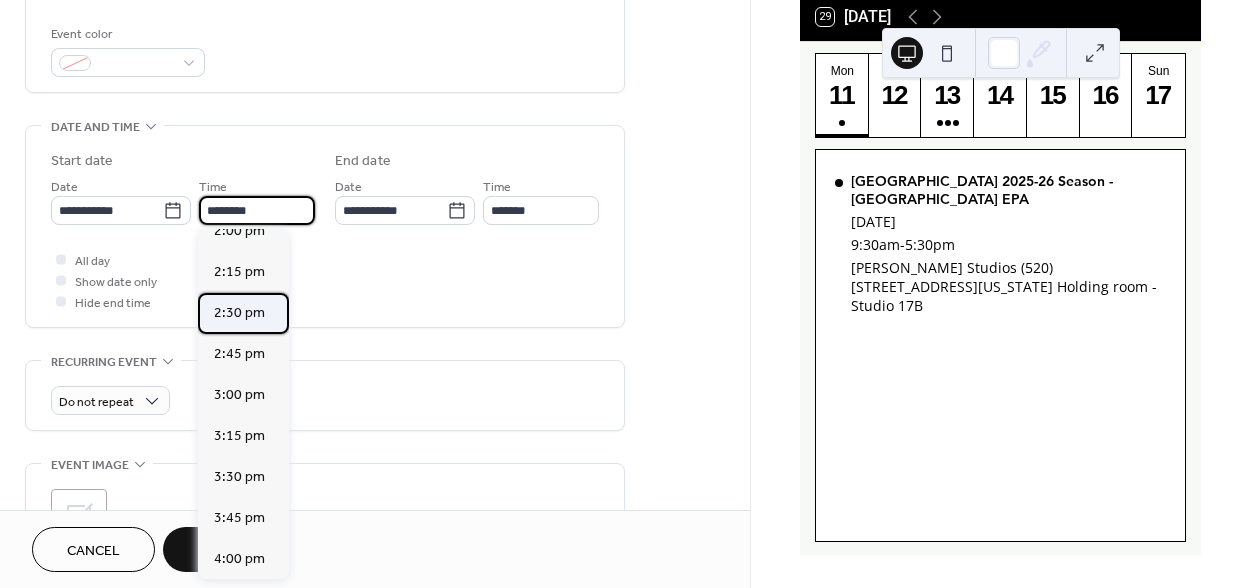 click on "2:30 pm" at bounding box center [239, 313] 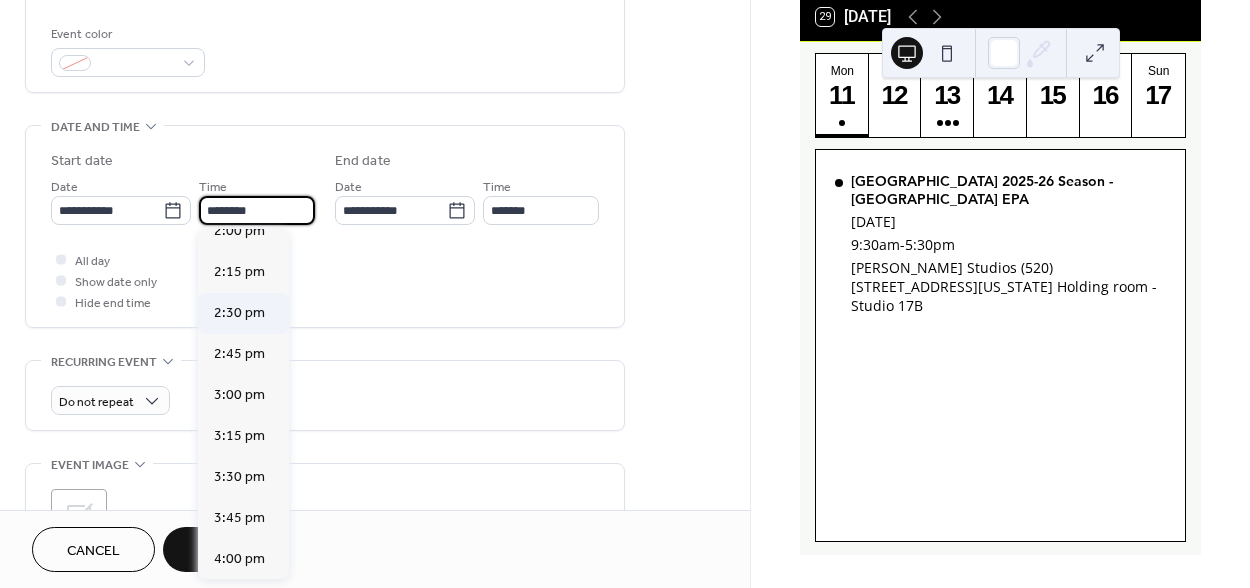 type on "*******" 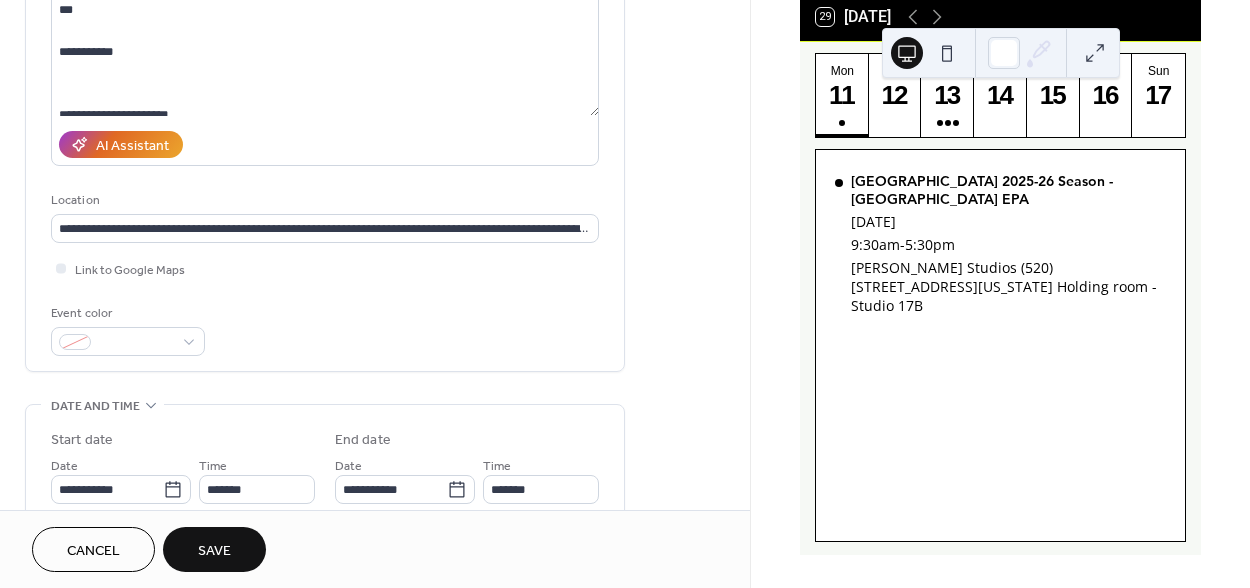 scroll, scrollTop: 225, scrollLeft: 0, axis: vertical 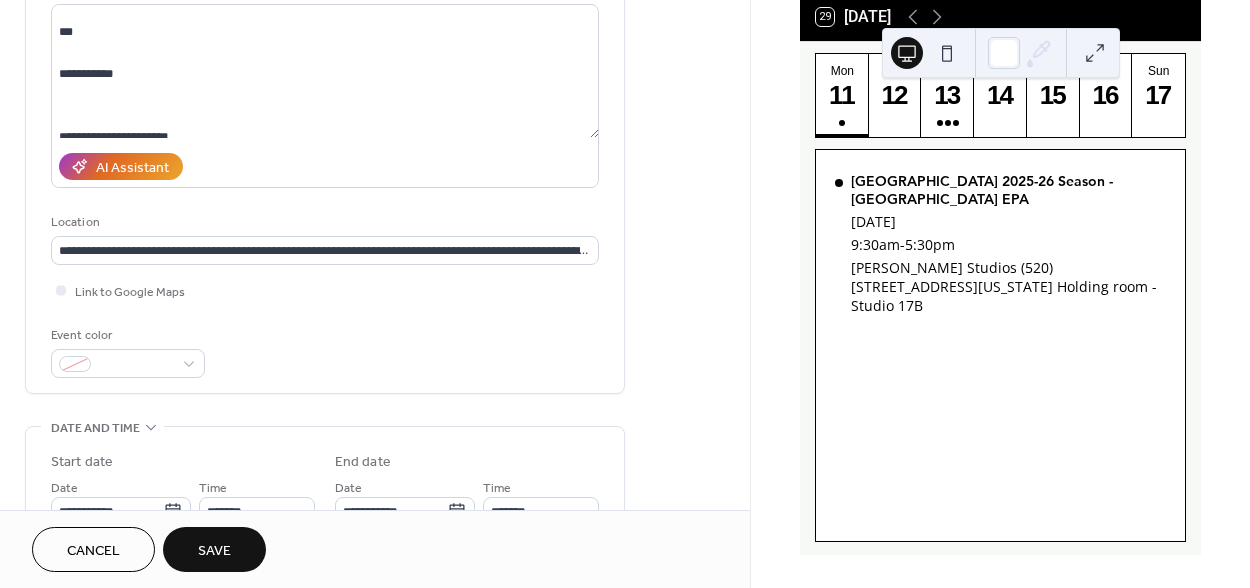 click on "Save" at bounding box center [214, 551] 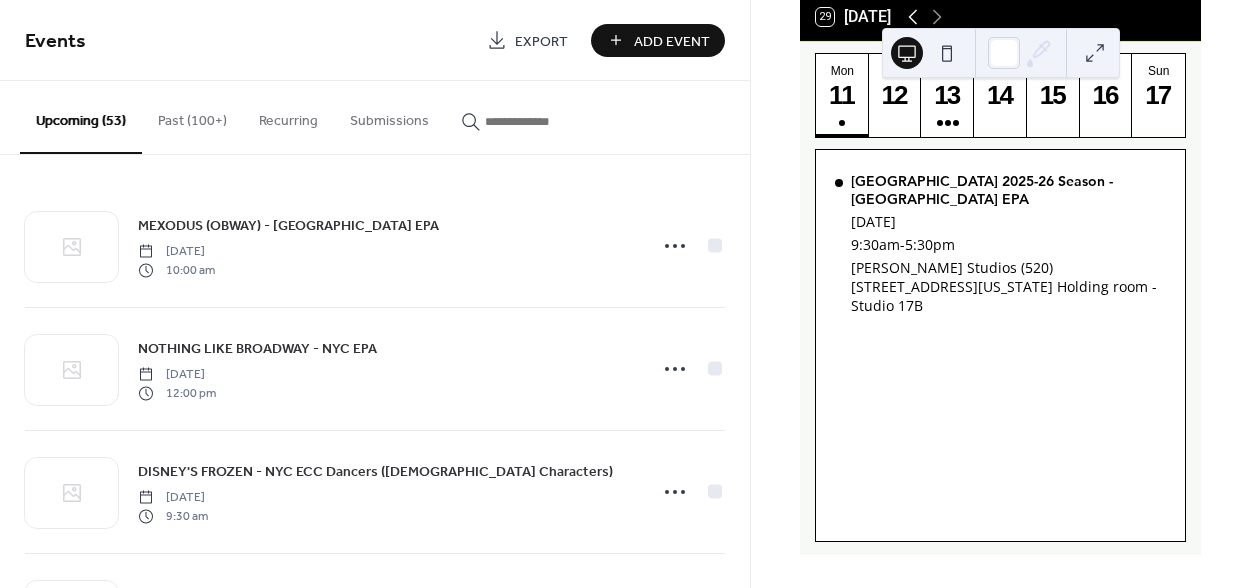 drag, startPoint x: 975, startPoint y: 63, endPoint x: 914, endPoint y: 23, distance: 72.94518 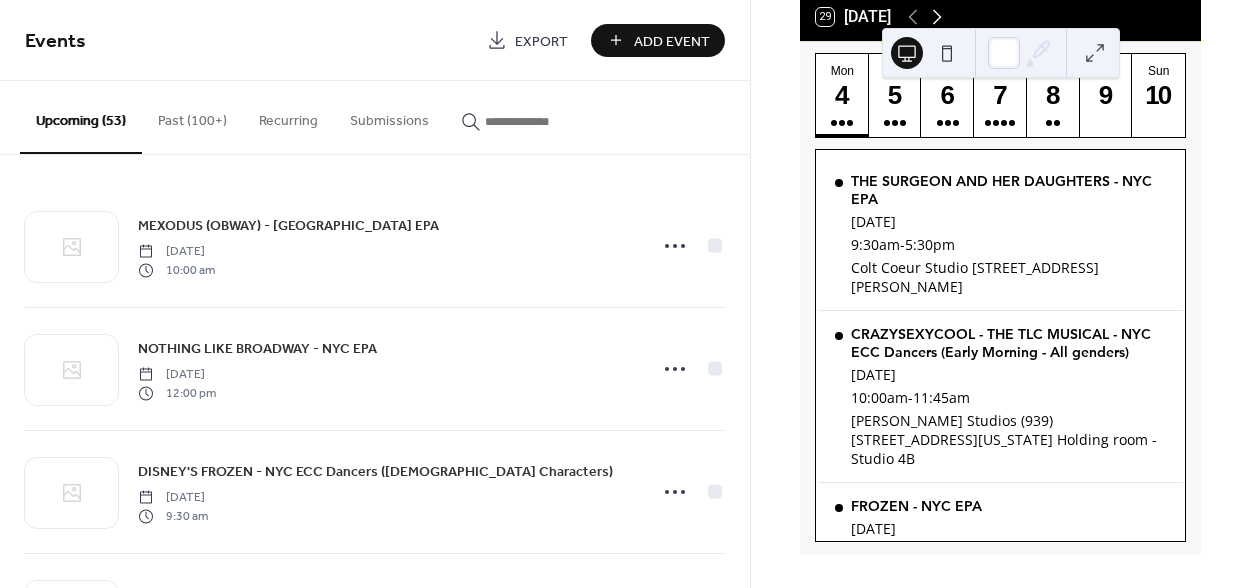 click 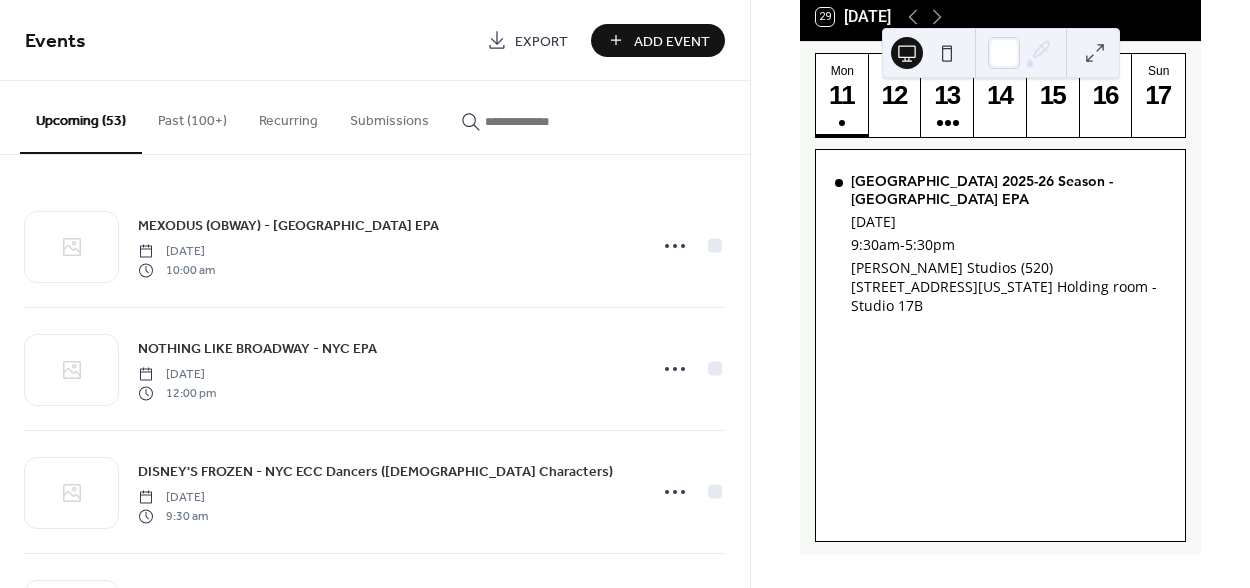 click on "Add Event" at bounding box center [672, 41] 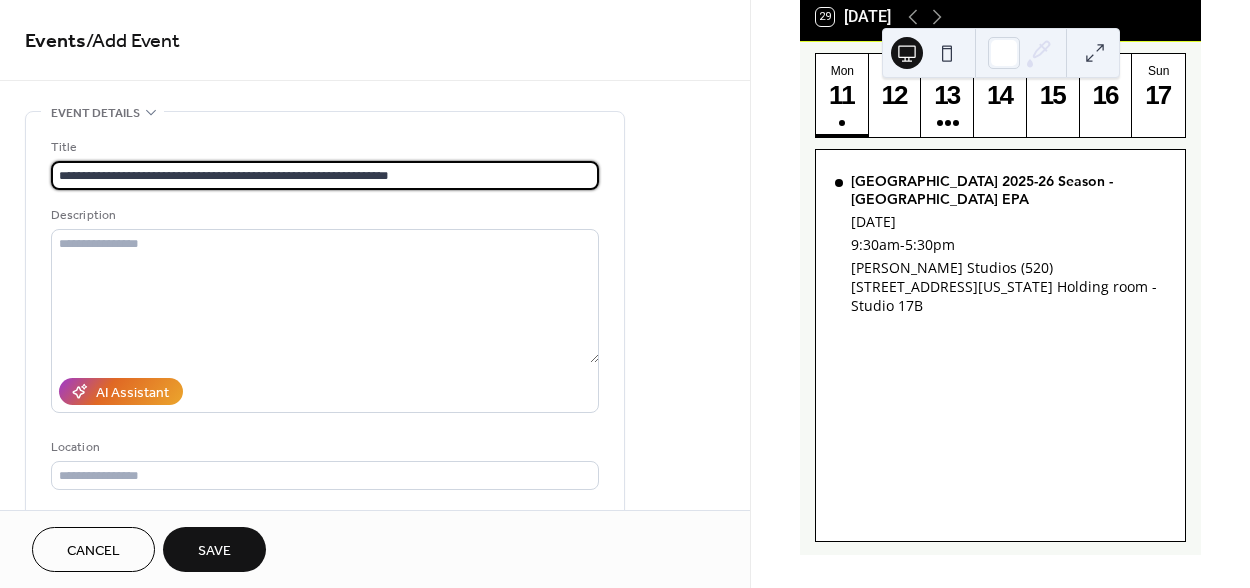 type on "**********" 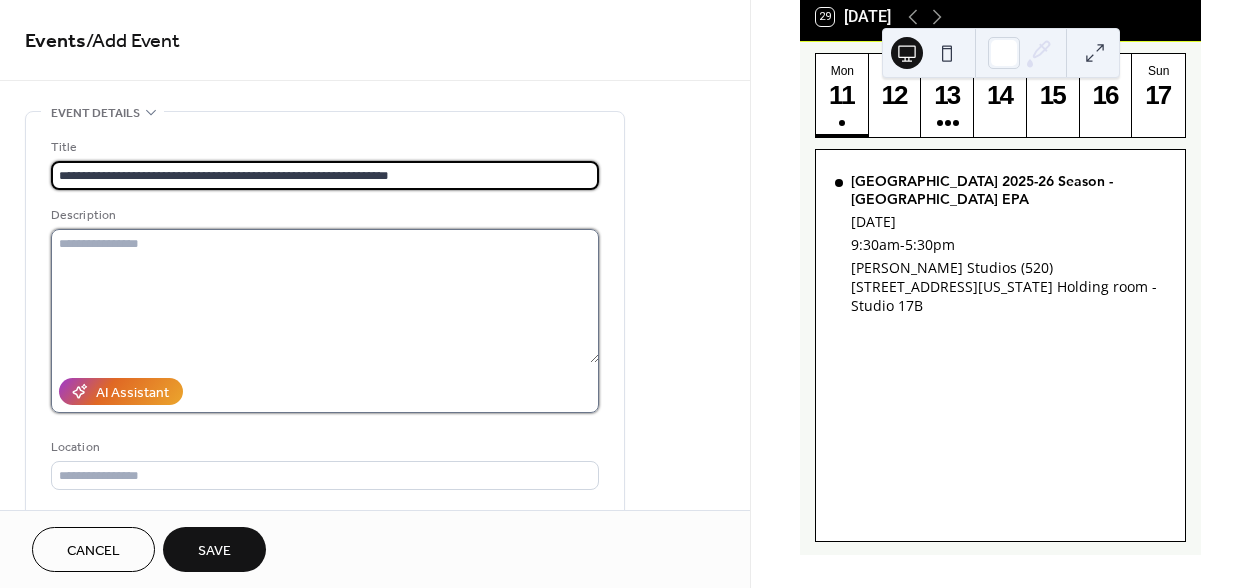 click at bounding box center (325, 296) 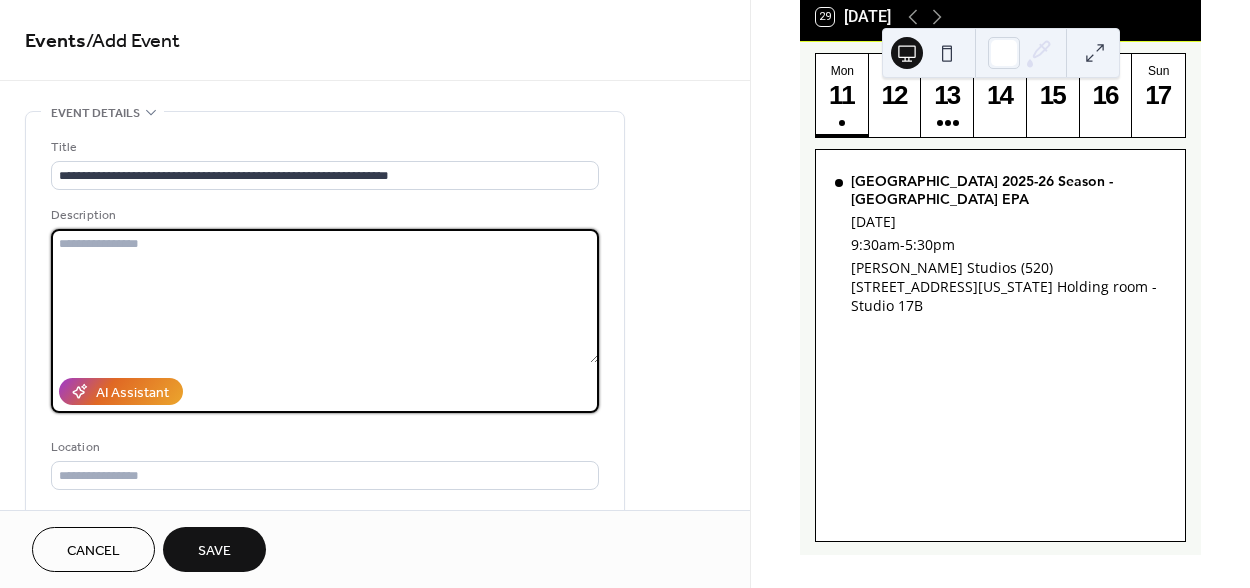 paste on "**********" 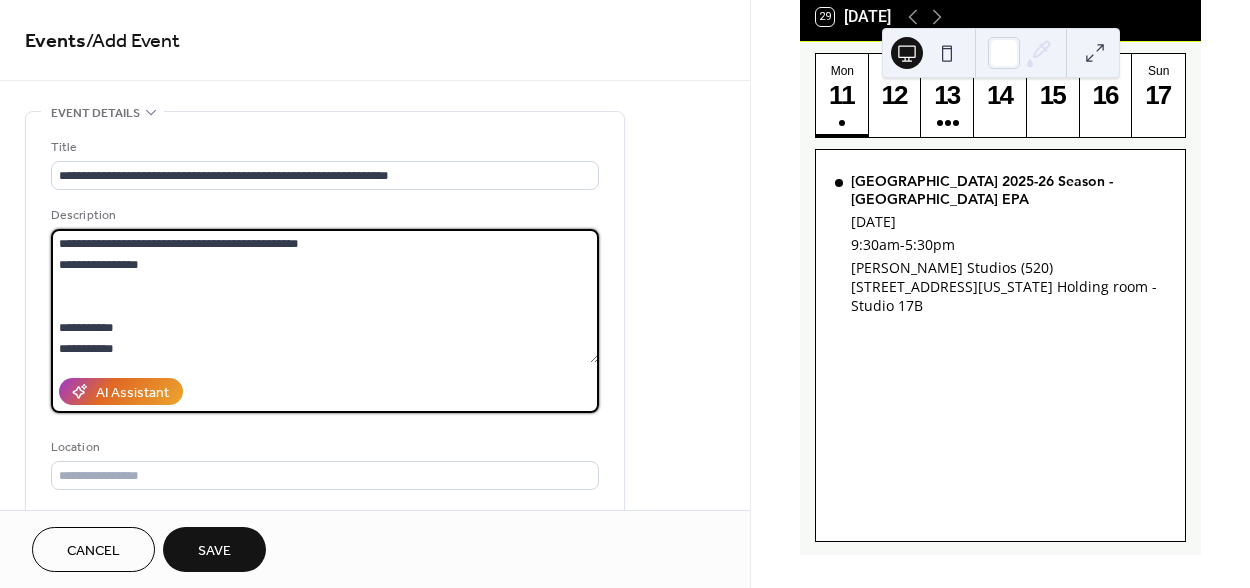 scroll, scrollTop: 1593, scrollLeft: 0, axis: vertical 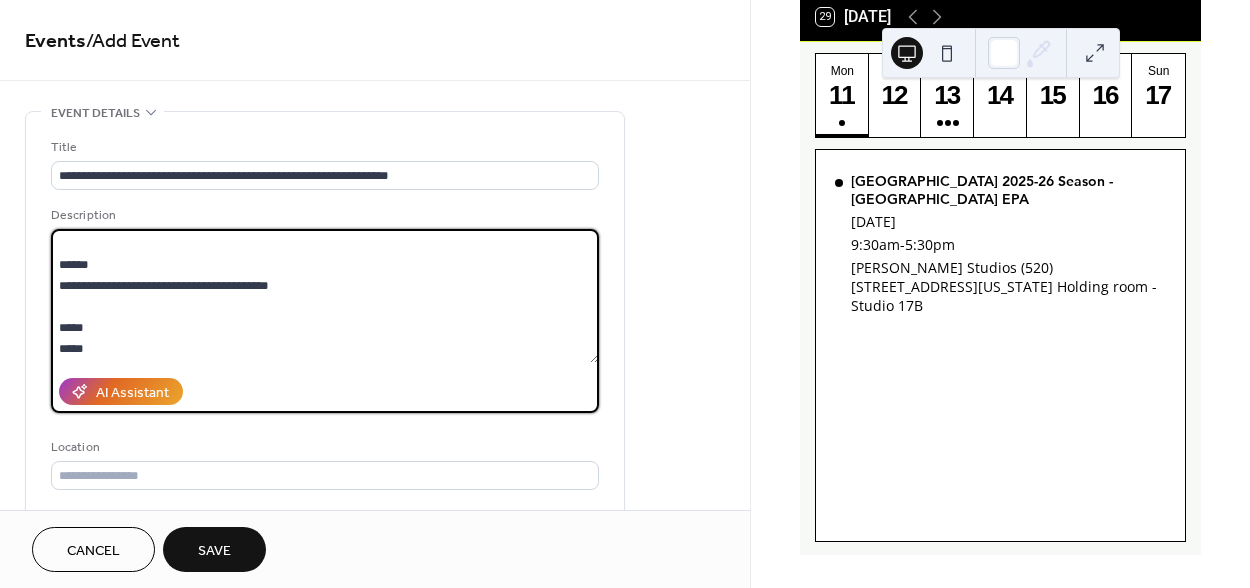 type on "**********" 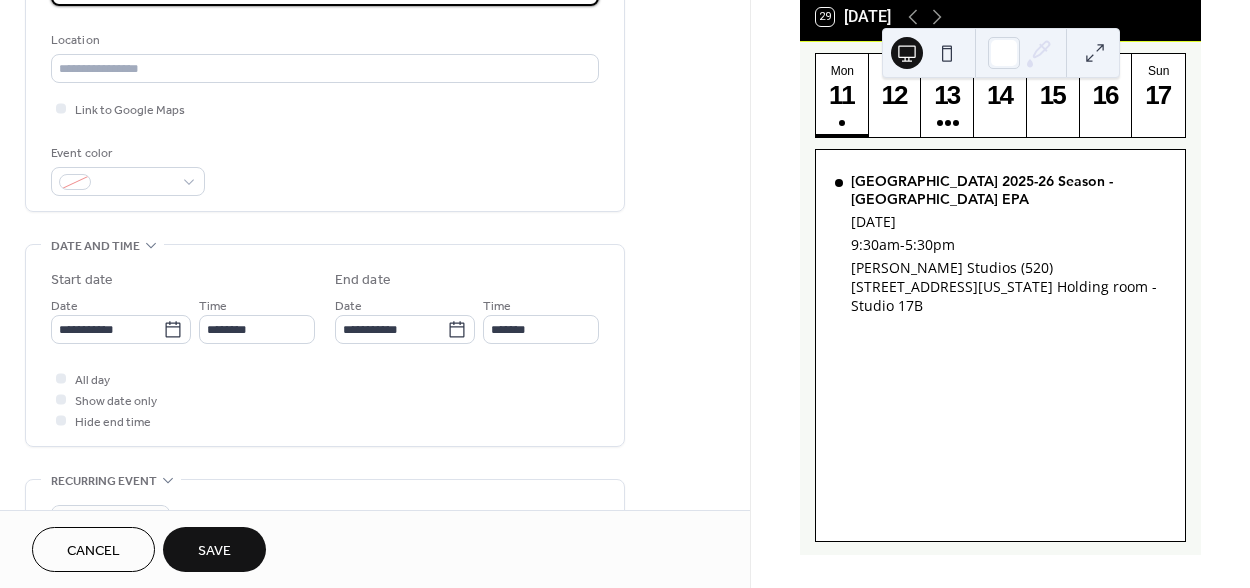 scroll, scrollTop: 417, scrollLeft: 0, axis: vertical 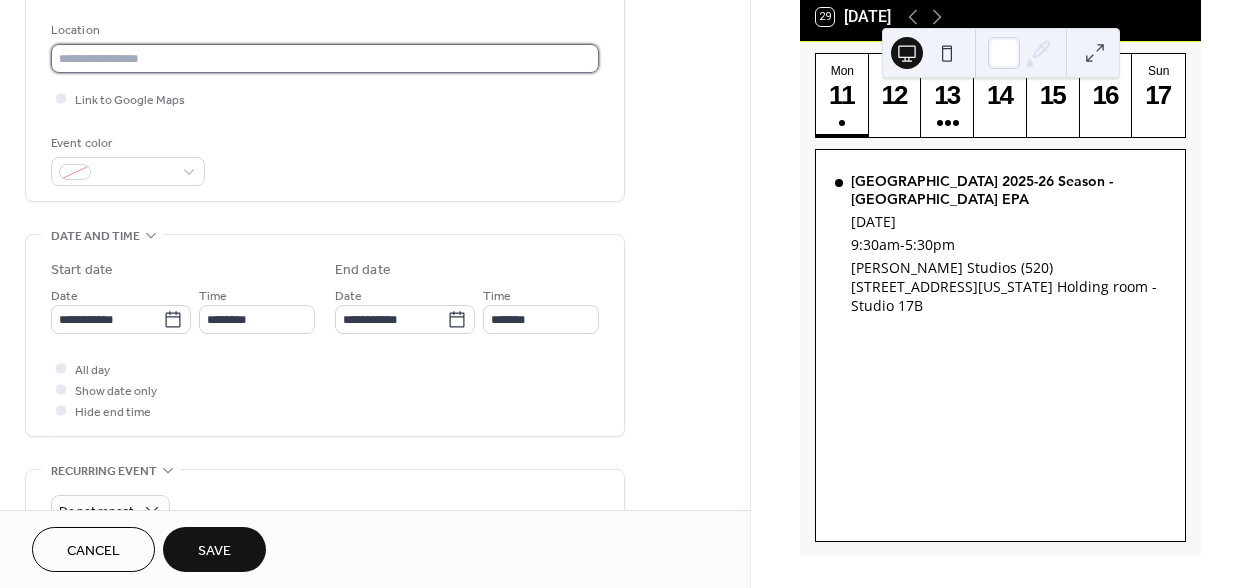 click at bounding box center [325, 58] 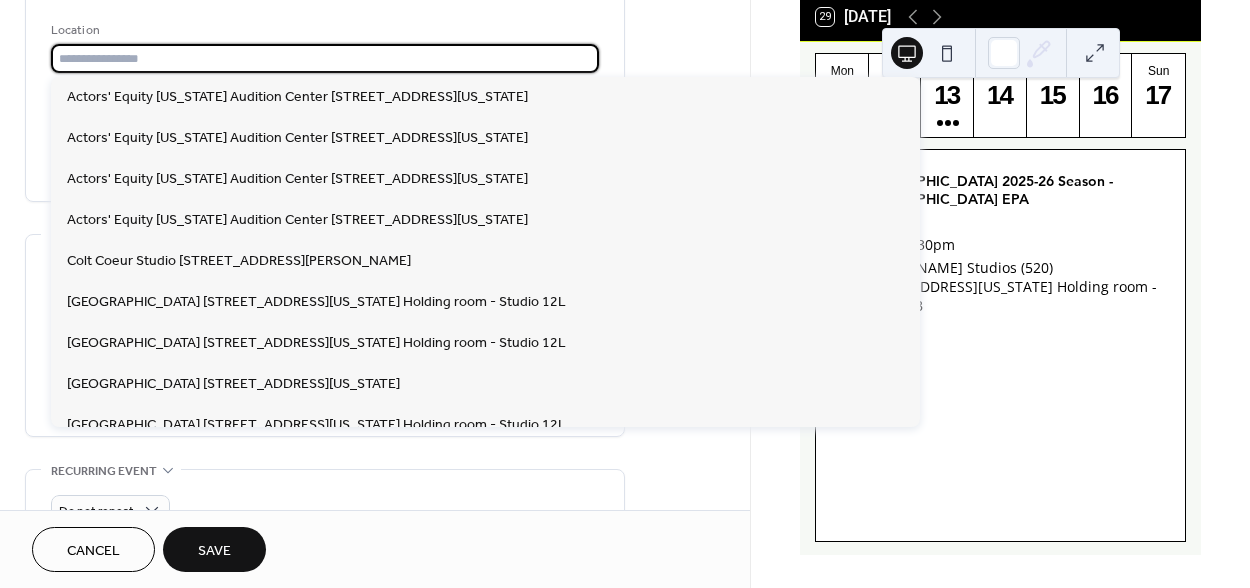paste on "**********" 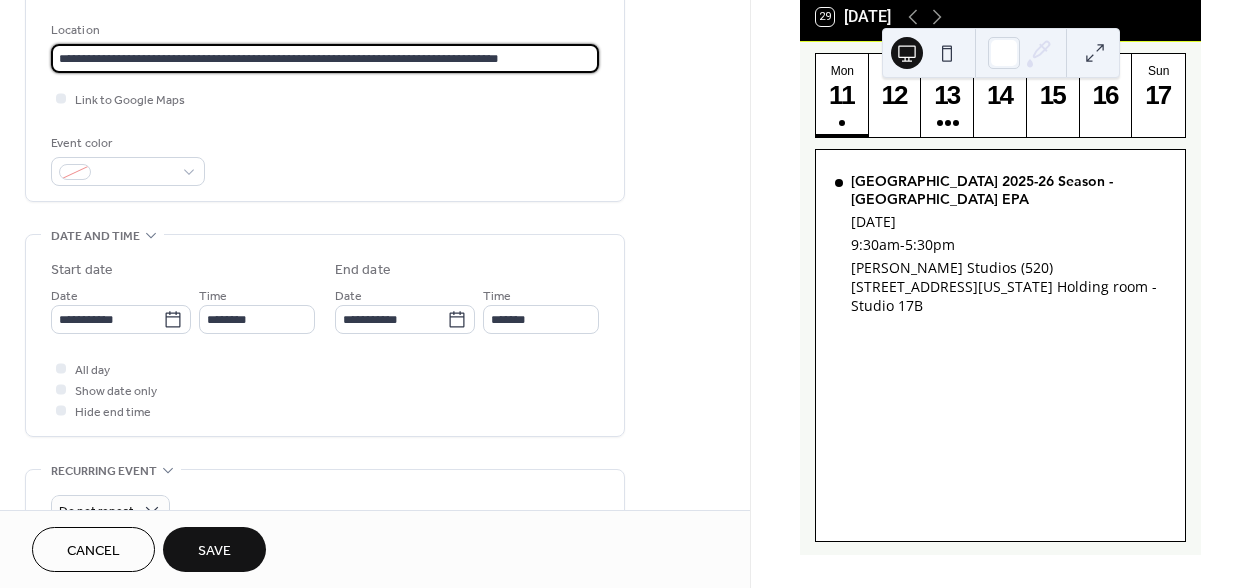 type on "**********" 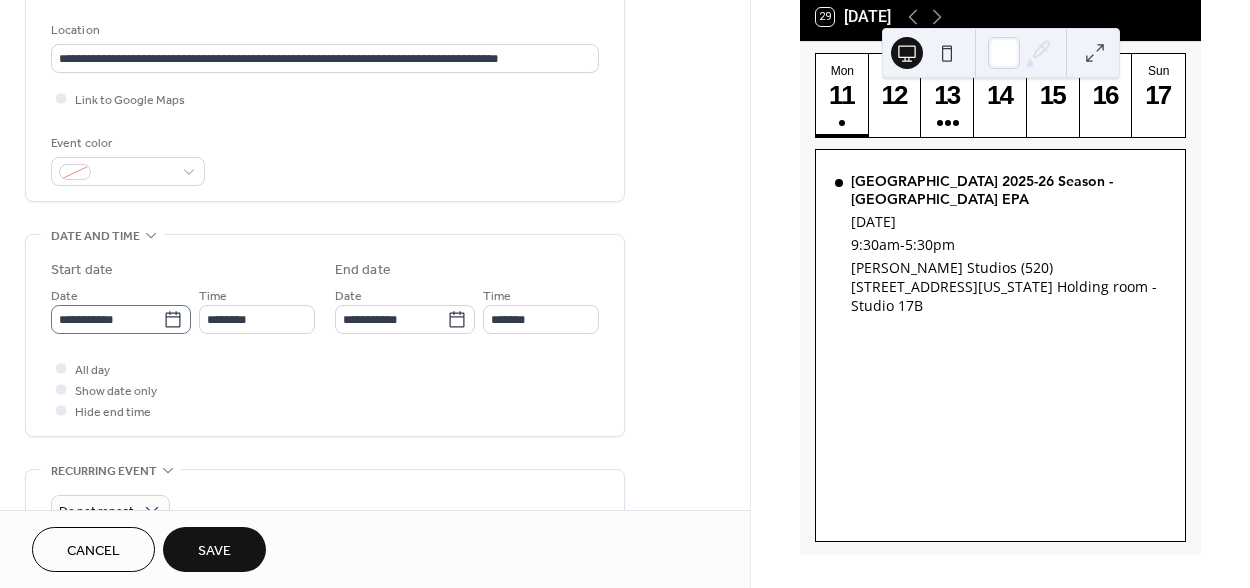 click on "**********" at bounding box center (121, 319) 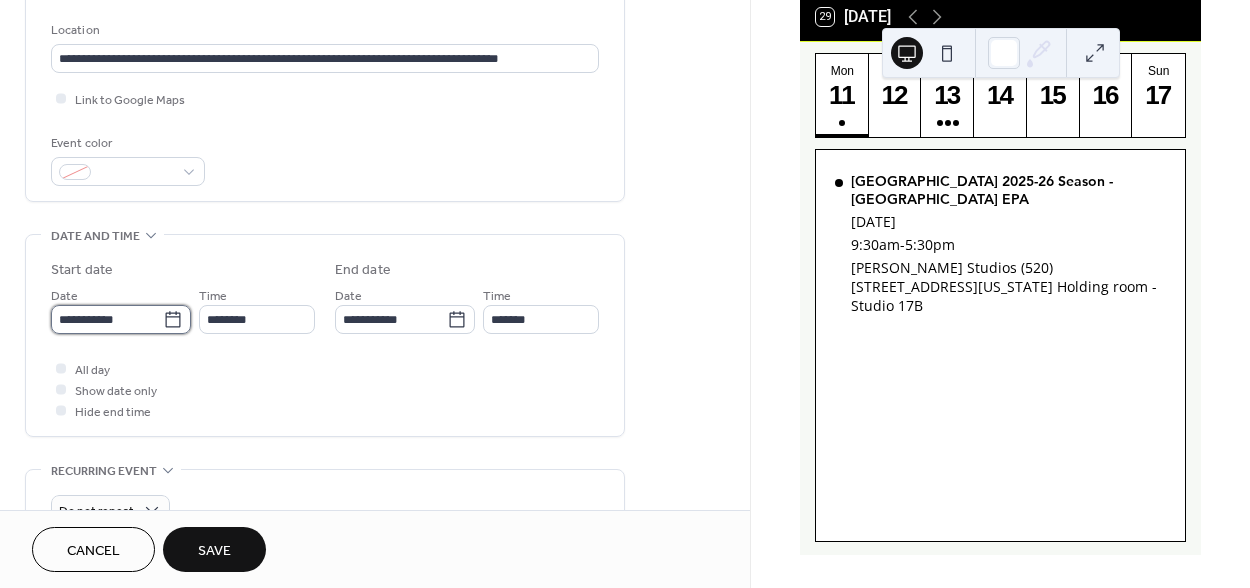 click on "**********" at bounding box center [107, 319] 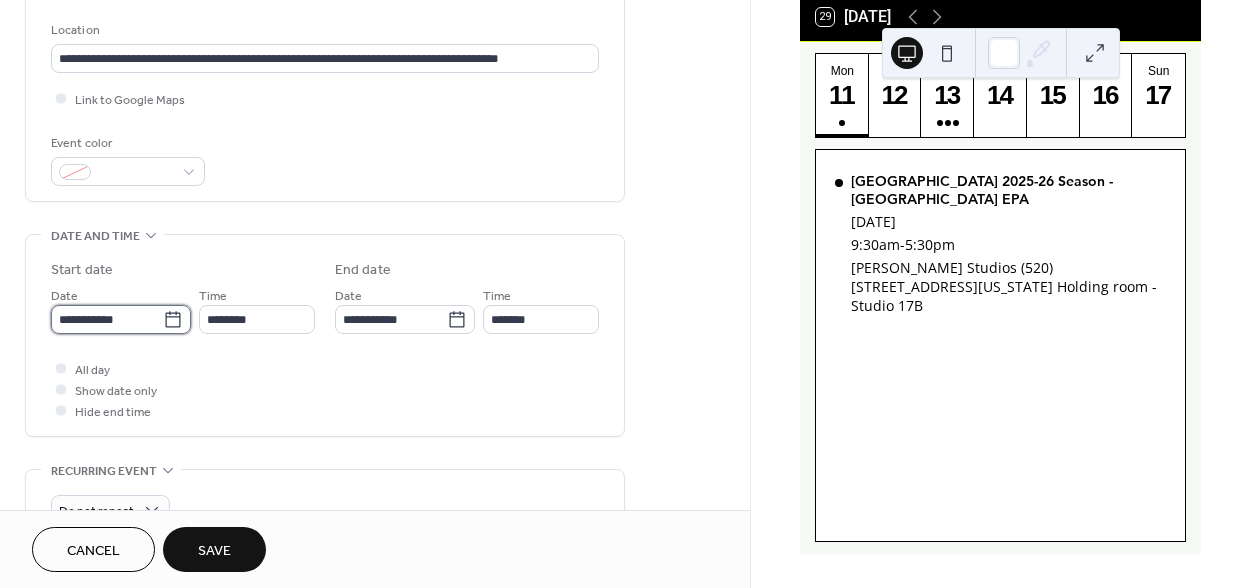 type 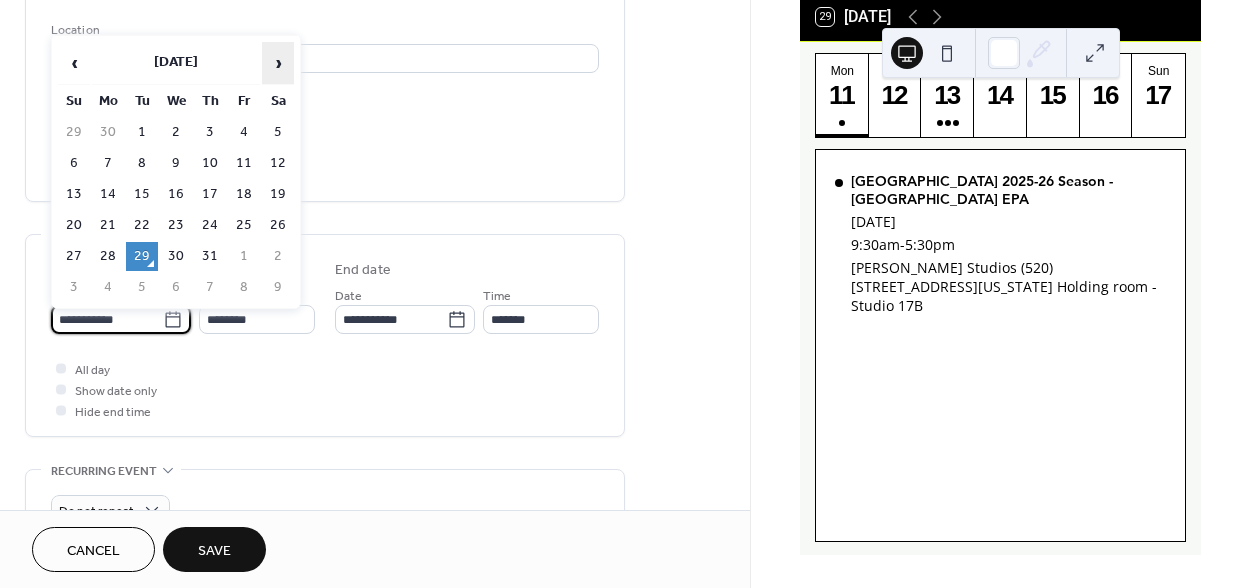 click on "›" at bounding box center [278, 63] 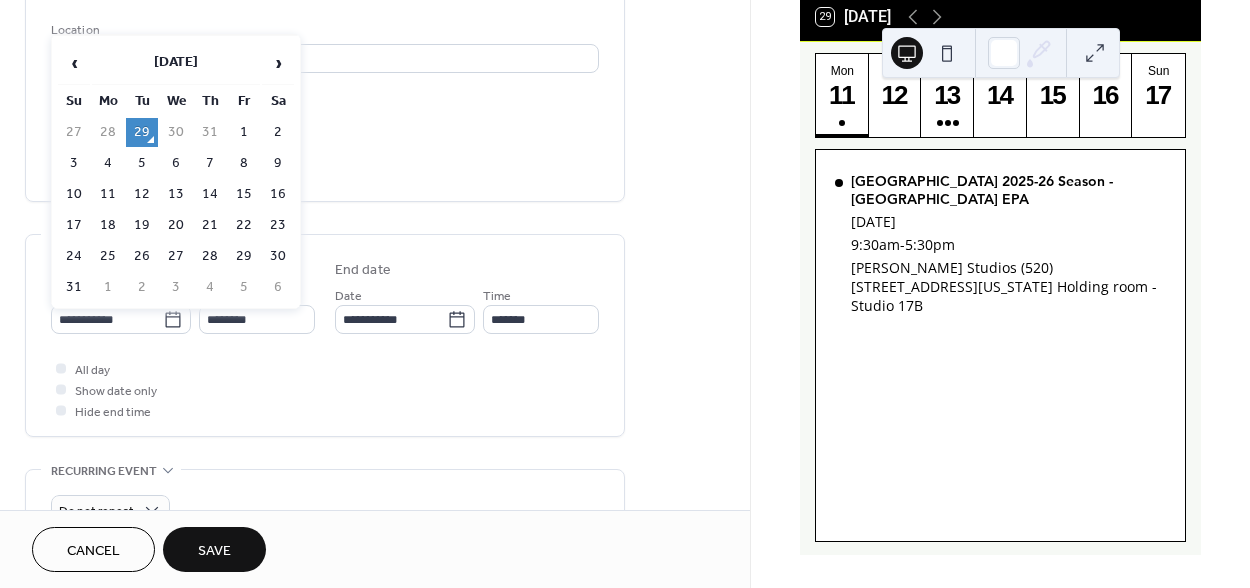 click on "11" at bounding box center [108, 194] 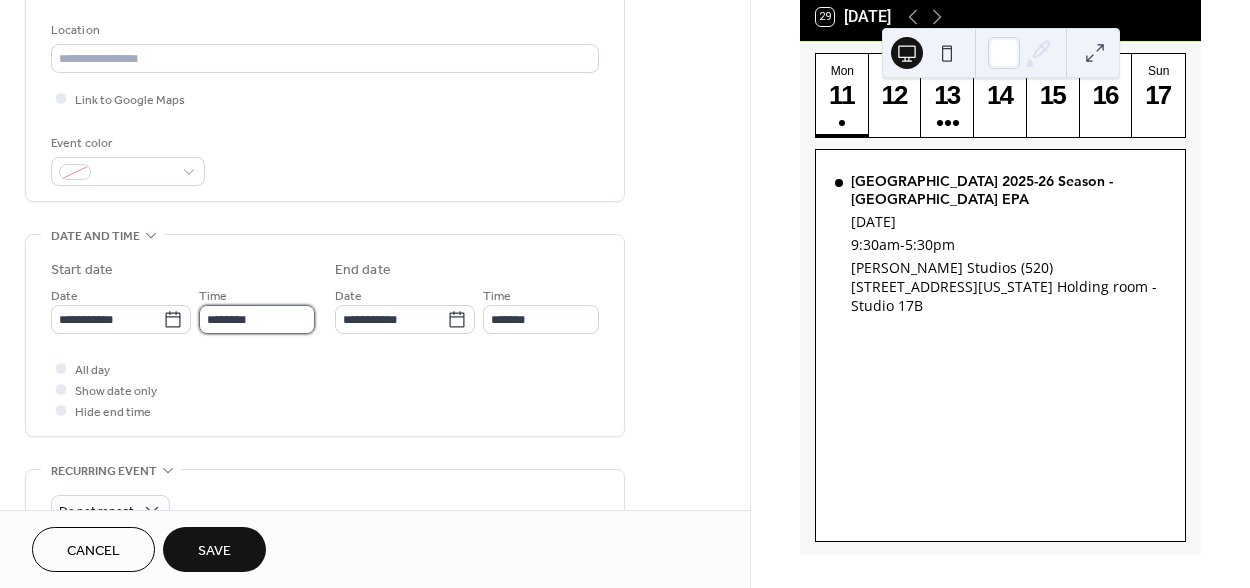 click on "********" at bounding box center [257, 319] 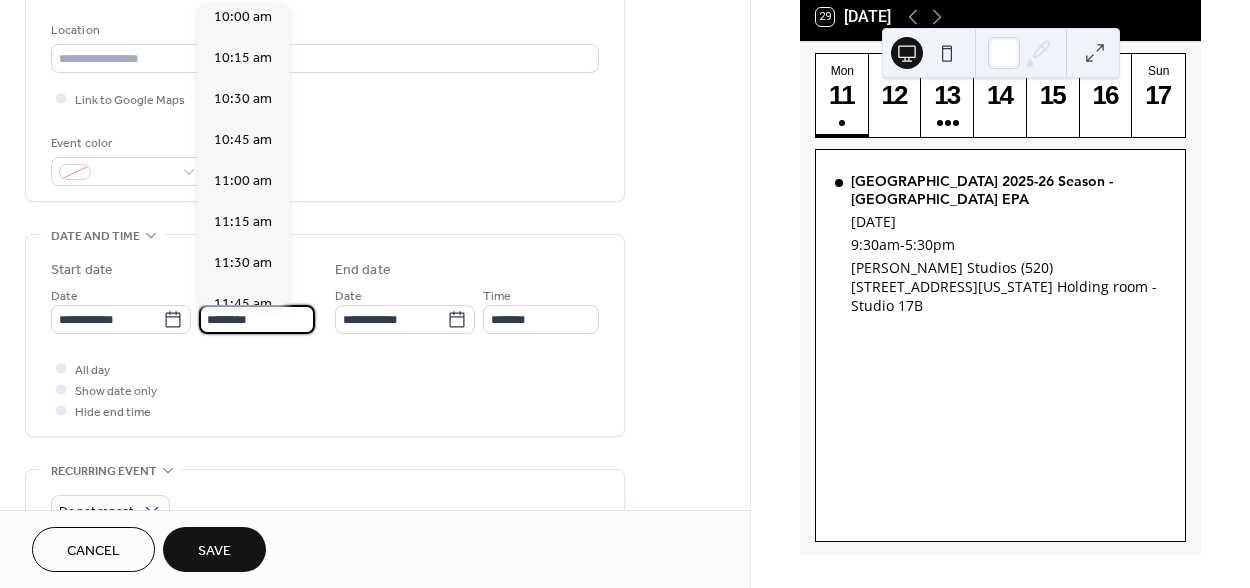 scroll, scrollTop: 1617, scrollLeft: 0, axis: vertical 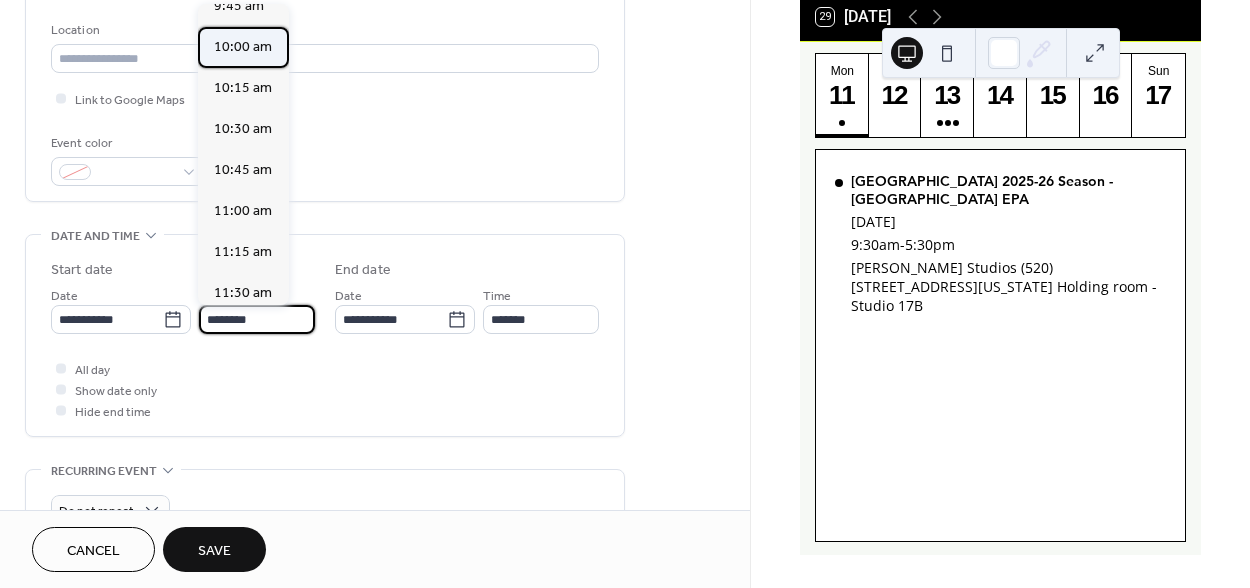 click on "10:00 am" at bounding box center (243, 47) 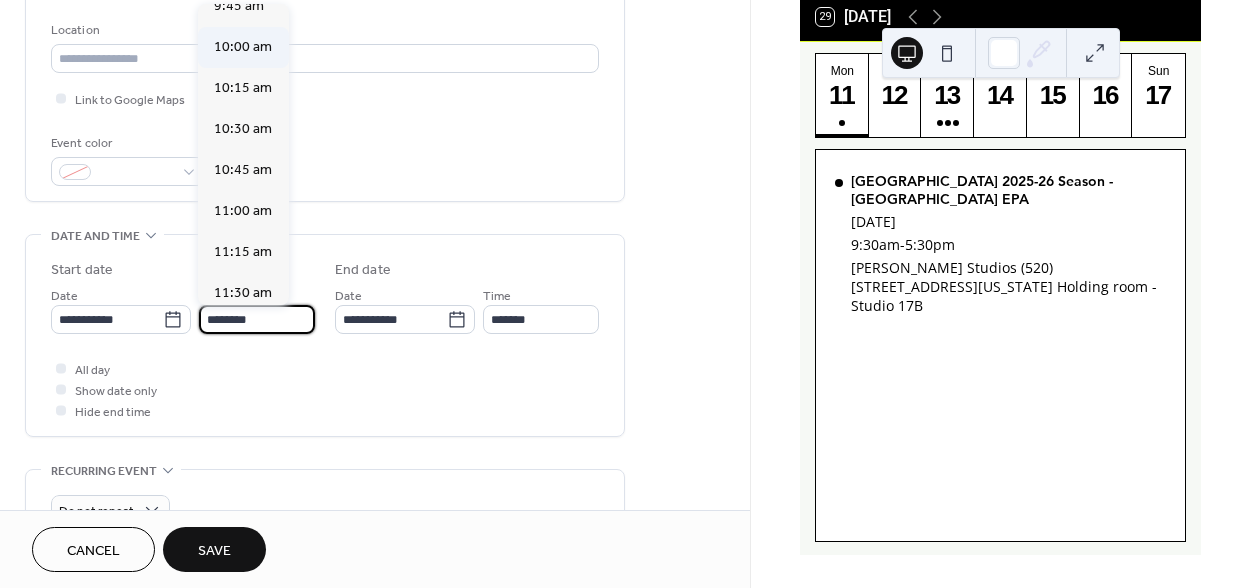 type on "********" 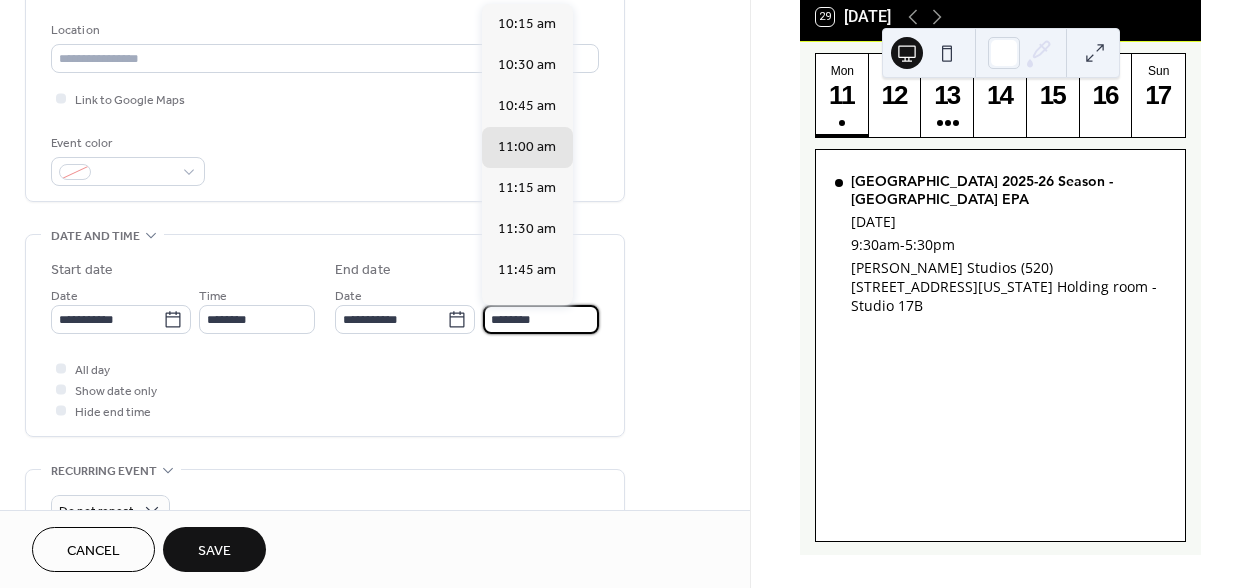 click on "********" at bounding box center [541, 319] 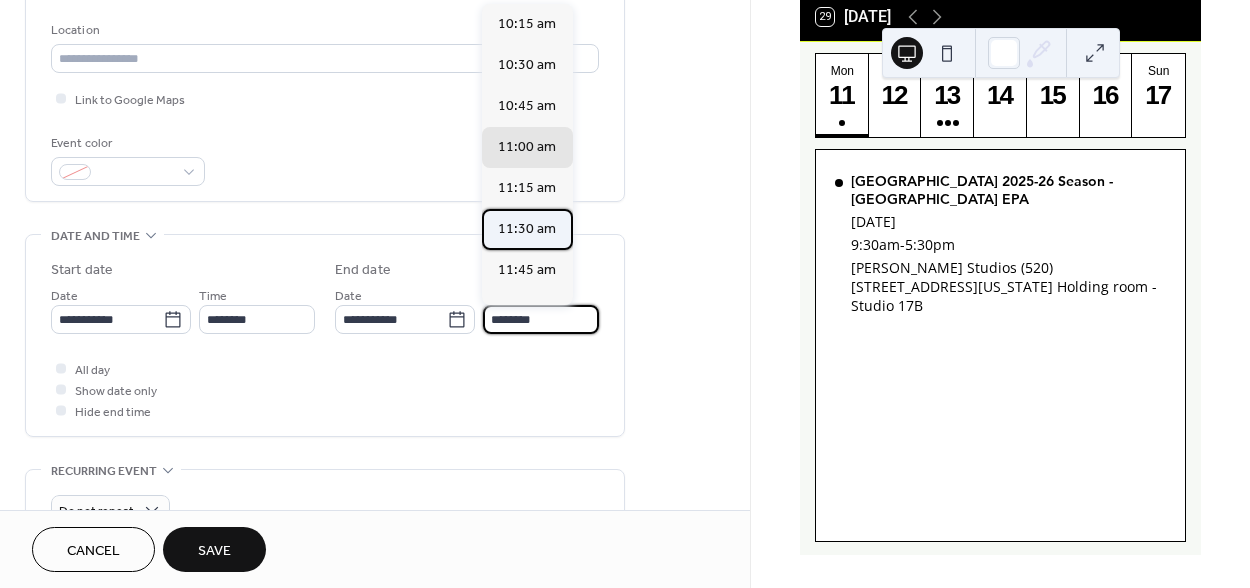 click on "11:30 am" at bounding box center [527, 229] 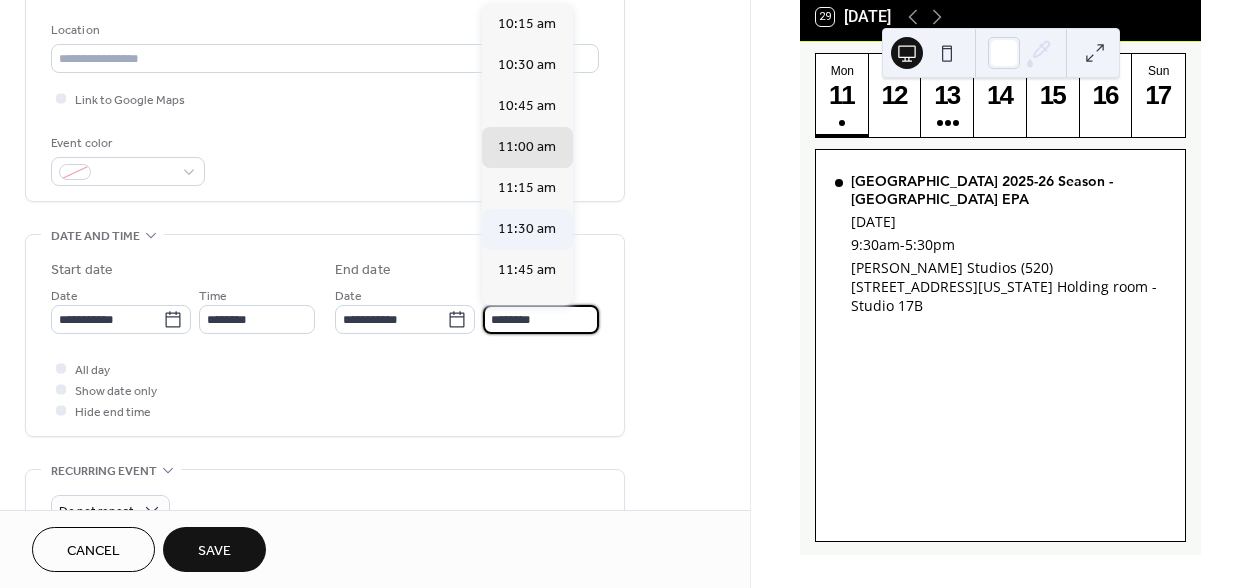 type on "********" 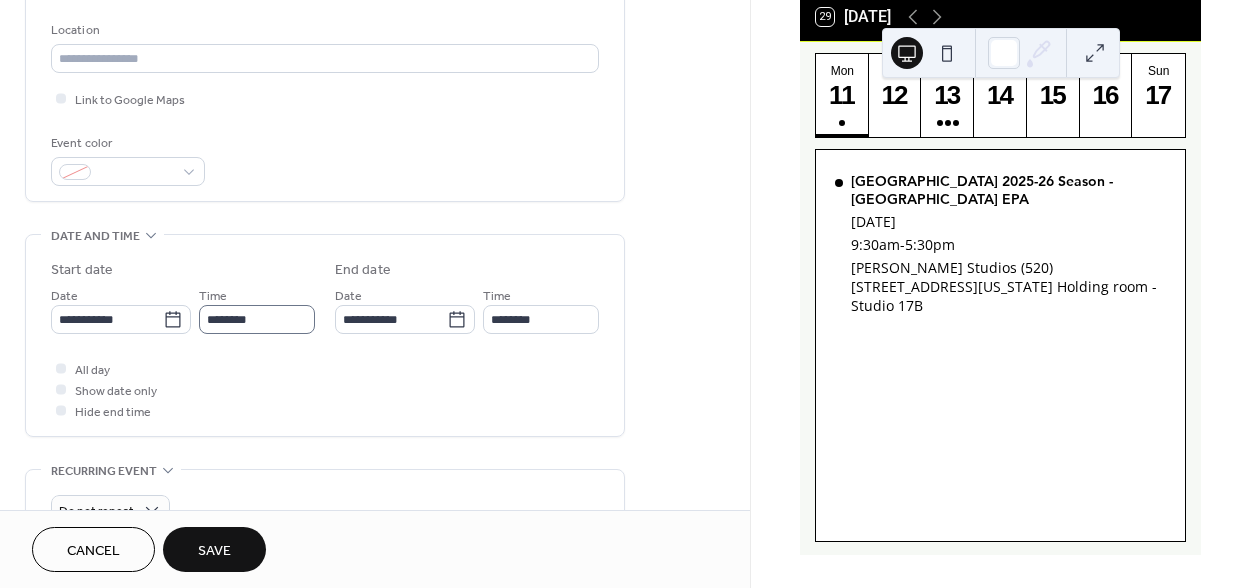 scroll, scrollTop: 1, scrollLeft: 0, axis: vertical 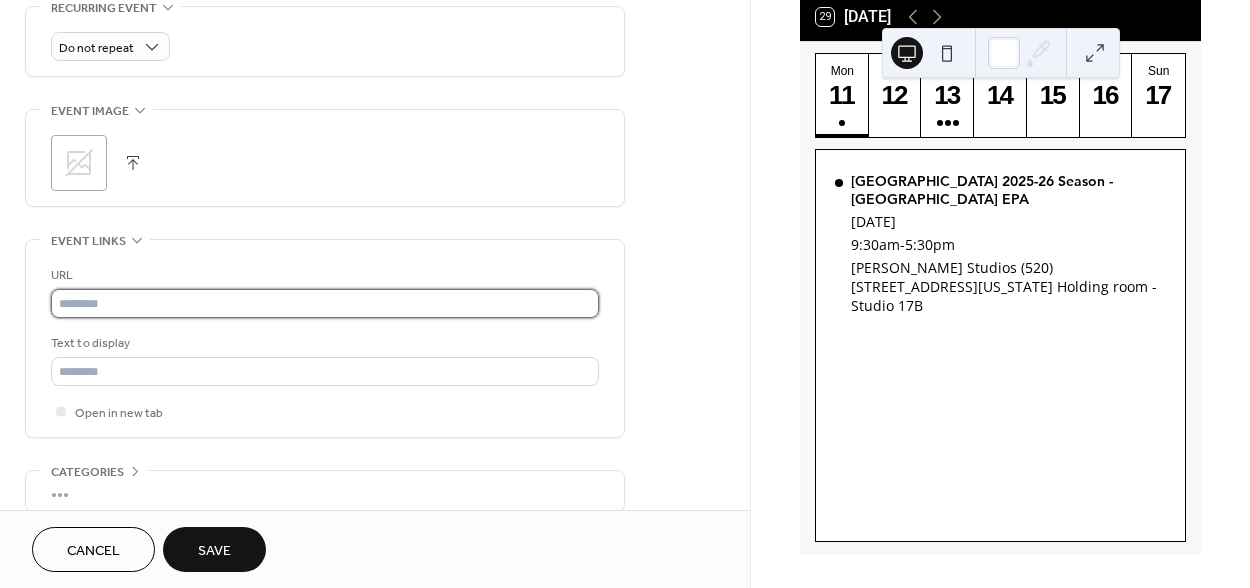 click at bounding box center [325, 303] 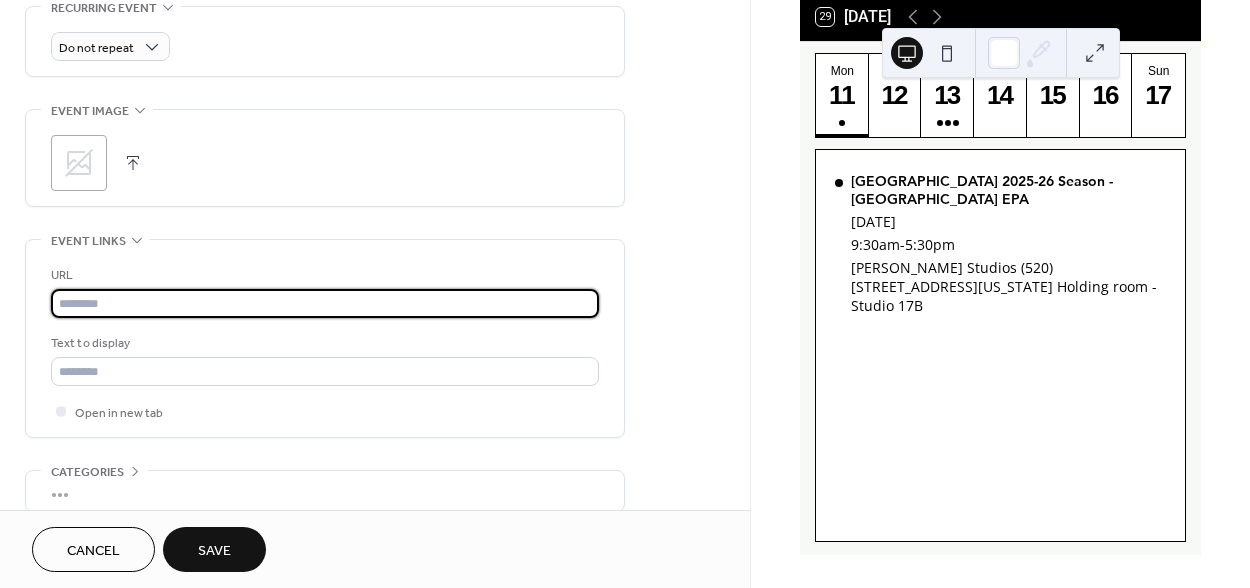 paste on "**********" 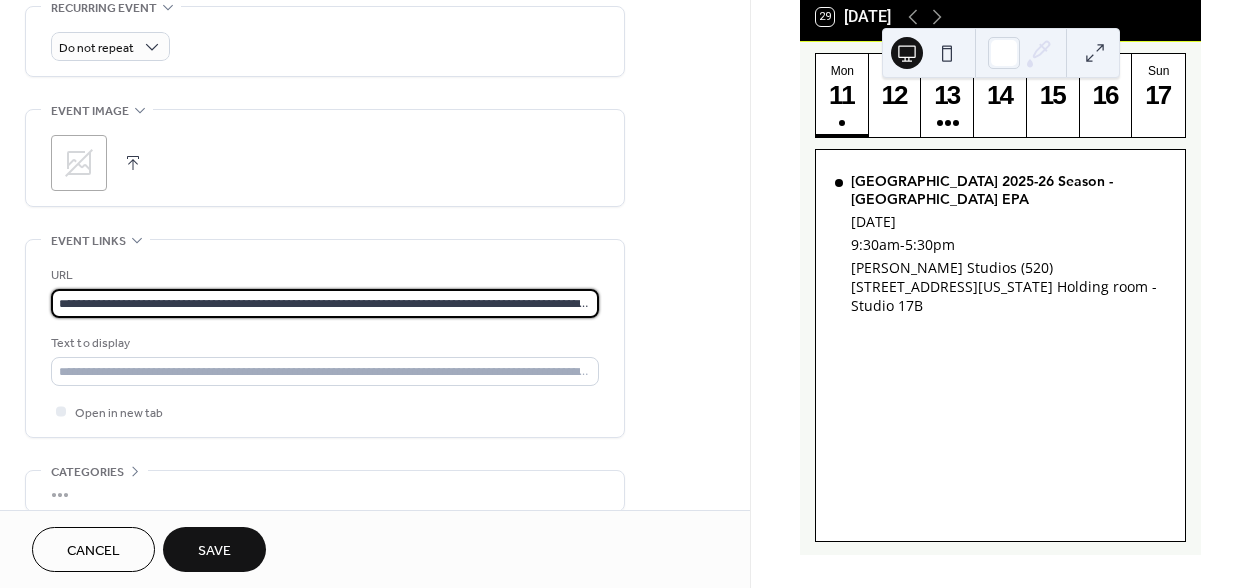 scroll, scrollTop: 0, scrollLeft: 227, axis: horizontal 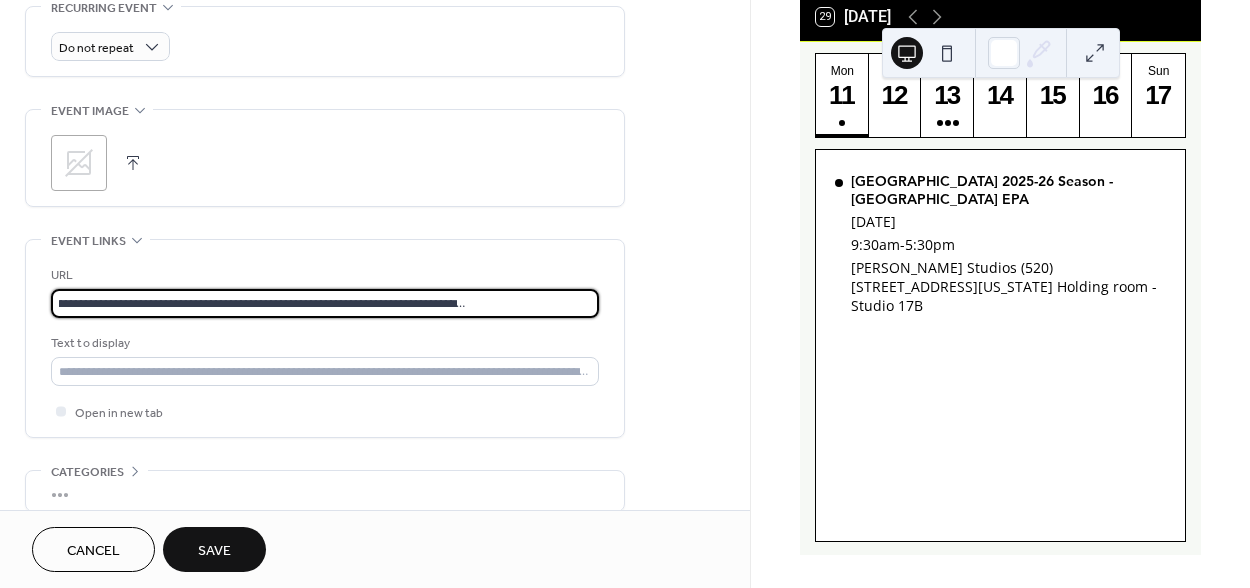 type on "**********" 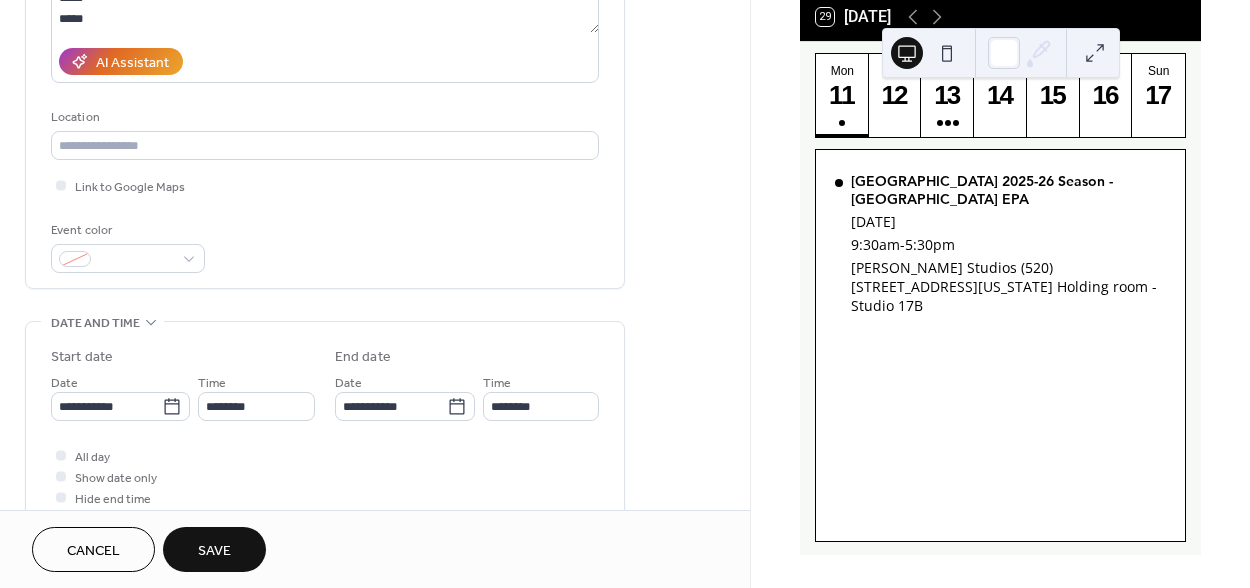 scroll, scrollTop: 314, scrollLeft: 0, axis: vertical 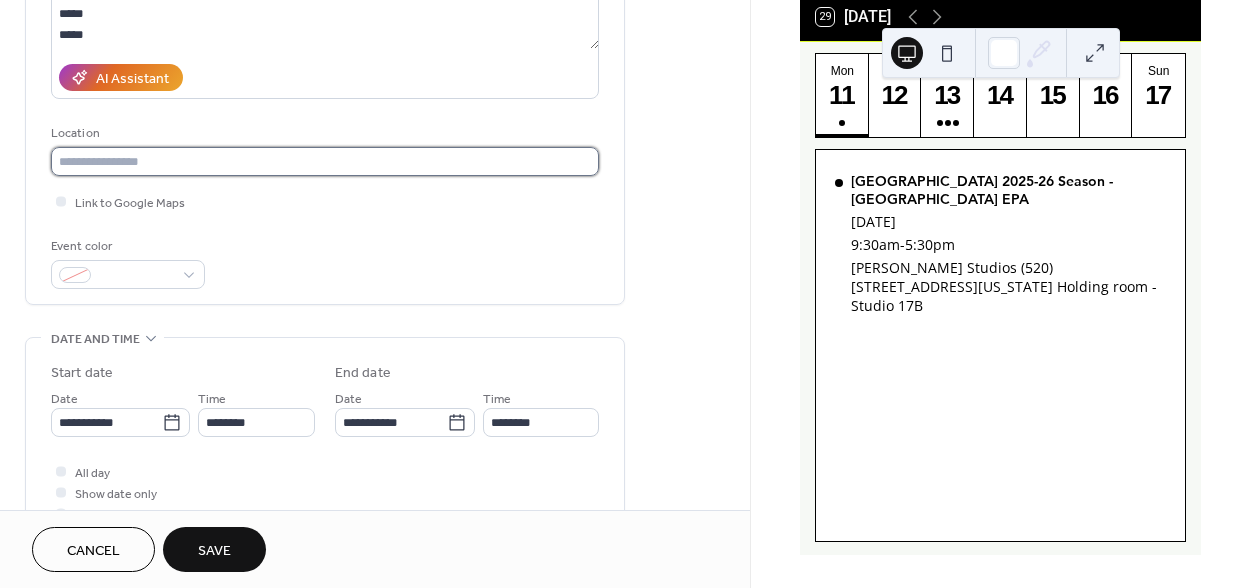 click at bounding box center (325, 161) 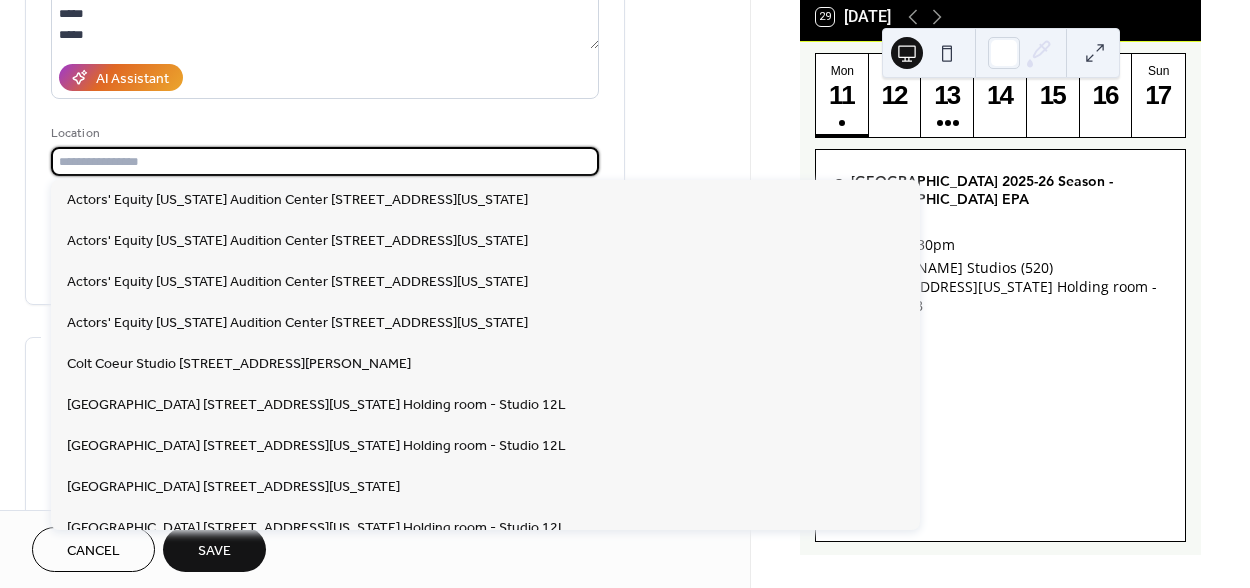 paste on "**********" 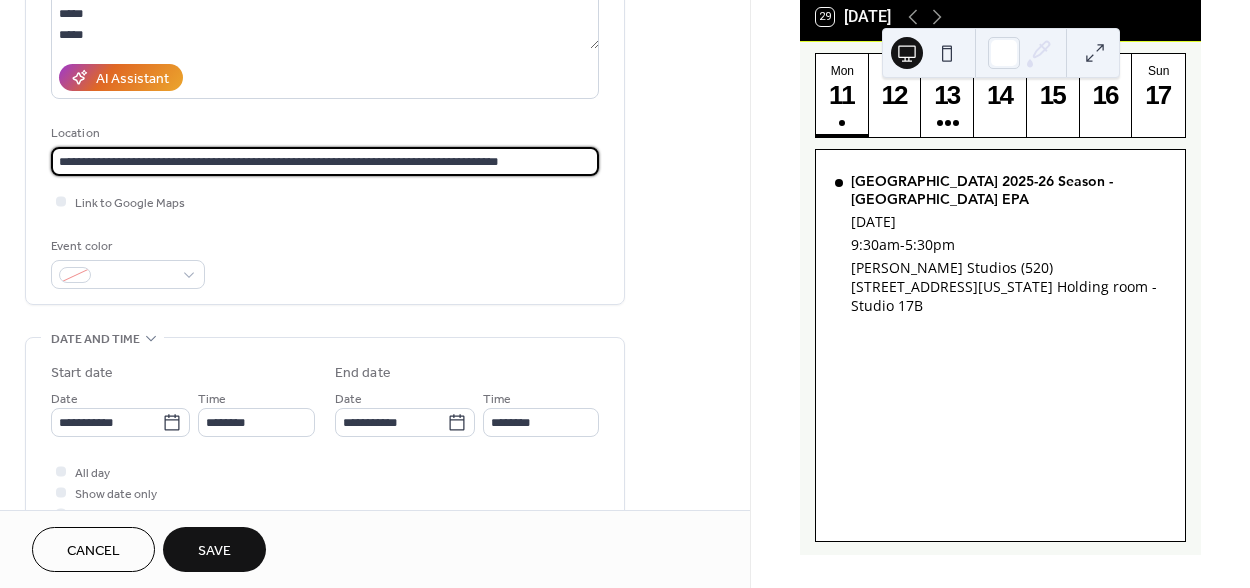 type on "**********" 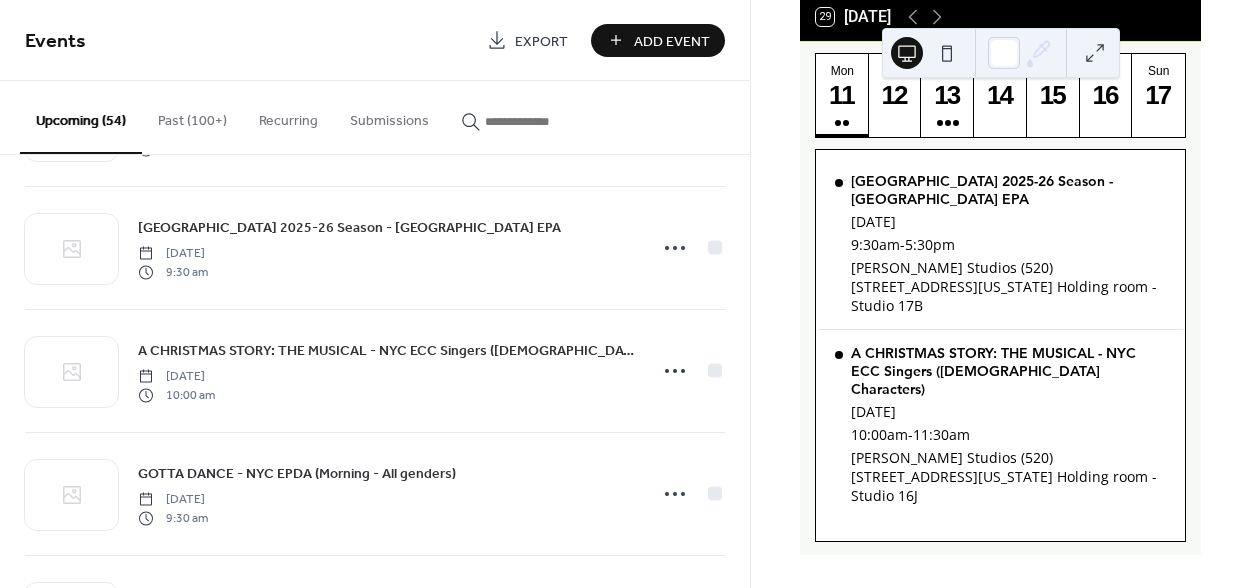 scroll, scrollTop: 5597, scrollLeft: 0, axis: vertical 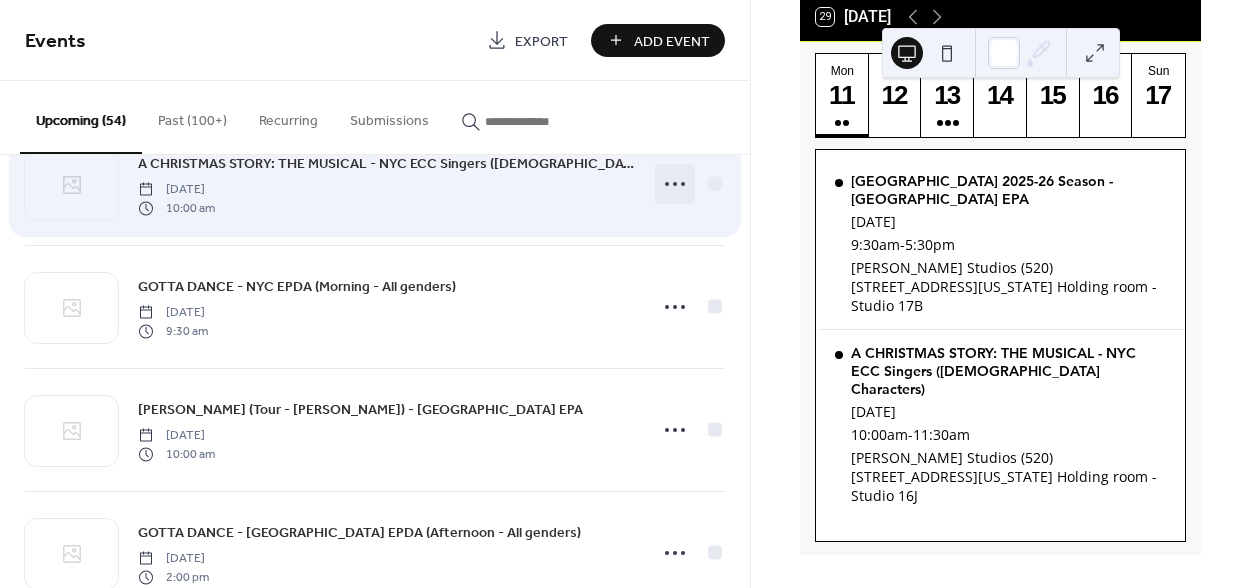 click 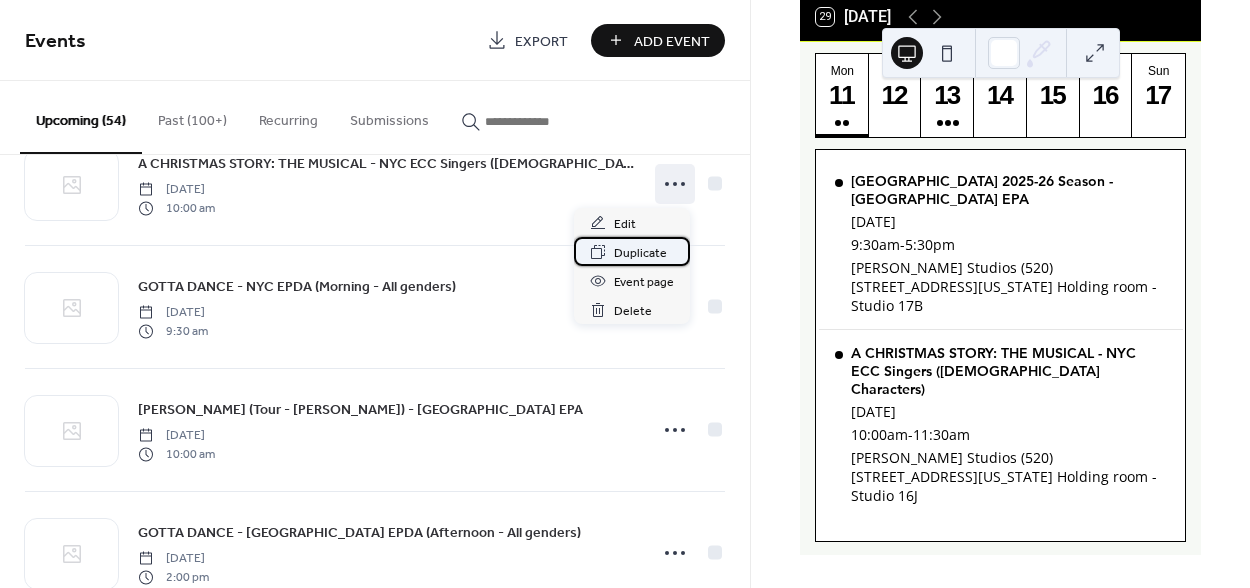 click on "Duplicate" at bounding box center (640, 253) 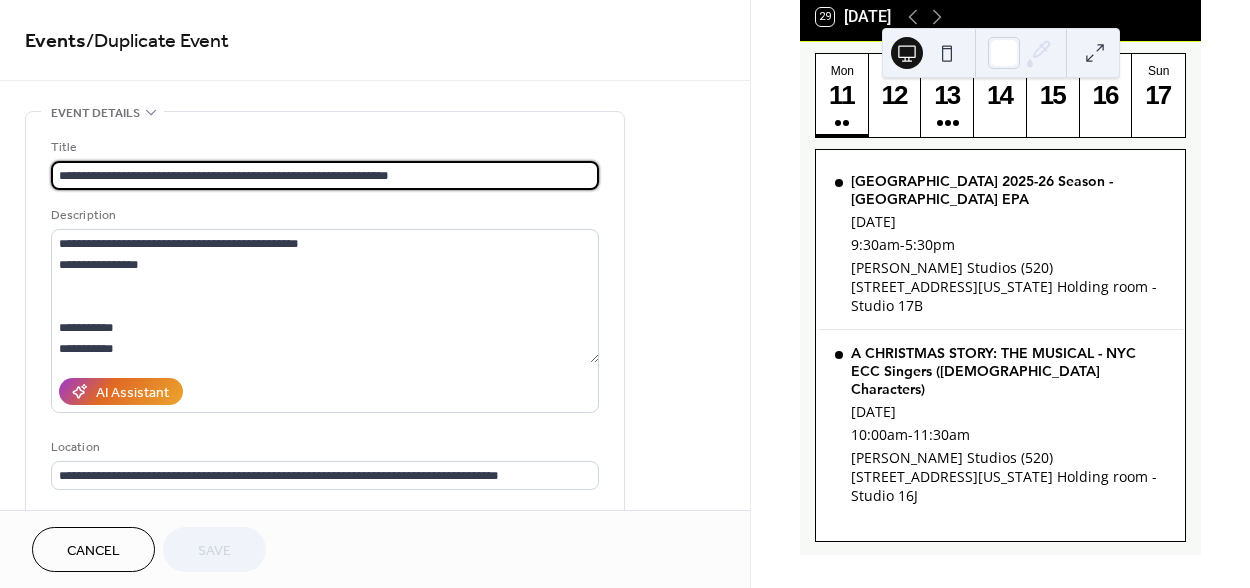 click on "**********" at bounding box center [325, 175] 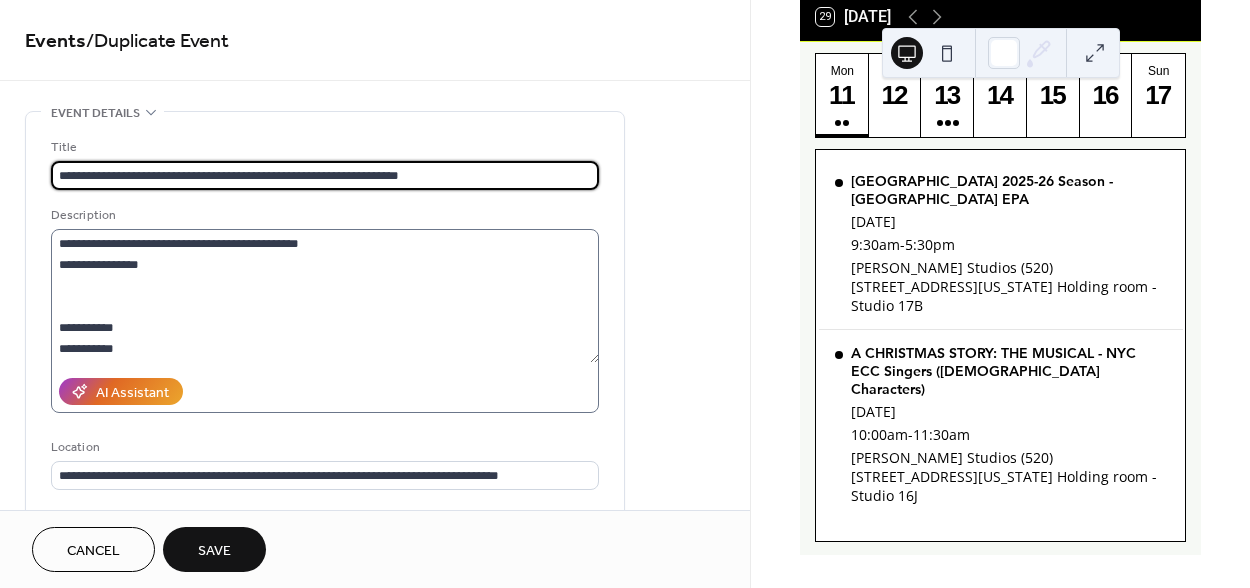 type on "**********" 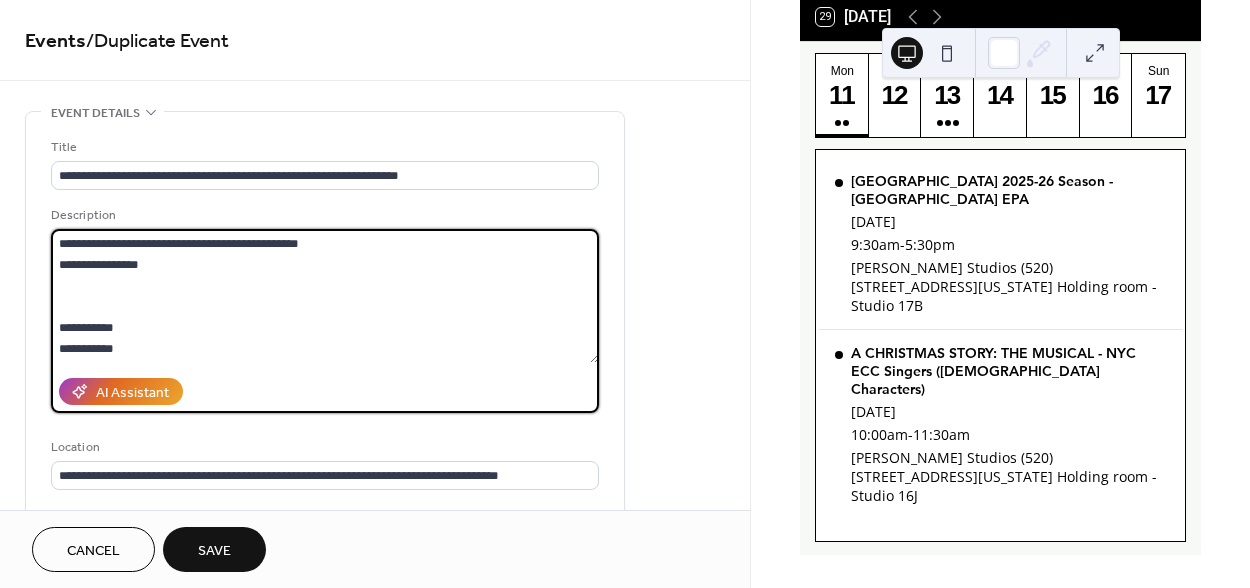click at bounding box center (325, 296) 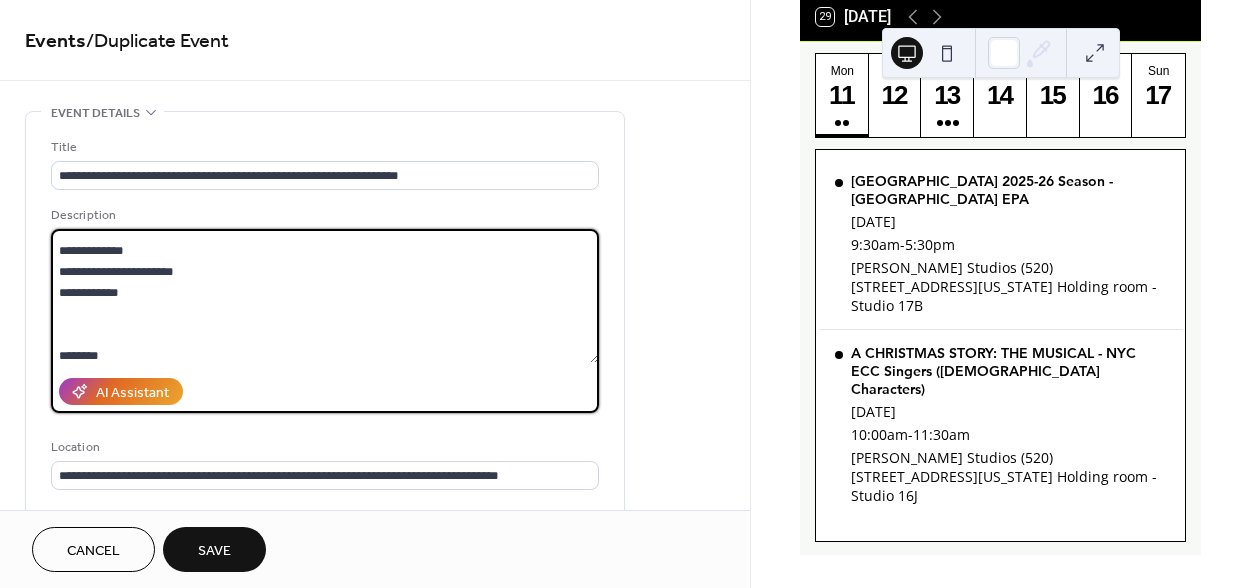 scroll, scrollTop: 219, scrollLeft: 0, axis: vertical 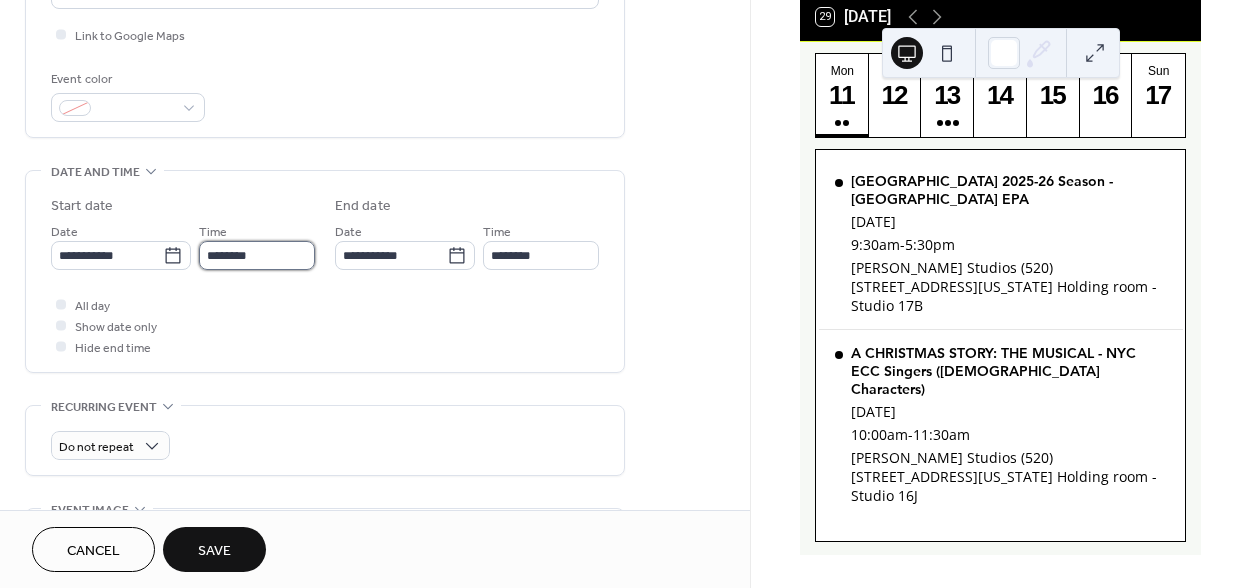 click on "********" at bounding box center [257, 255] 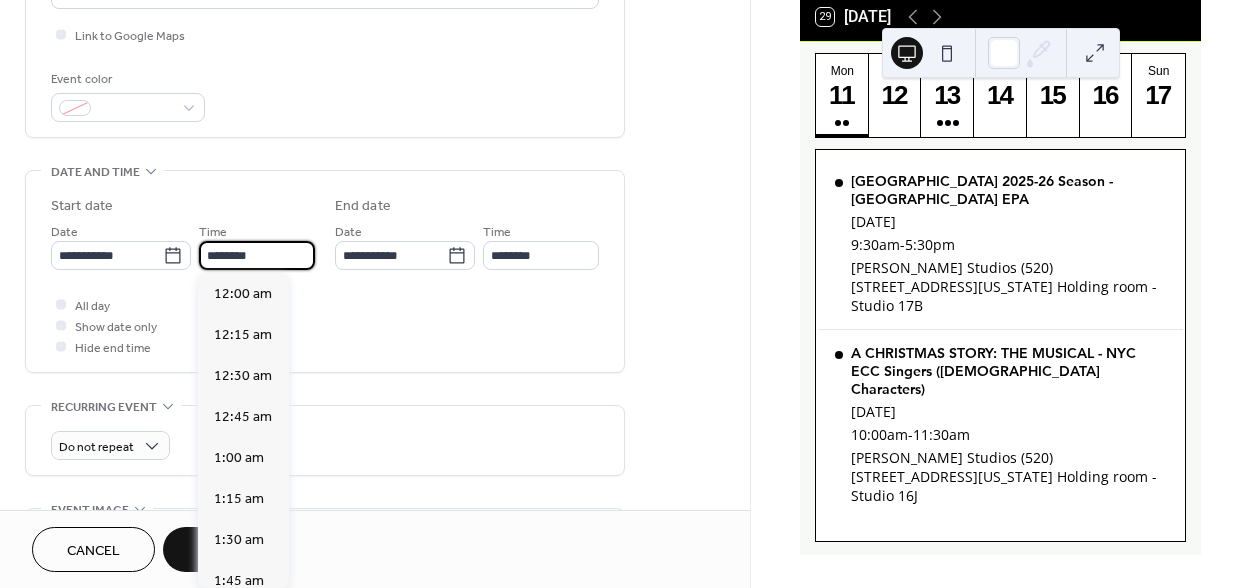 scroll, scrollTop: 1620, scrollLeft: 0, axis: vertical 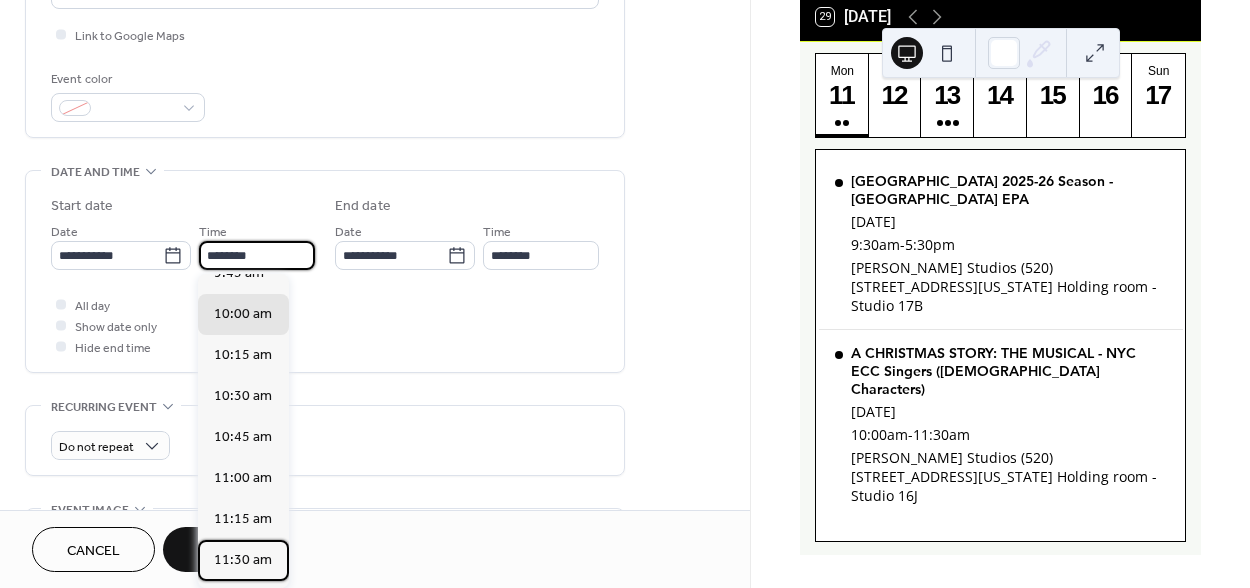 click on "11:30 am" at bounding box center (243, 560) 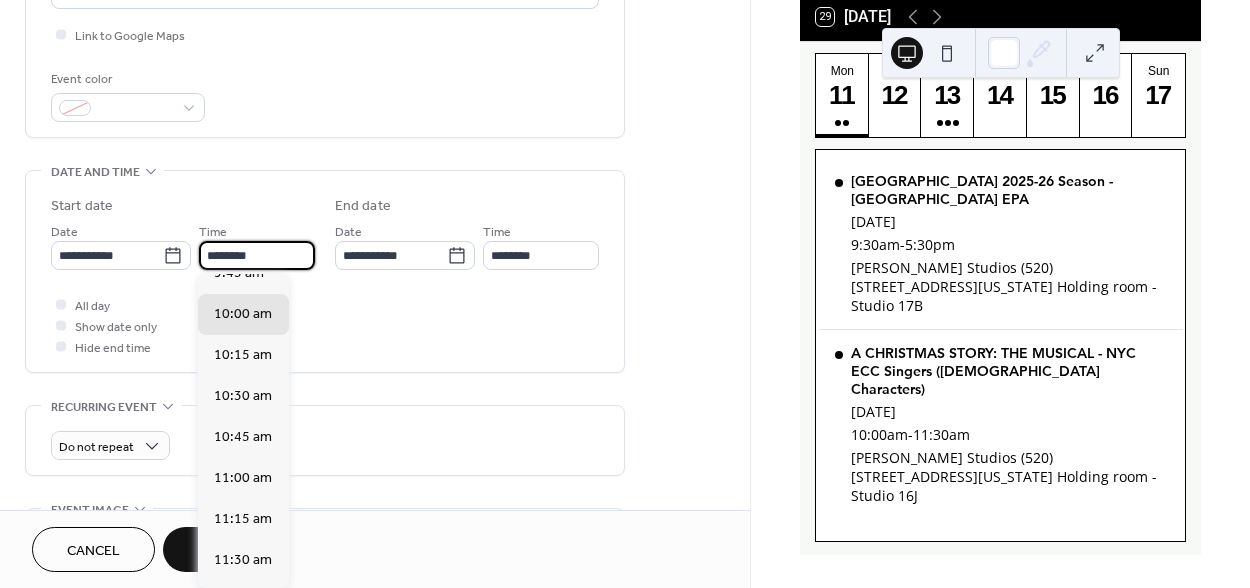 type on "********" 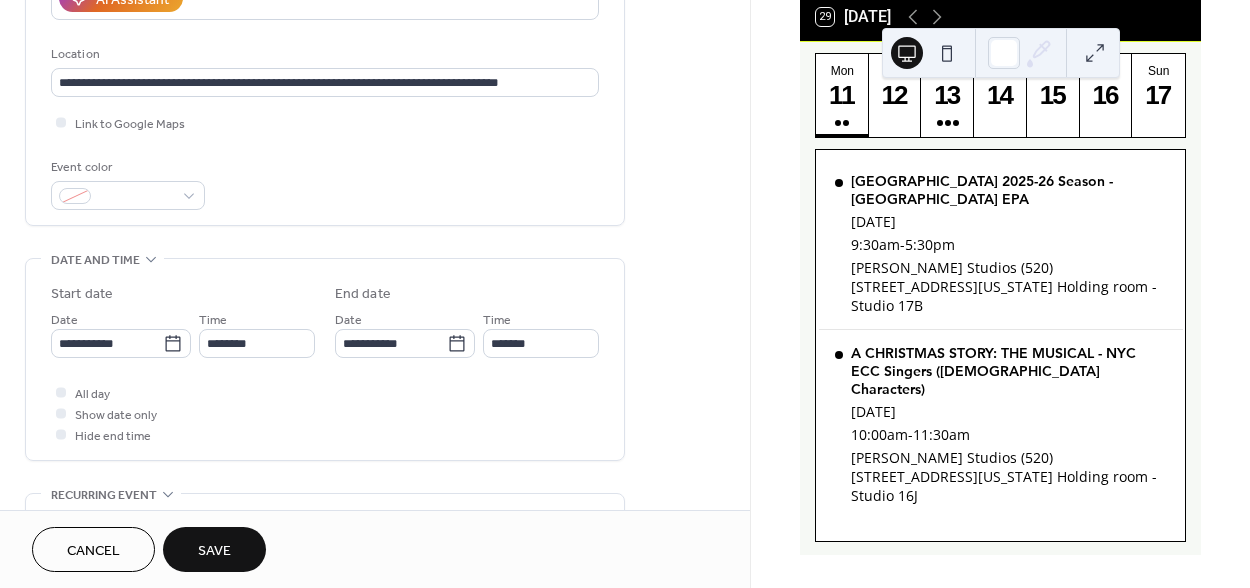 scroll, scrollTop: 376, scrollLeft: 0, axis: vertical 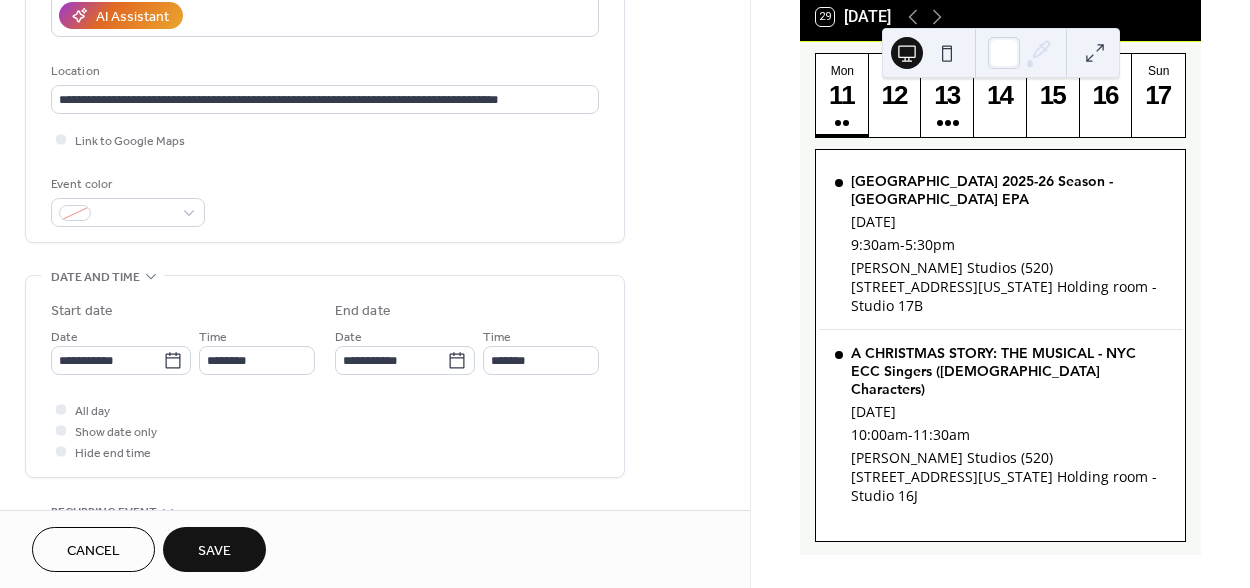 click on "Save" at bounding box center [214, 551] 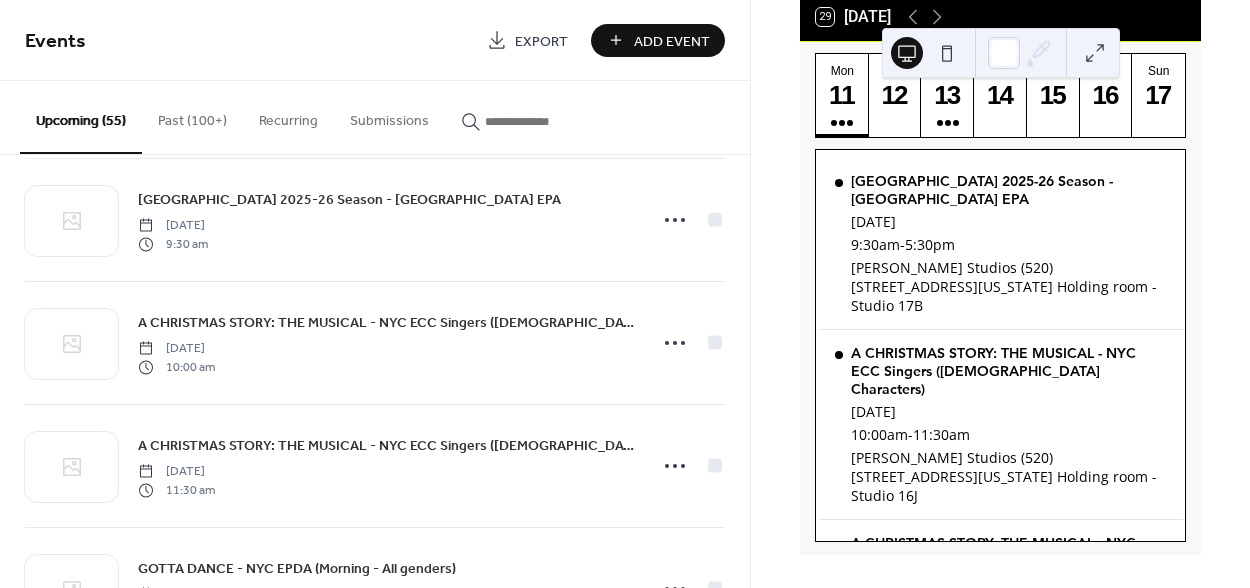 scroll, scrollTop: 5523, scrollLeft: 0, axis: vertical 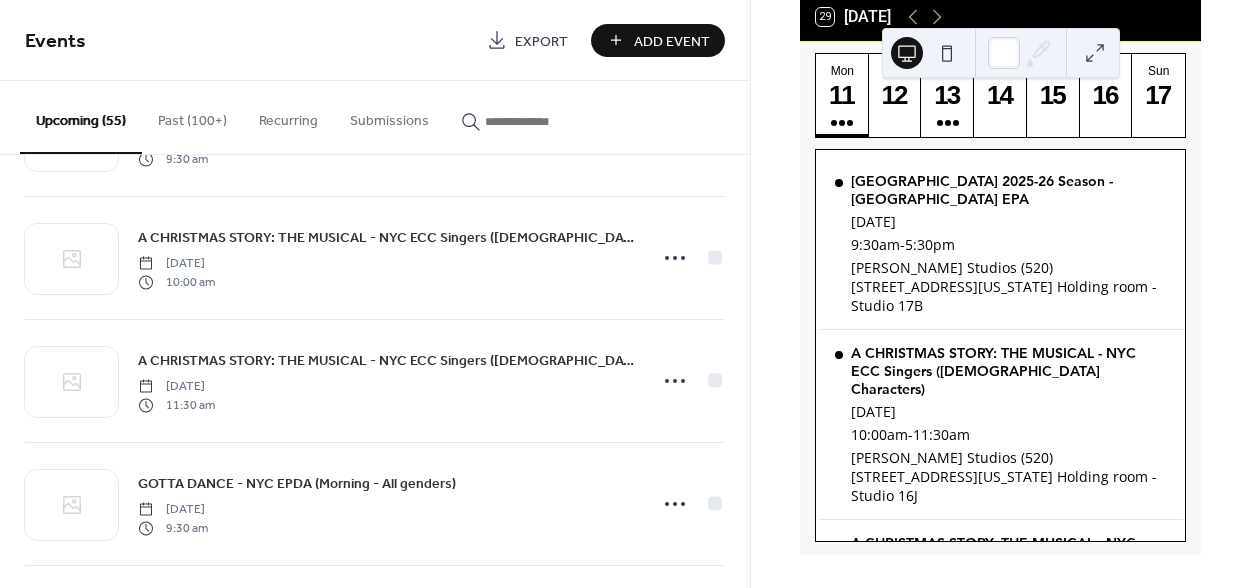 click on "Add Event" at bounding box center (672, 41) 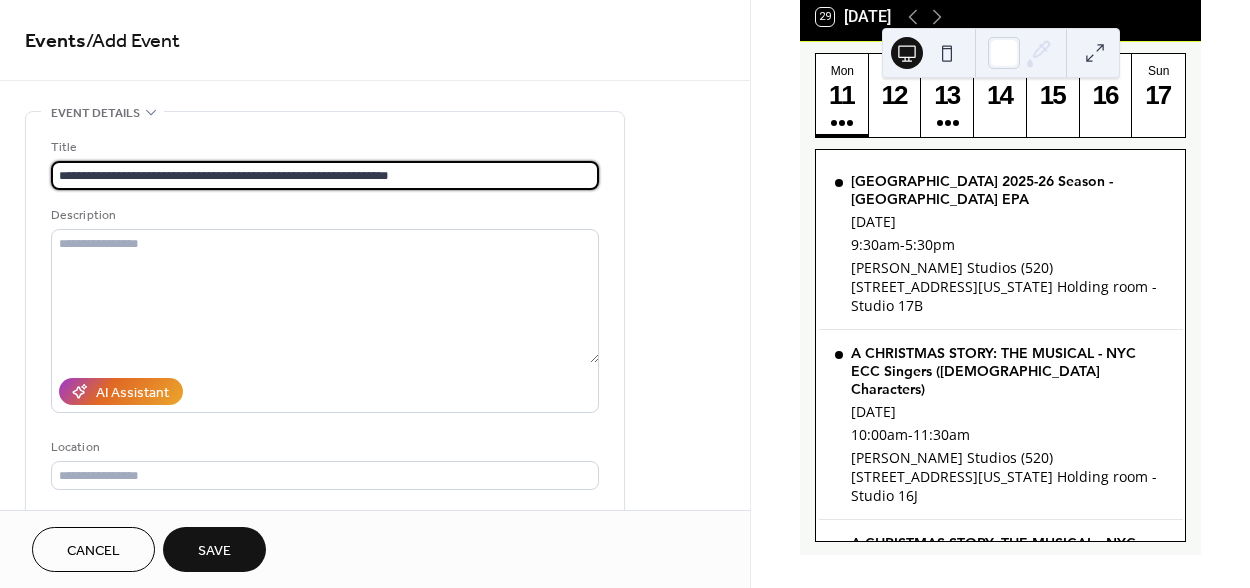 type on "**********" 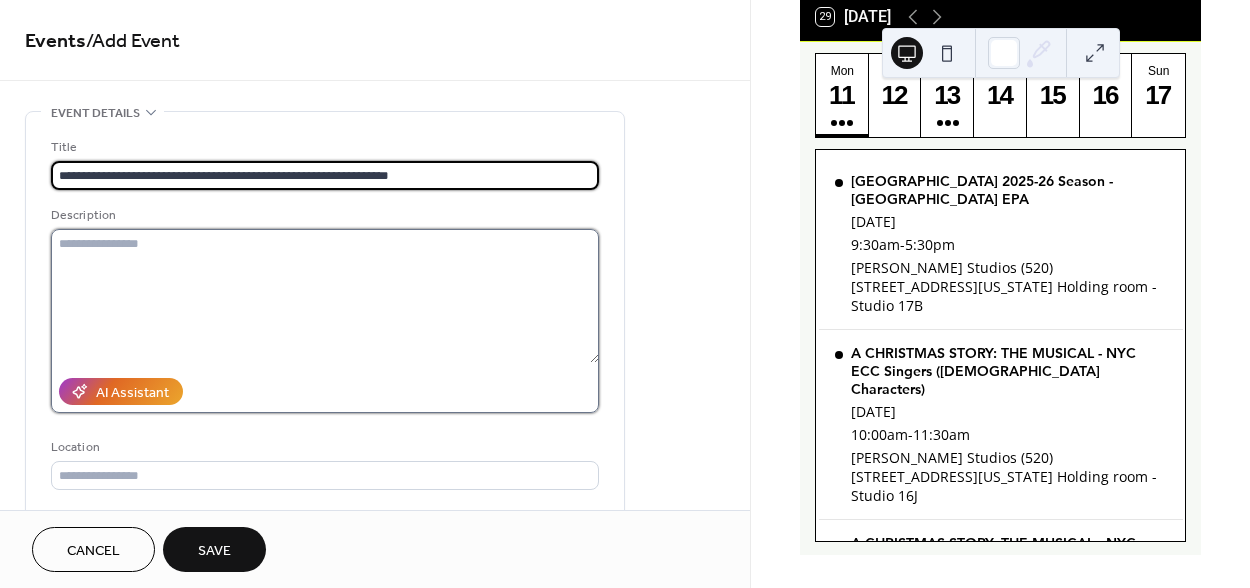 click at bounding box center (325, 296) 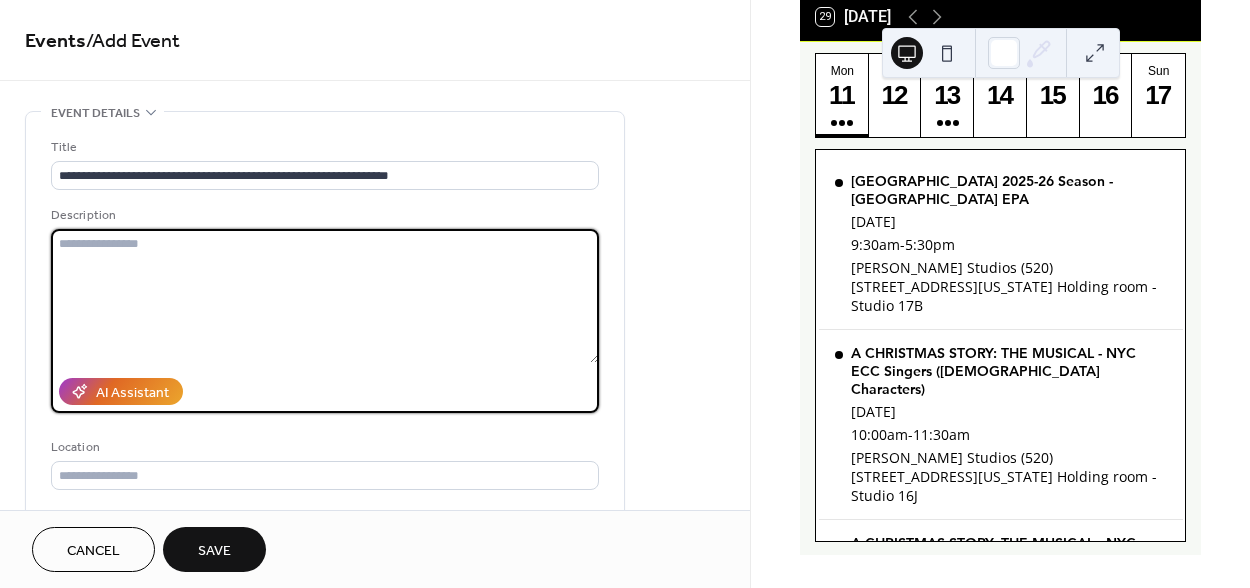 paste on "**********" 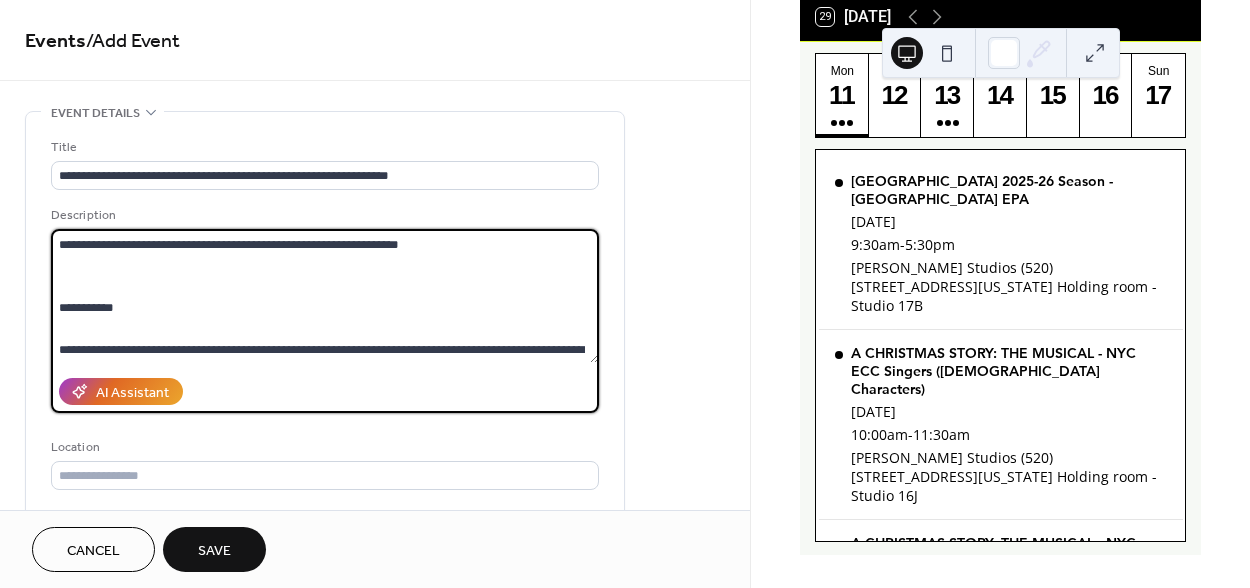 scroll, scrollTop: 0, scrollLeft: 0, axis: both 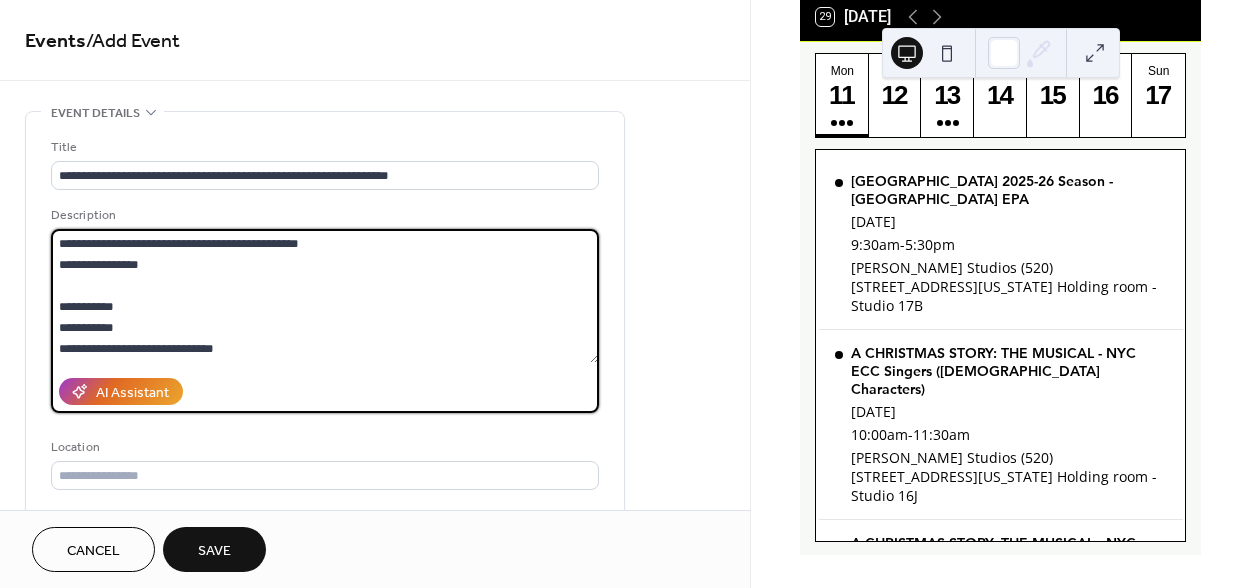 type on "**********" 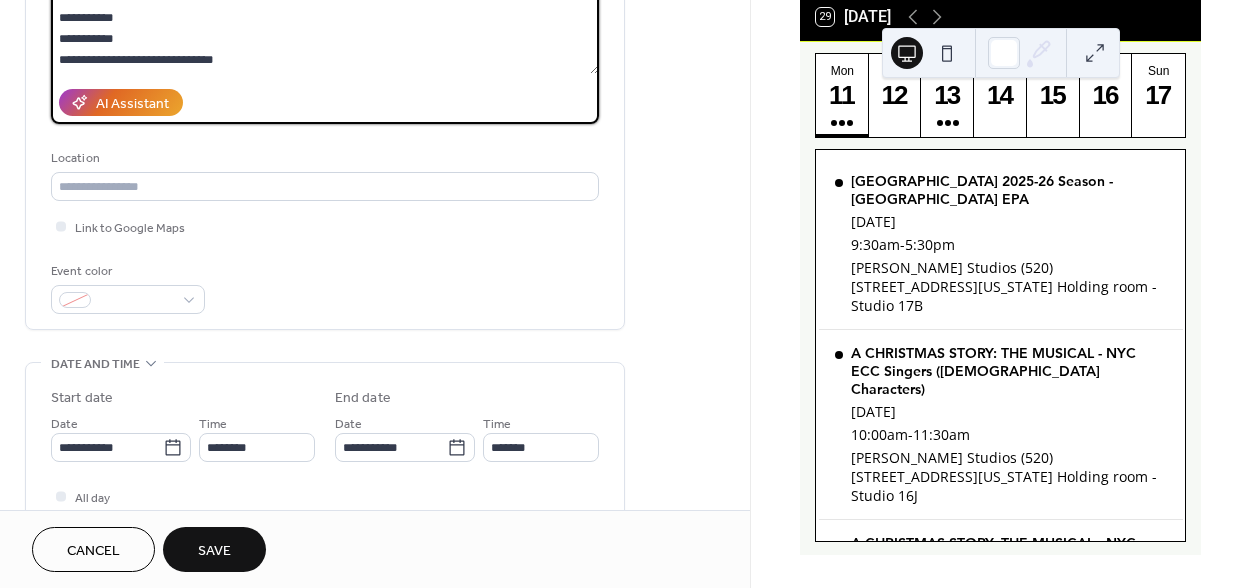 scroll, scrollTop: 300, scrollLeft: 0, axis: vertical 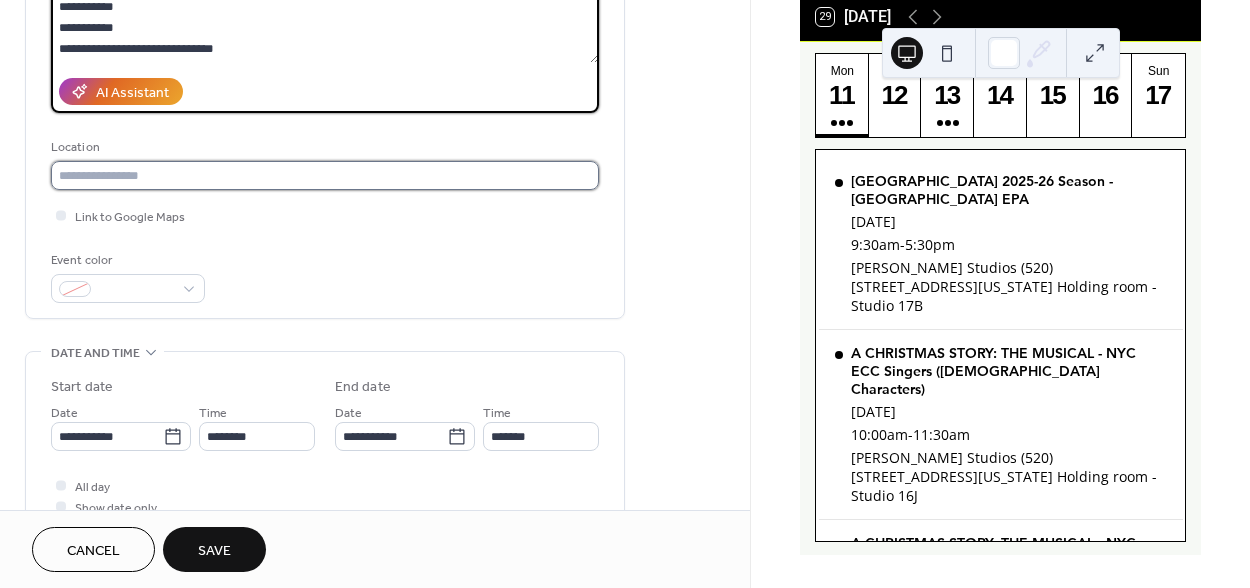 click at bounding box center [325, 175] 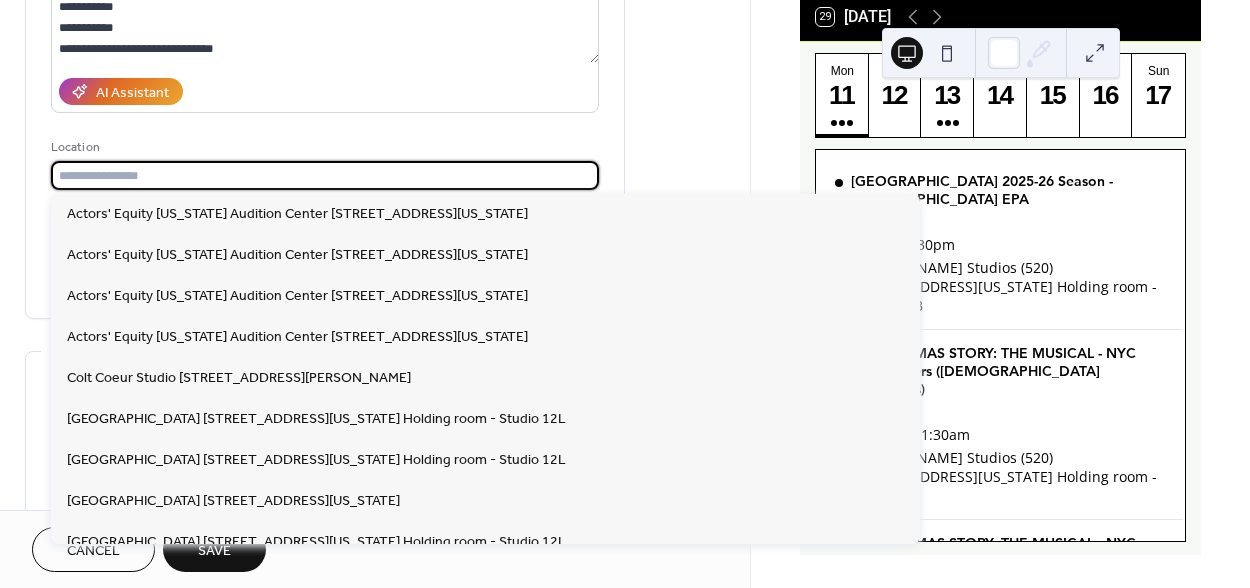 paste on "**********" 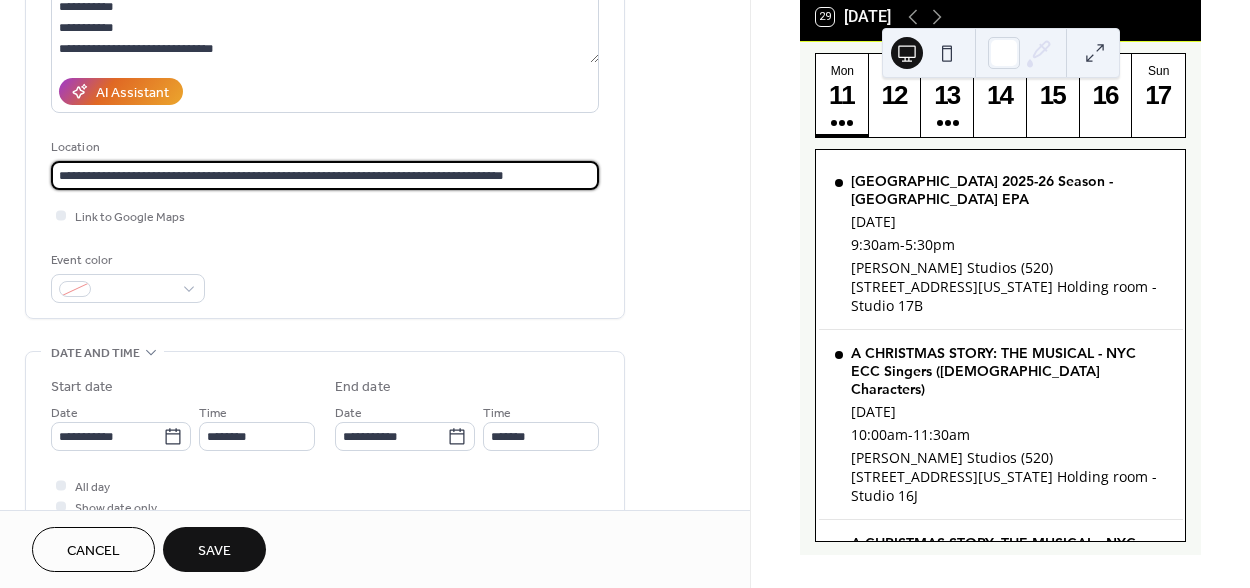 type on "**********" 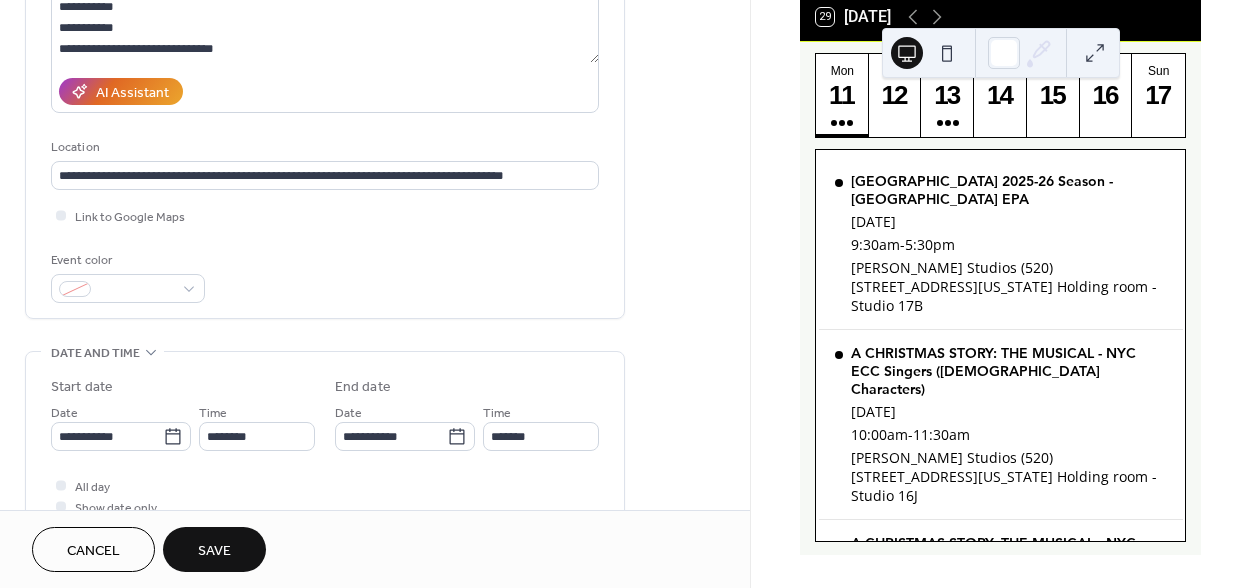 scroll, scrollTop: 384, scrollLeft: 0, axis: vertical 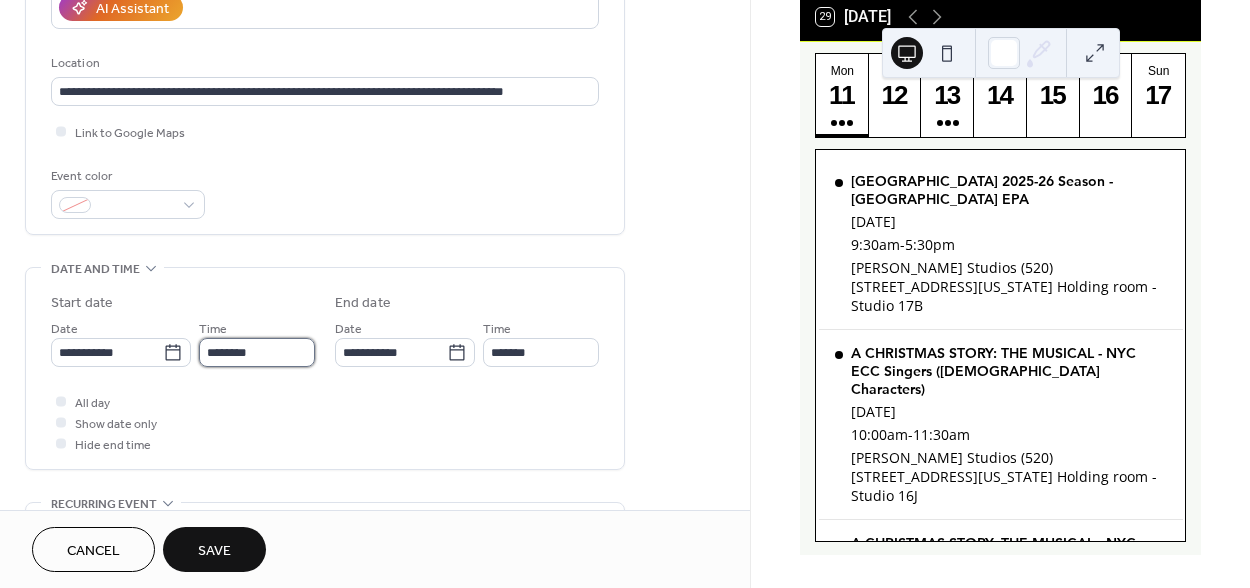 click on "********" at bounding box center (257, 352) 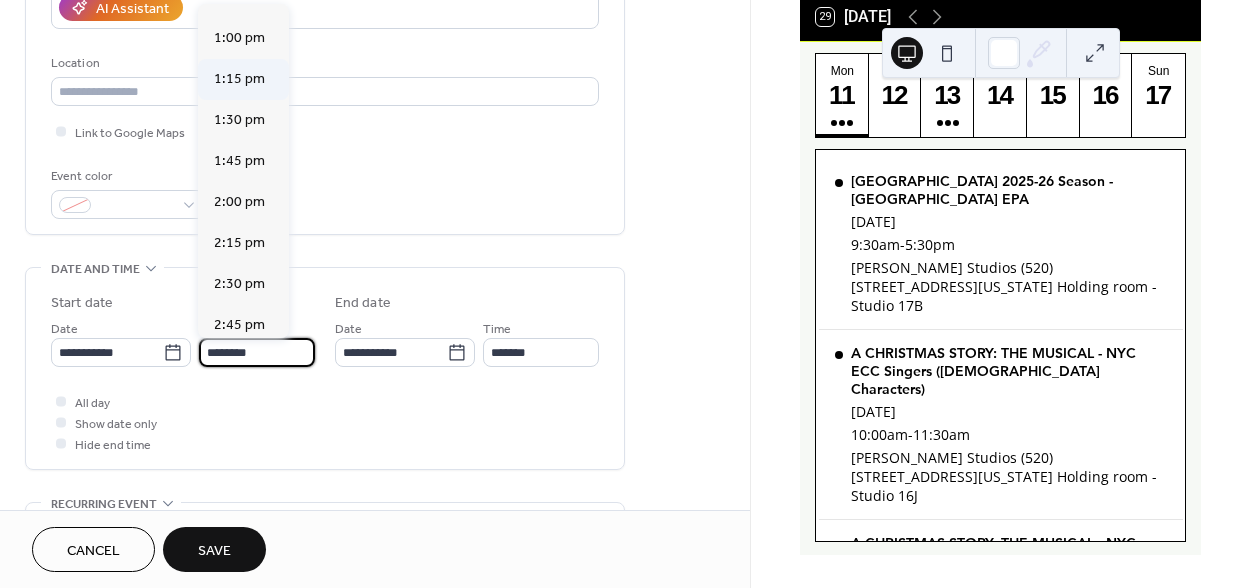 scroll, scrollTop: 2119, scrollLeft: 0, axis: vertical 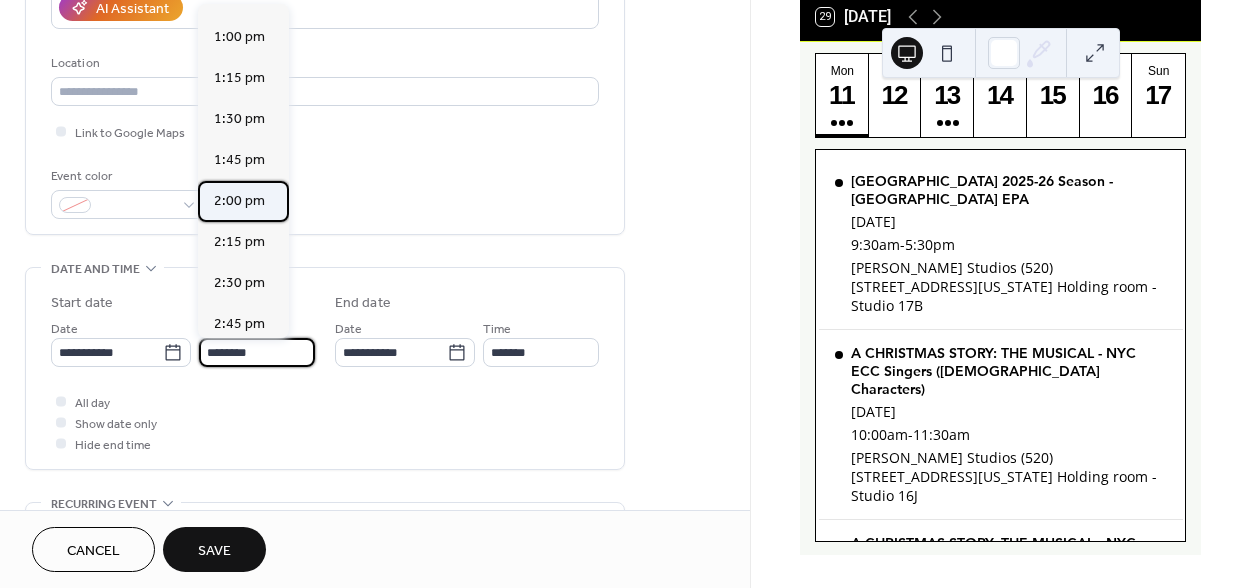 click on "2:00 pm" at bounding box center [239, 201] 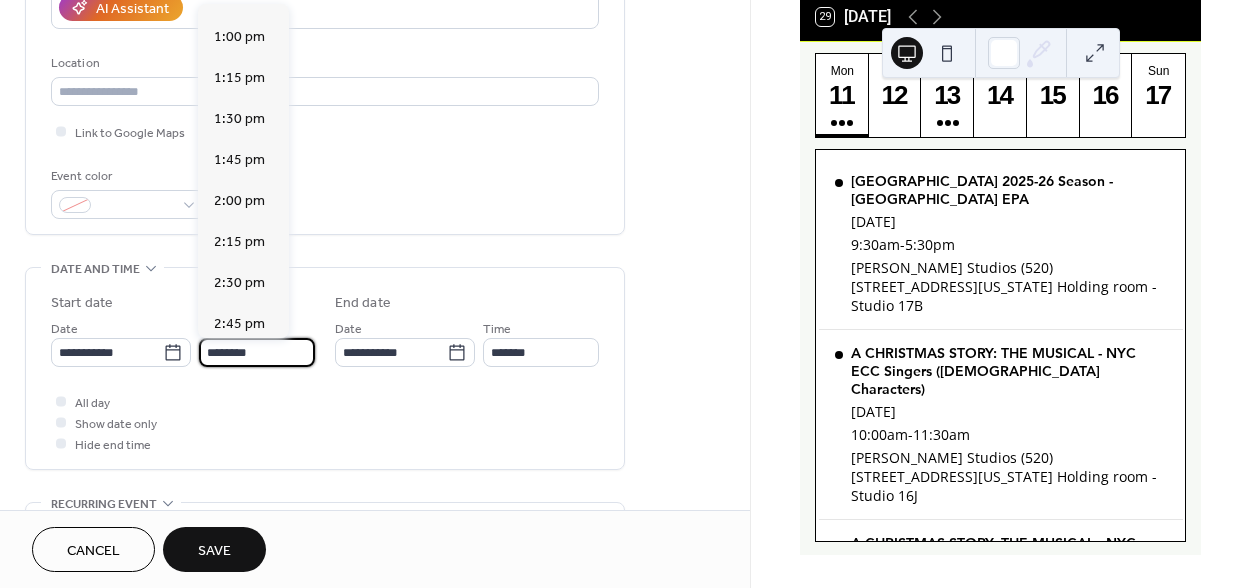 type on "*******" 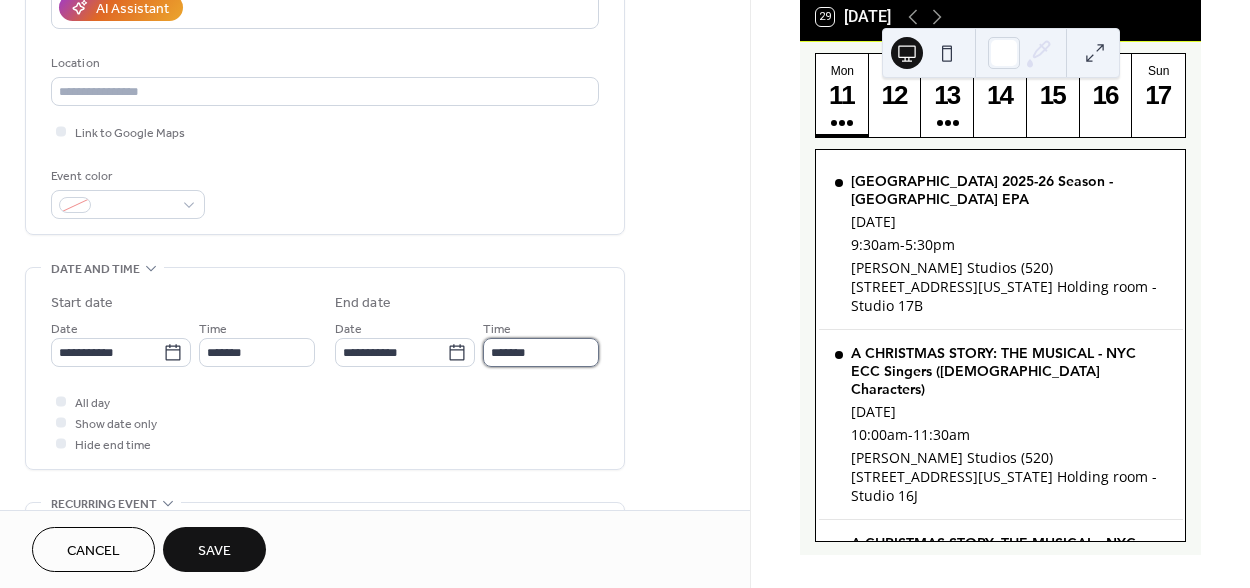 click on "*******" at bounding box center (541, 352) 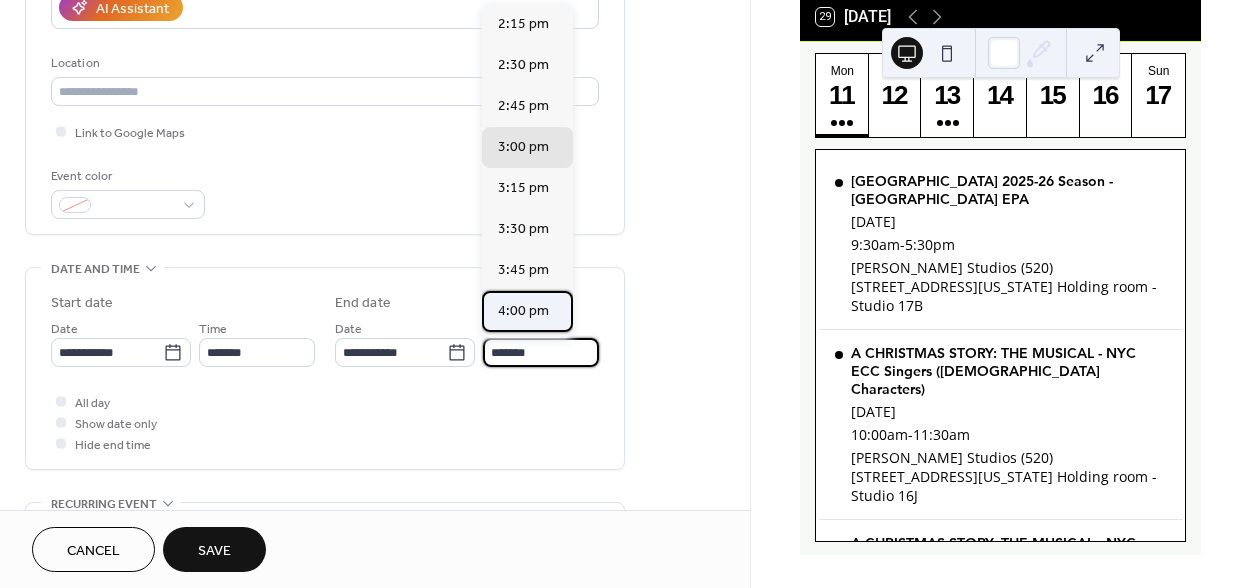 click on "4:00 pm" at bounding box center [523, 311] 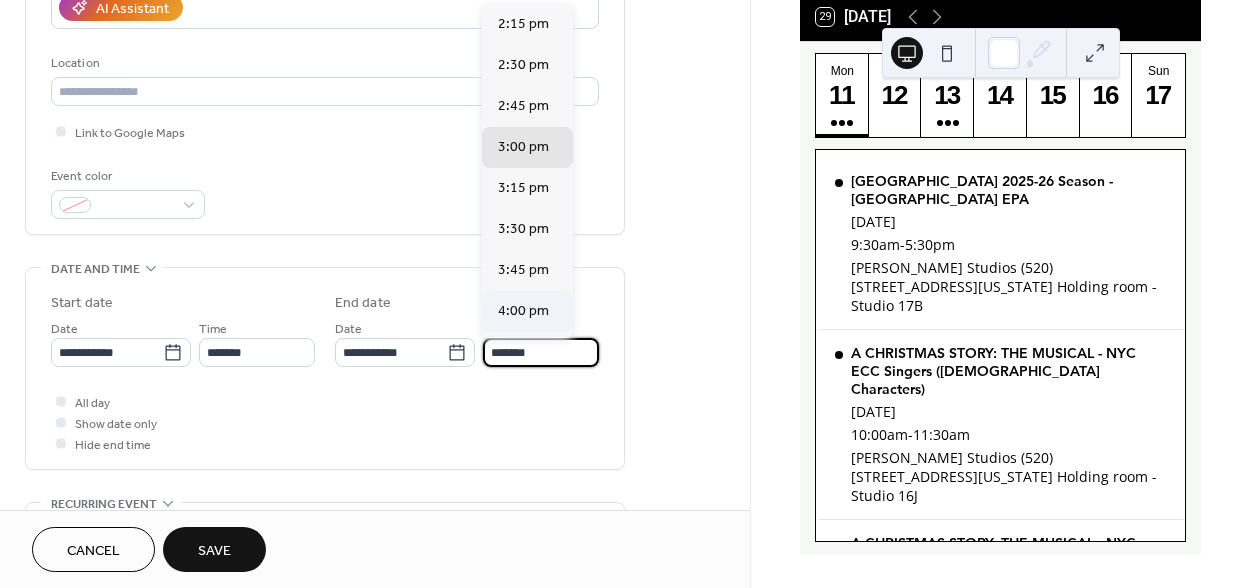 type on "*******" 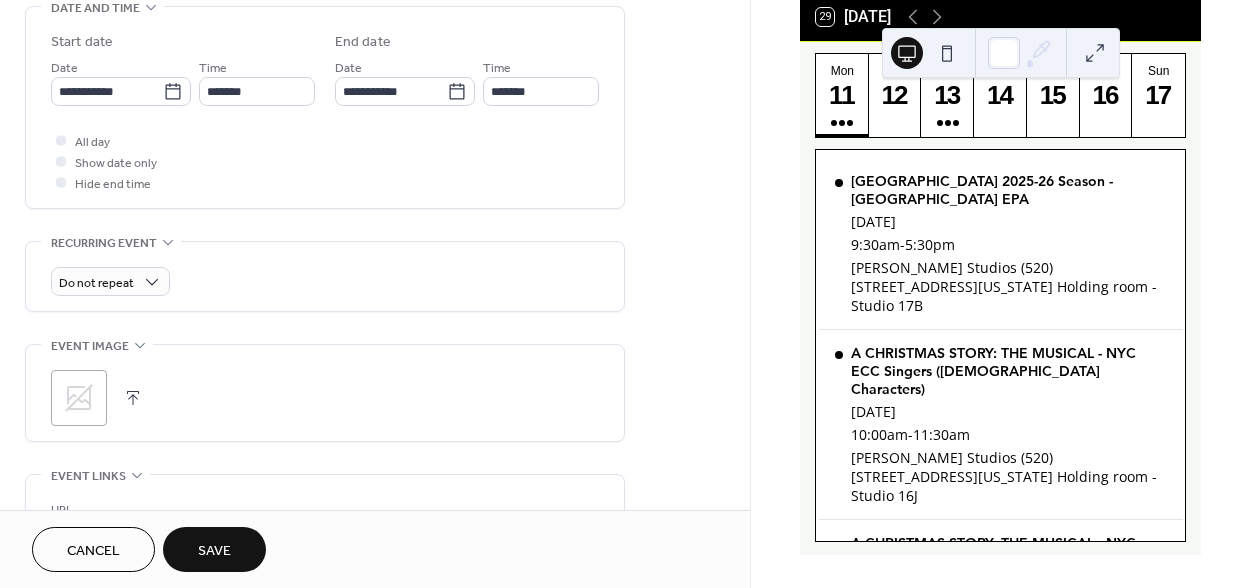 scroll, scrollTop: 648, scrollLeft: 0, axis: vertical 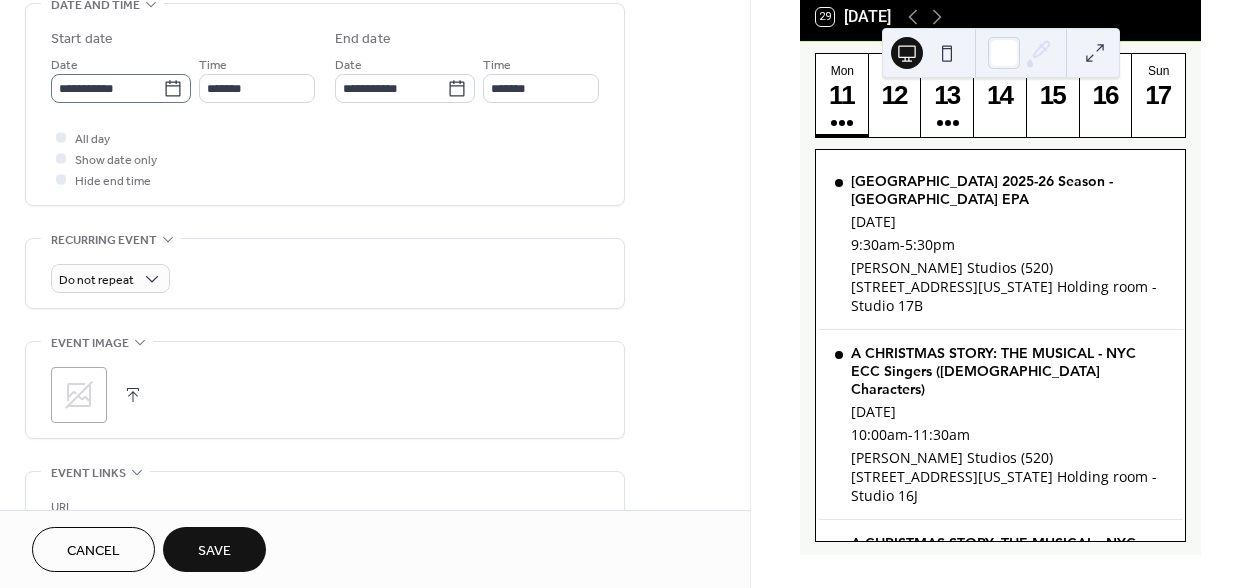 click 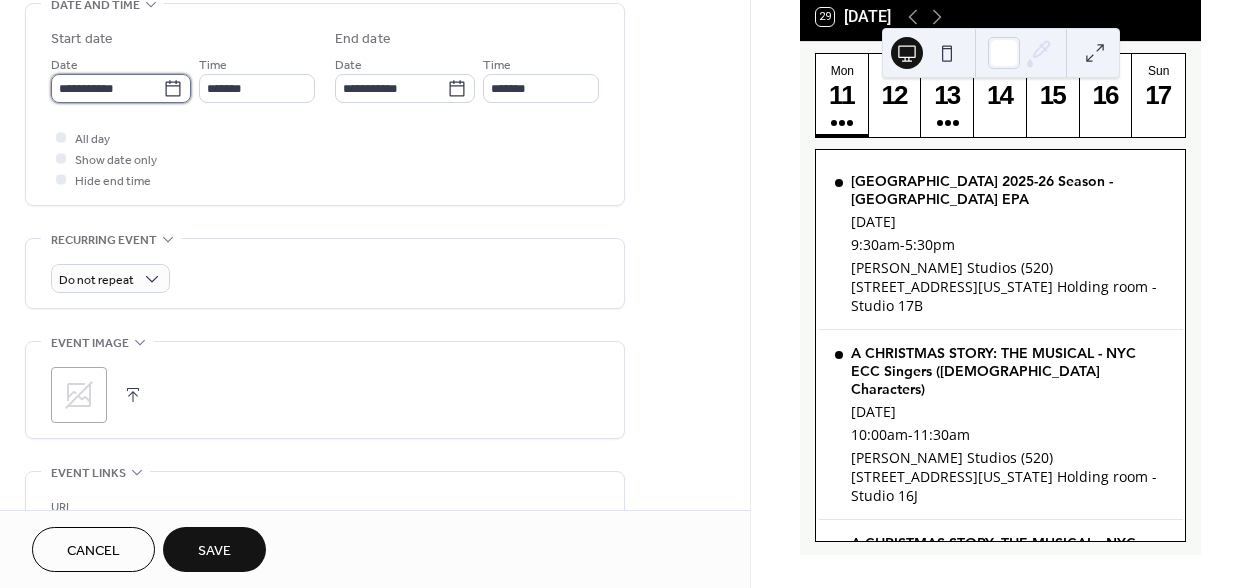click on "**********" at bounding box center [107, 88] 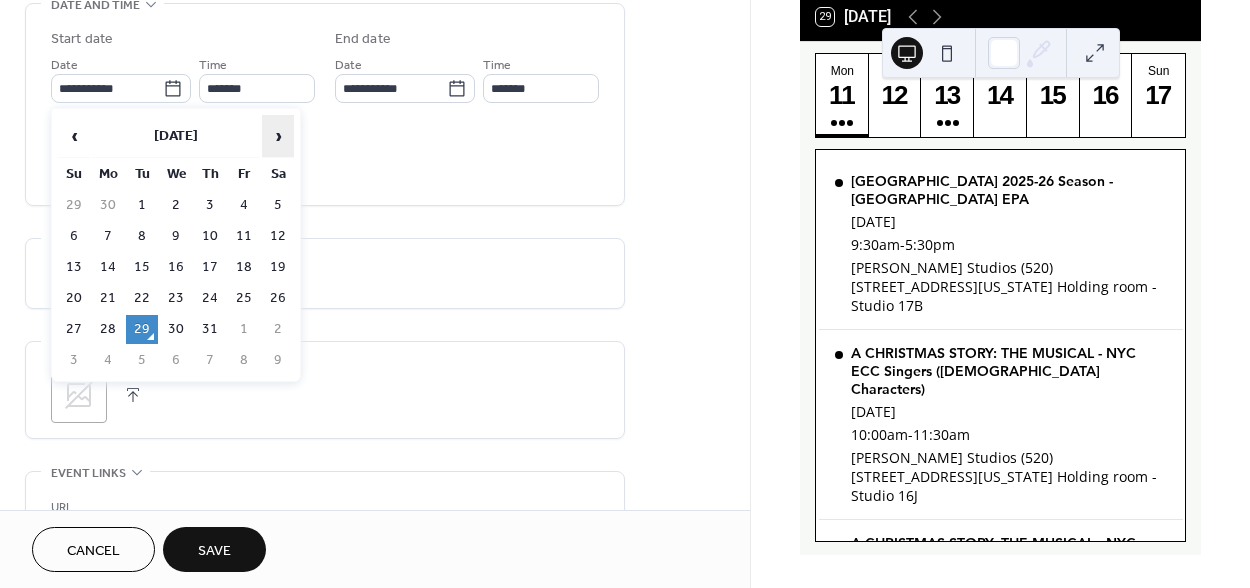 click on "›" at bounding box center [278, 136] 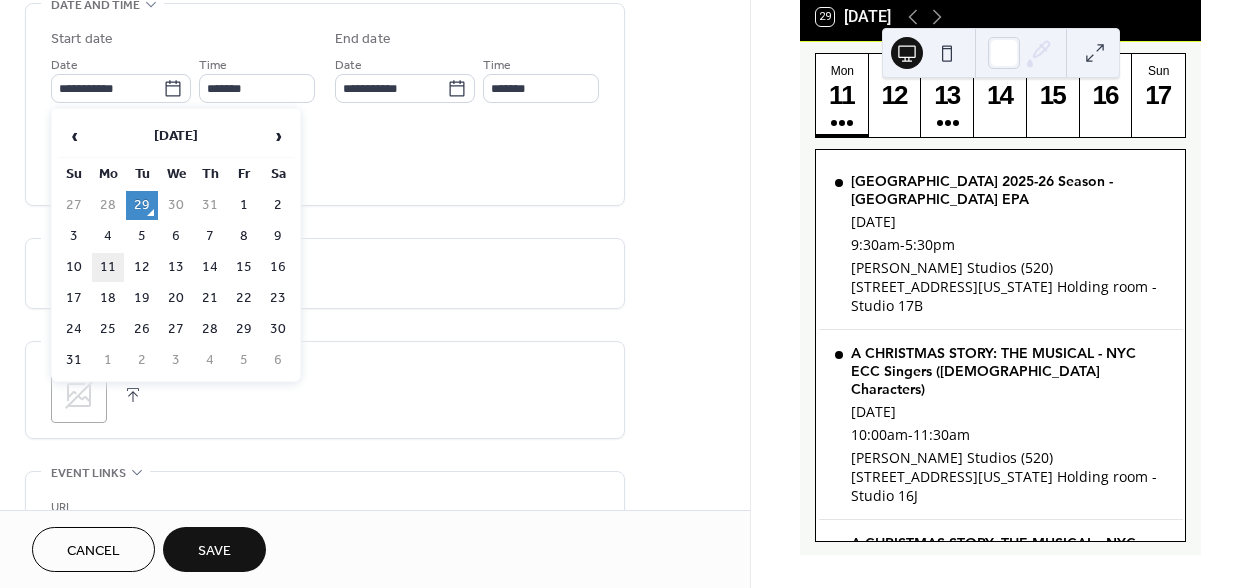 click on "11" at bounding box center [108, 267] 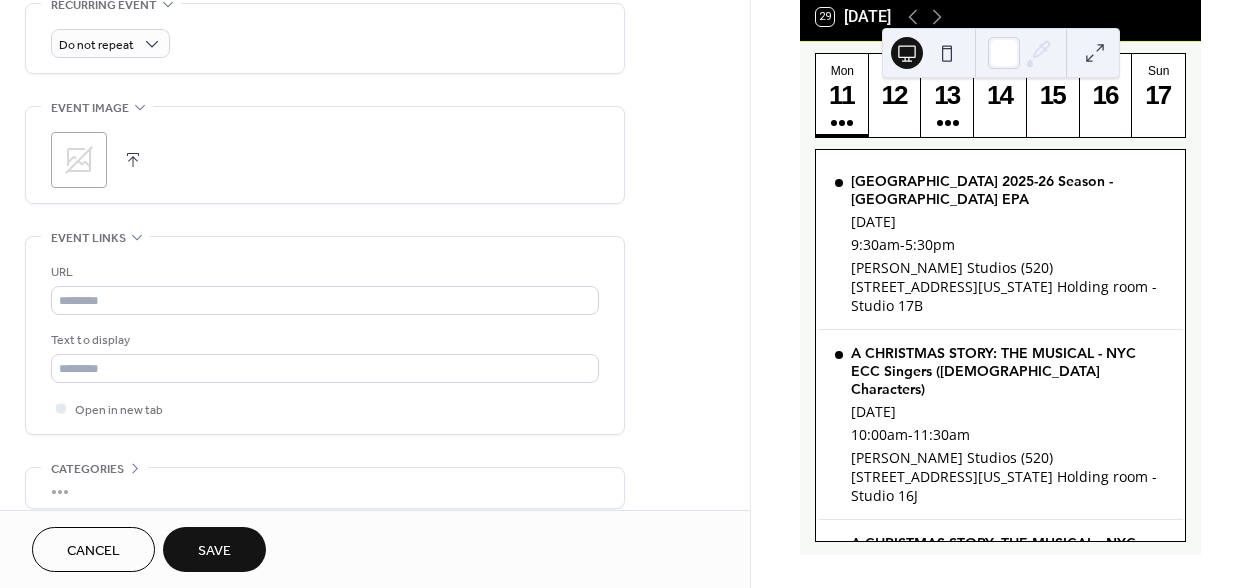 scroll, scrollTop: 908, scrollLeft: 0, axis: vertical 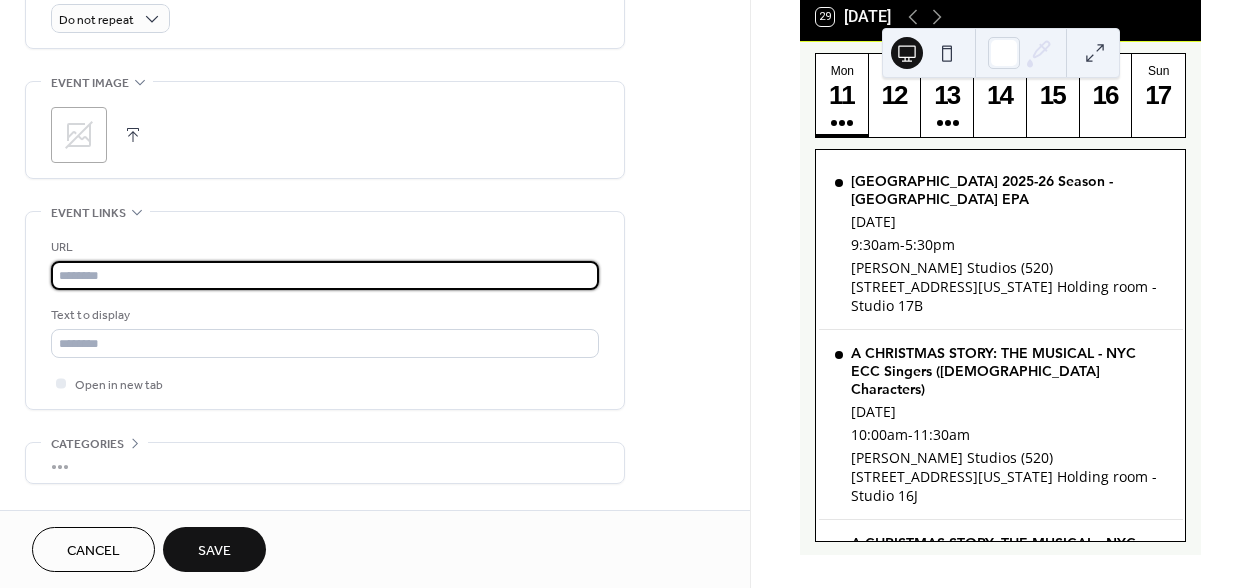click at bounding box center (325, 275) 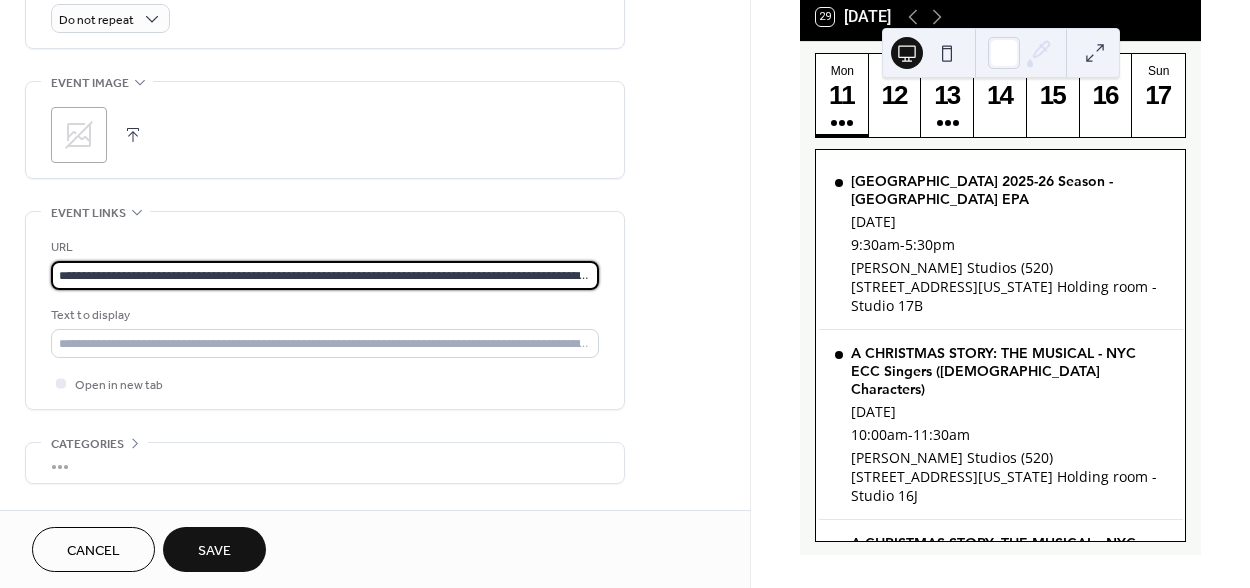 scroll, scrollTop: 0, scrollLeft: 259, axis: horizontal 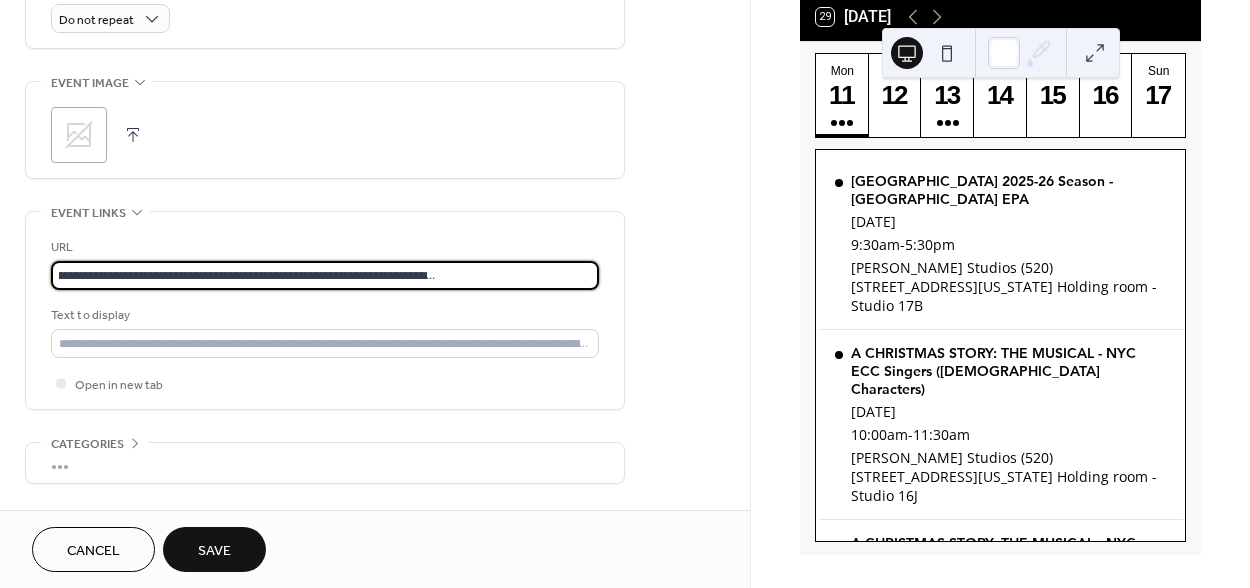 type on "**********" 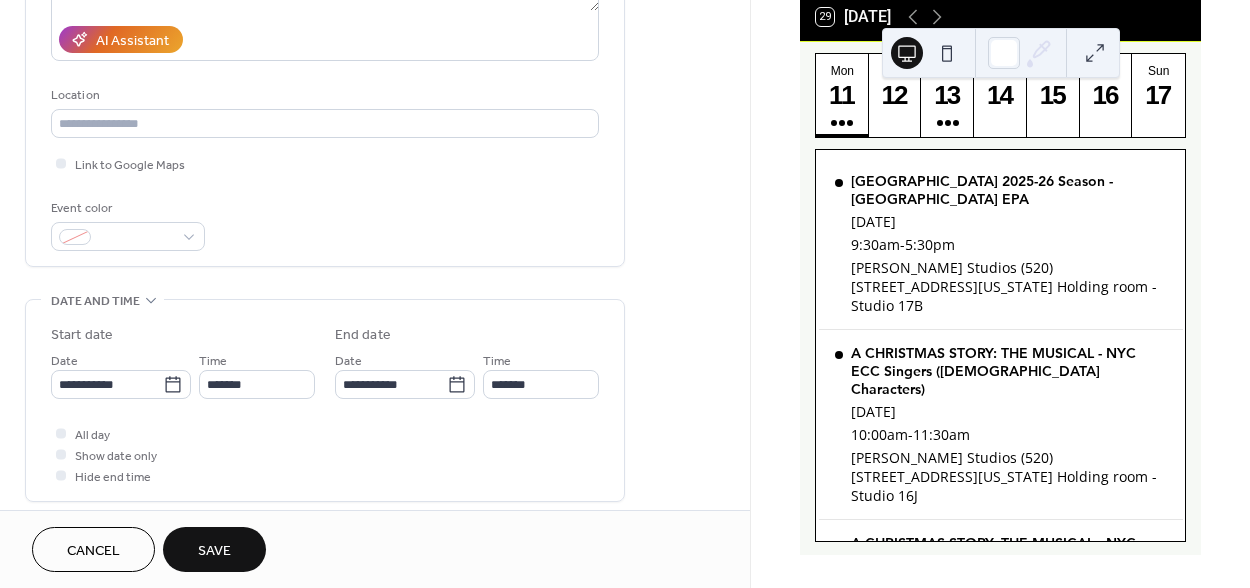 scroll, scrollTop: 243, scrollLeft: 0, axis: vertical 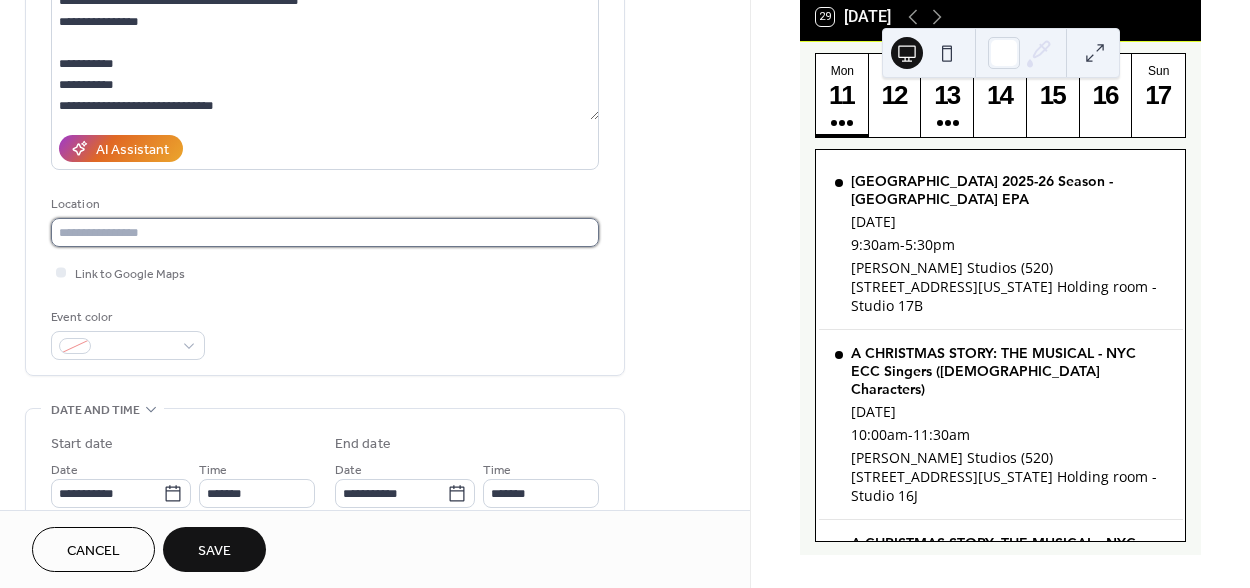 click at bounding box center [325, 232] 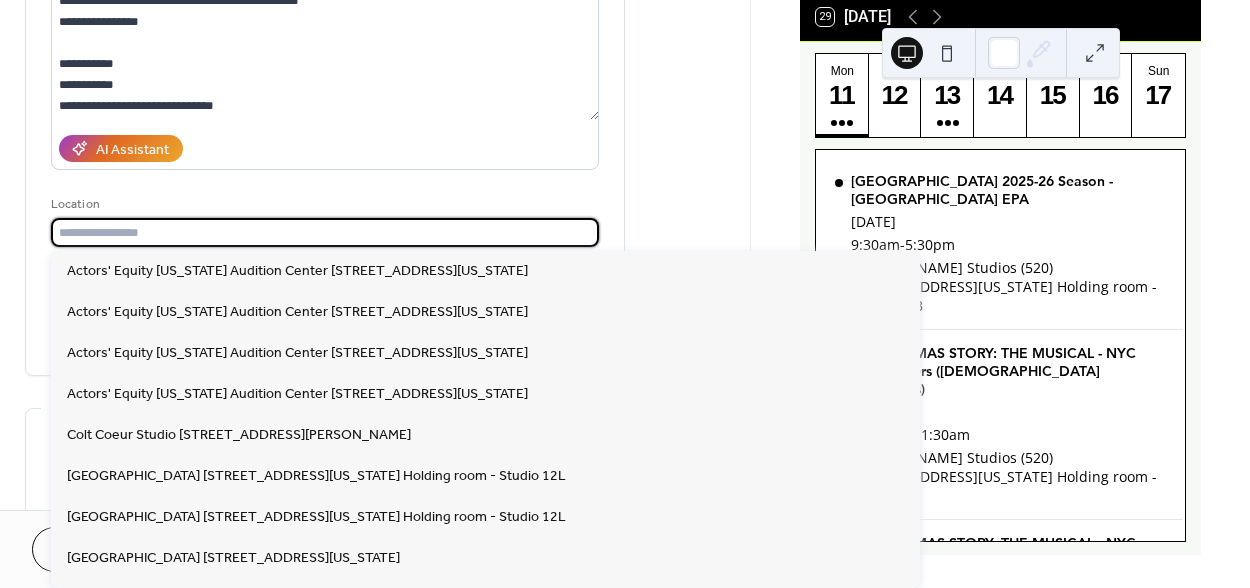 paste on "**********" 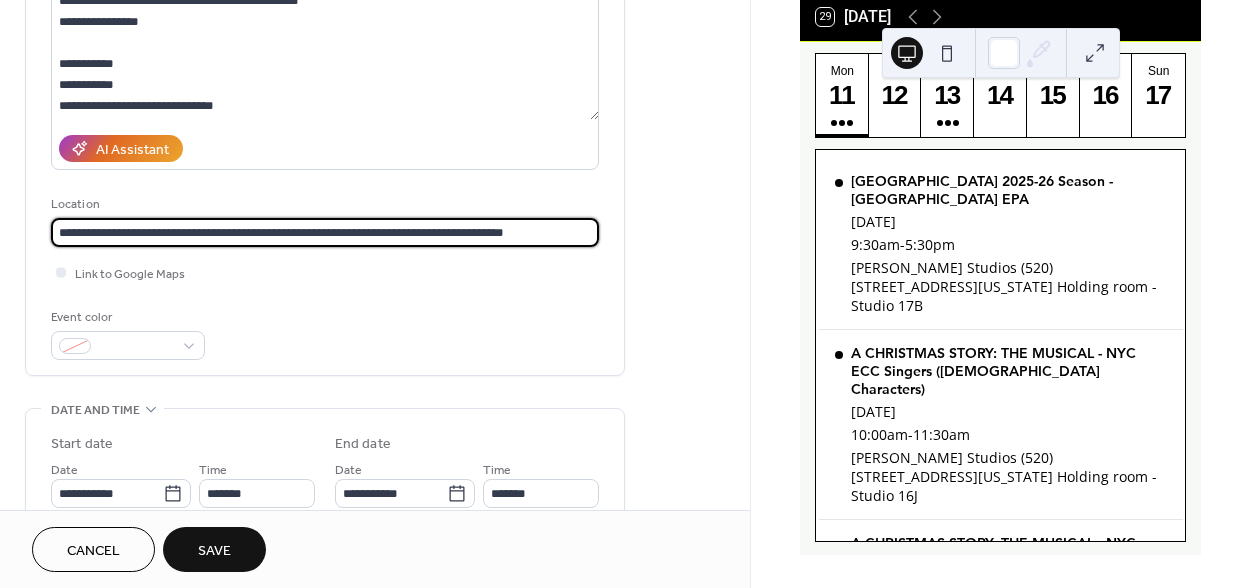 type on "**********" 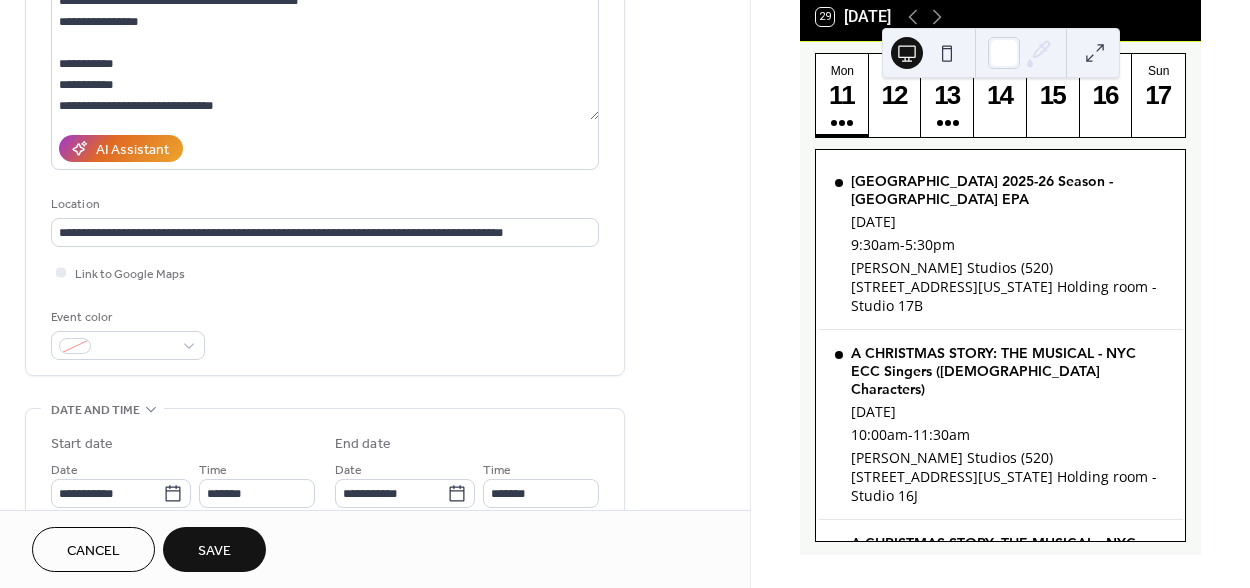 click on "Save" at bounding box center [214, 551] 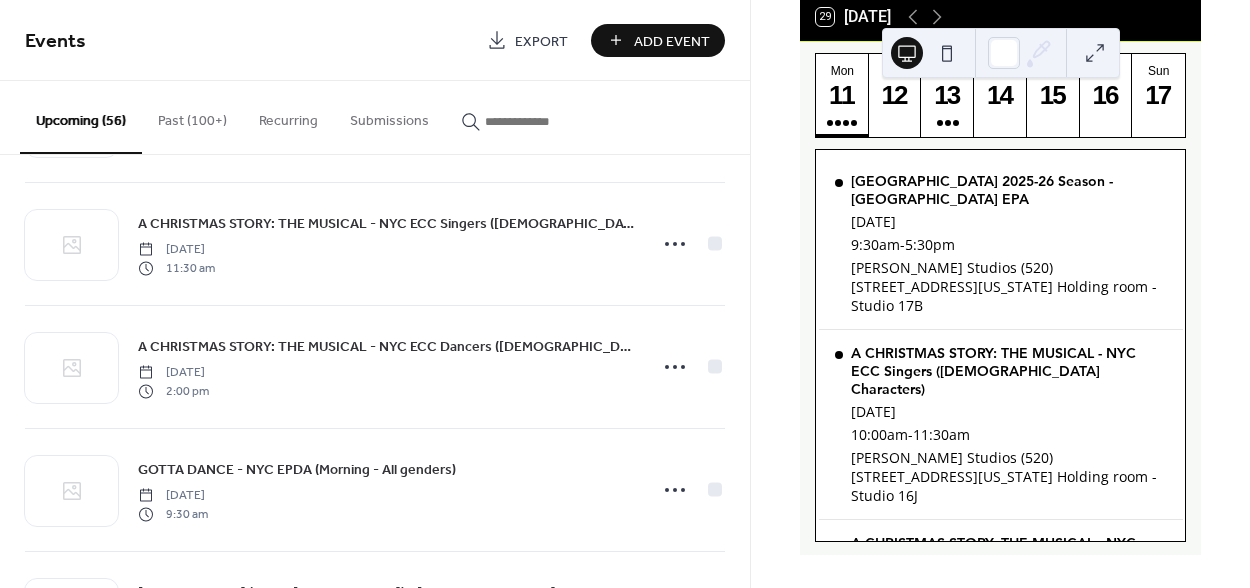 scroll, scrollTop: 5623, scrollLeft: 0, axis: vertical 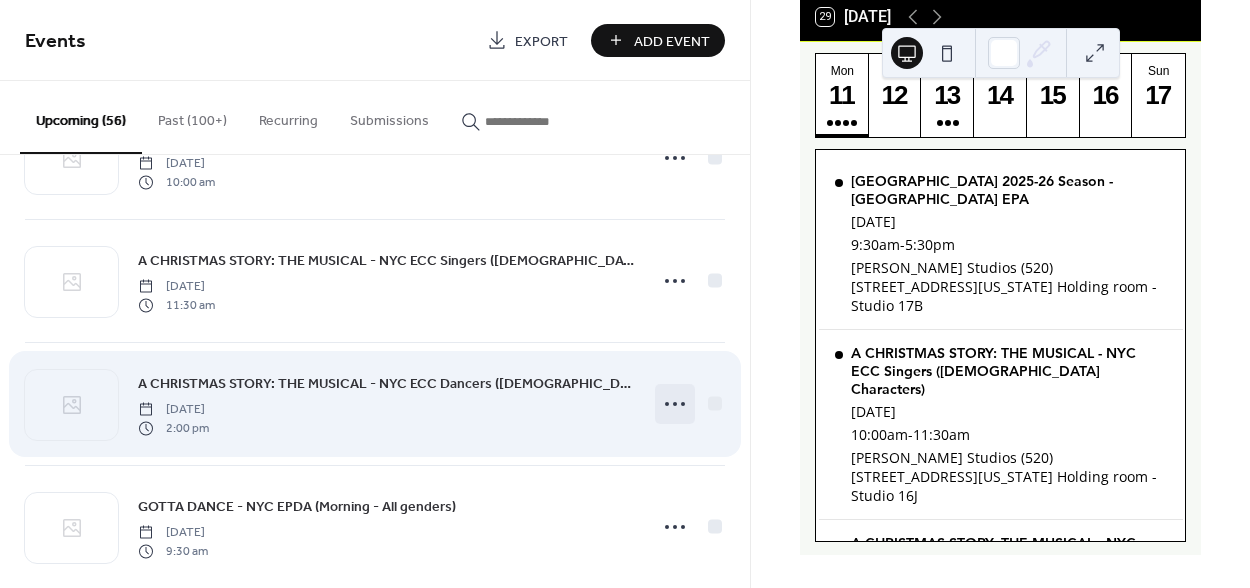 click 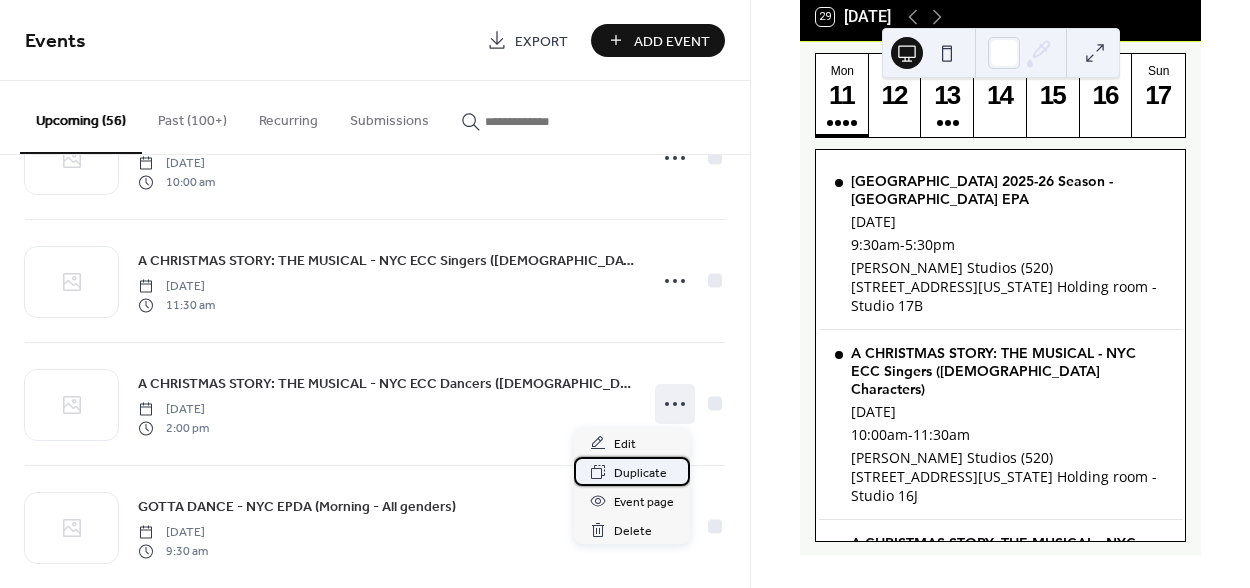 click on "Duplicate" at bounding box center [640, 473] 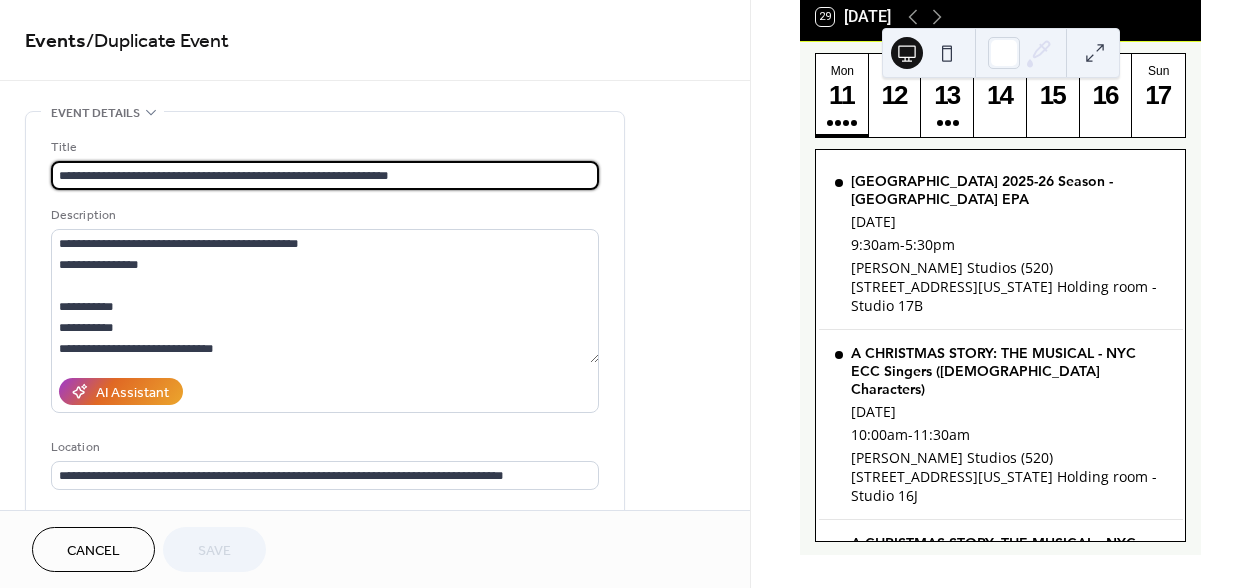 click on "**********" at bounding box center [325, 175] 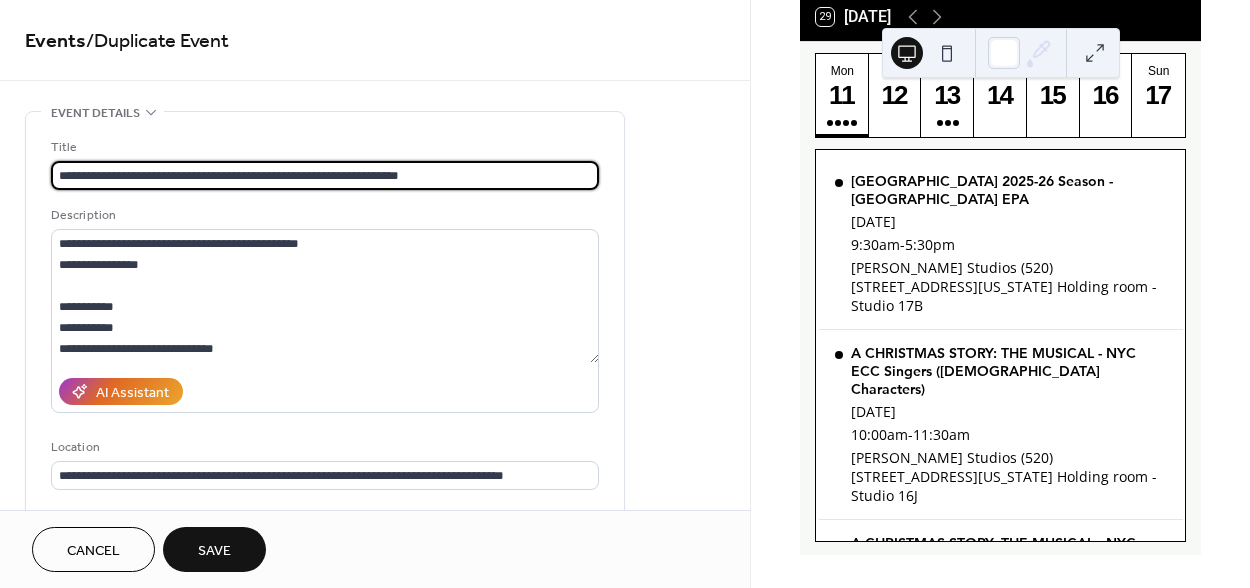 type on "**********" 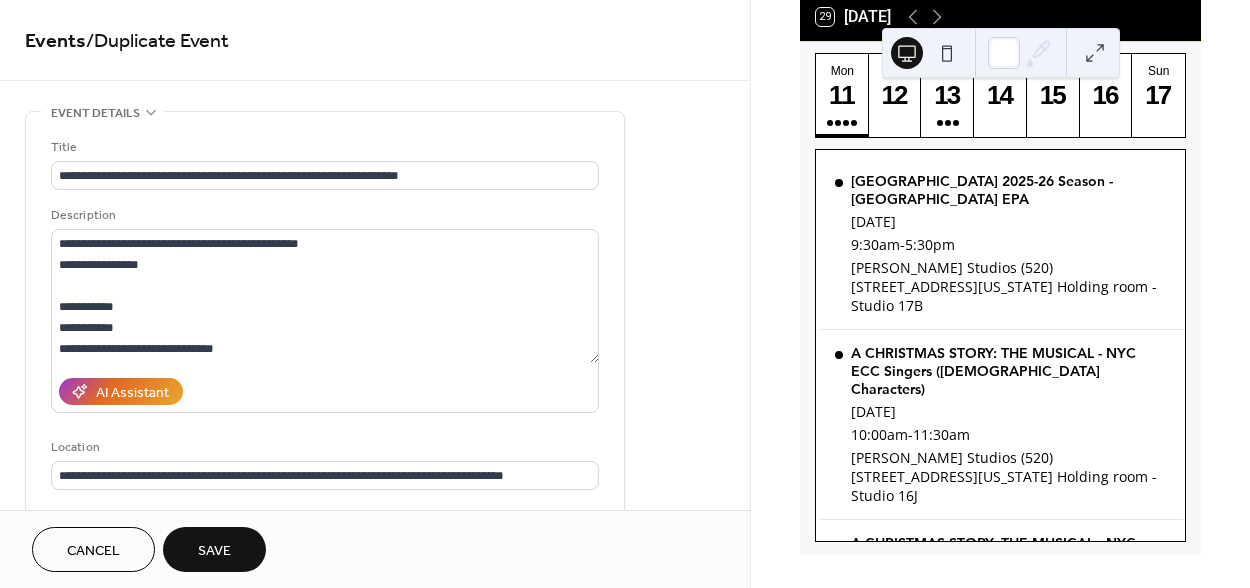click on "AI Assistant" at bounding box center (325, 391) 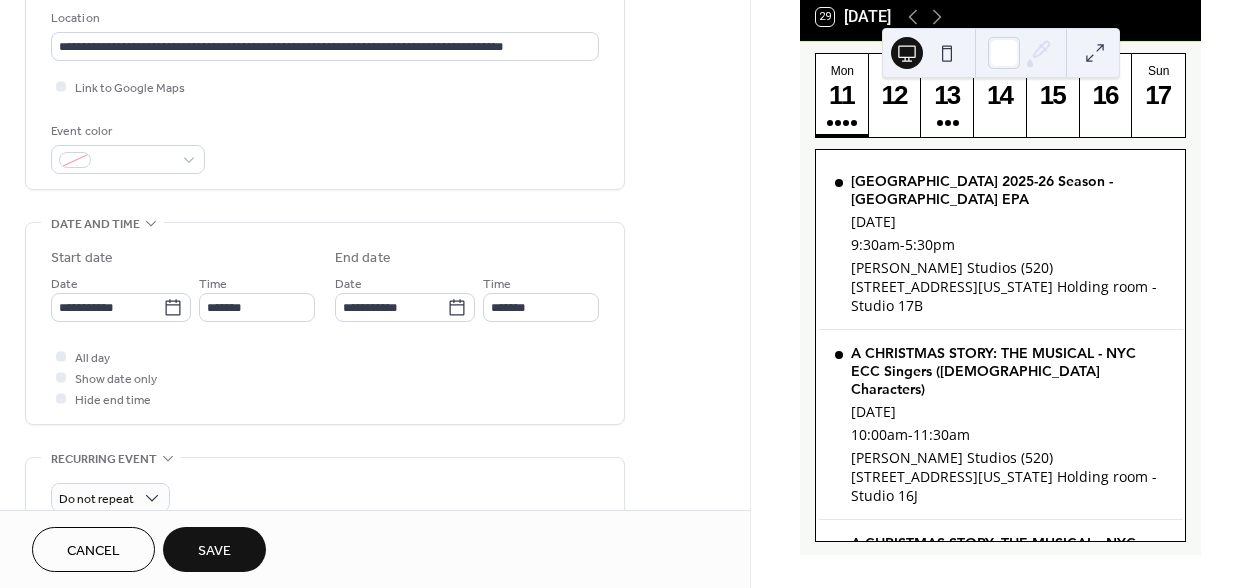 scroll, scrollTop: 452, scrollLeft: 0, axis: vertical 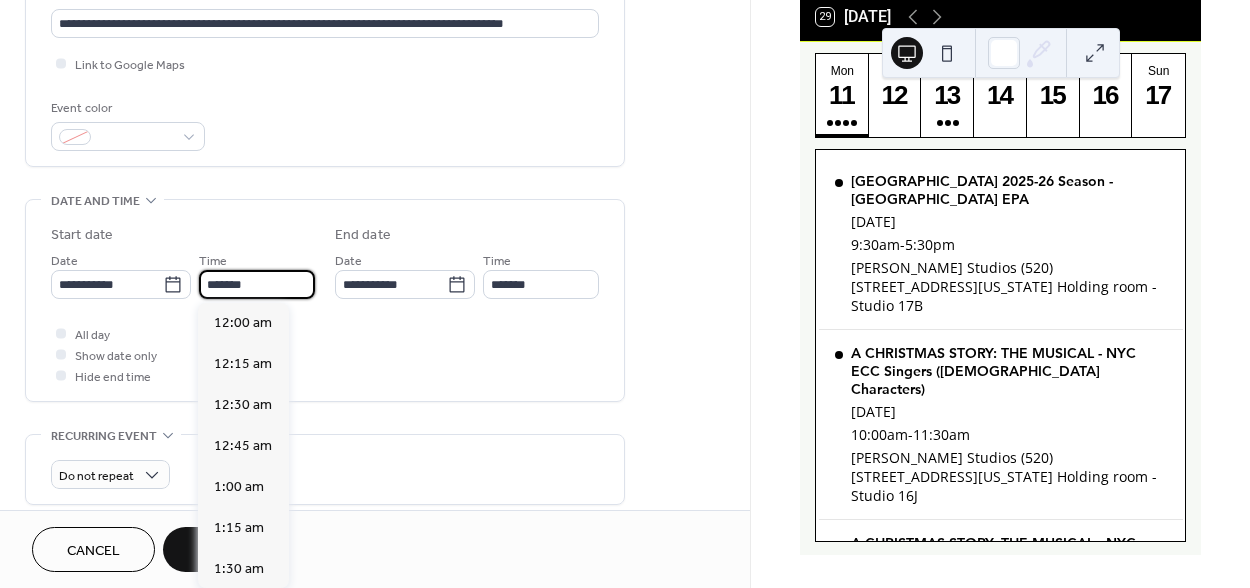 click on "*******" at bounding box center [257, 284] 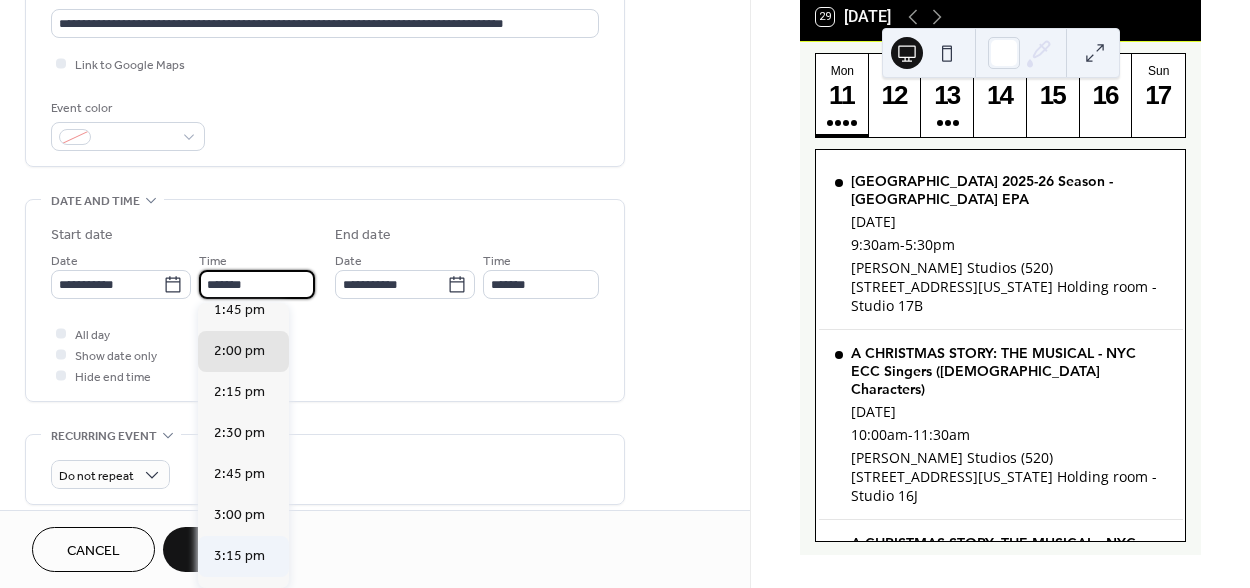 scroll, scrollTop: 2462, scrollLeft: 0, axis: vertical 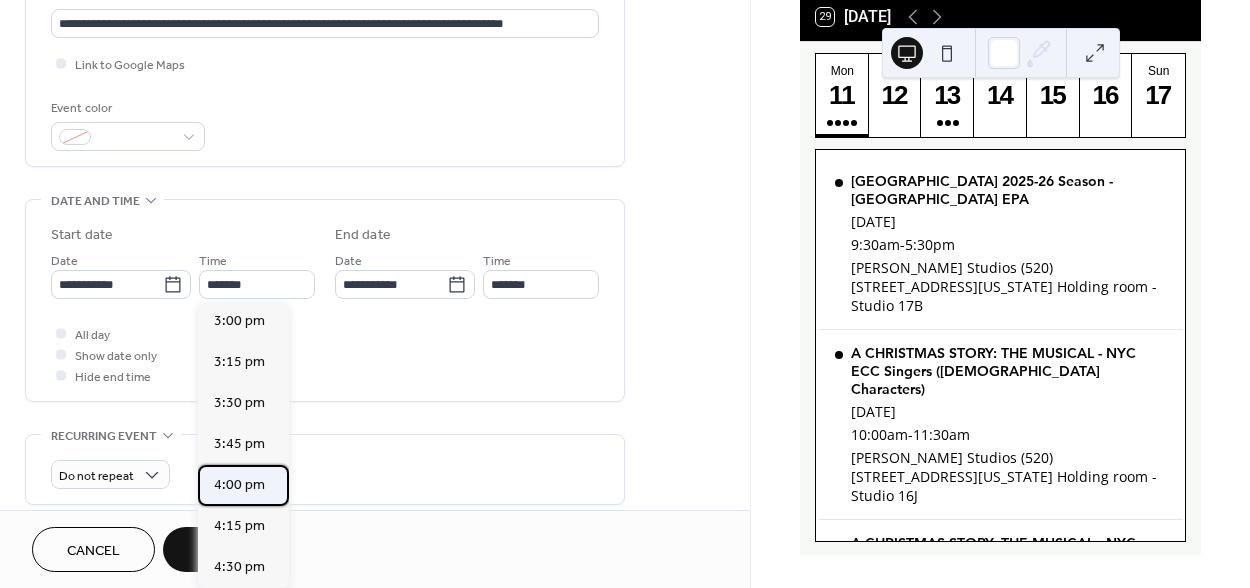 click on "4:00 pm" at bounding box center [239, 485] 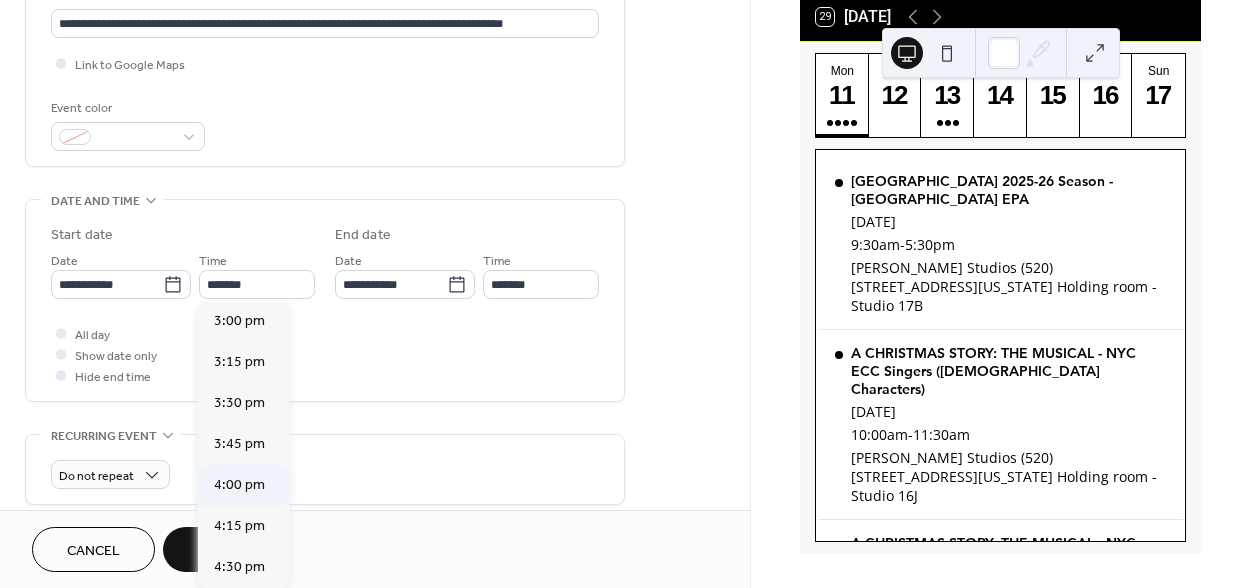 type on "*******" 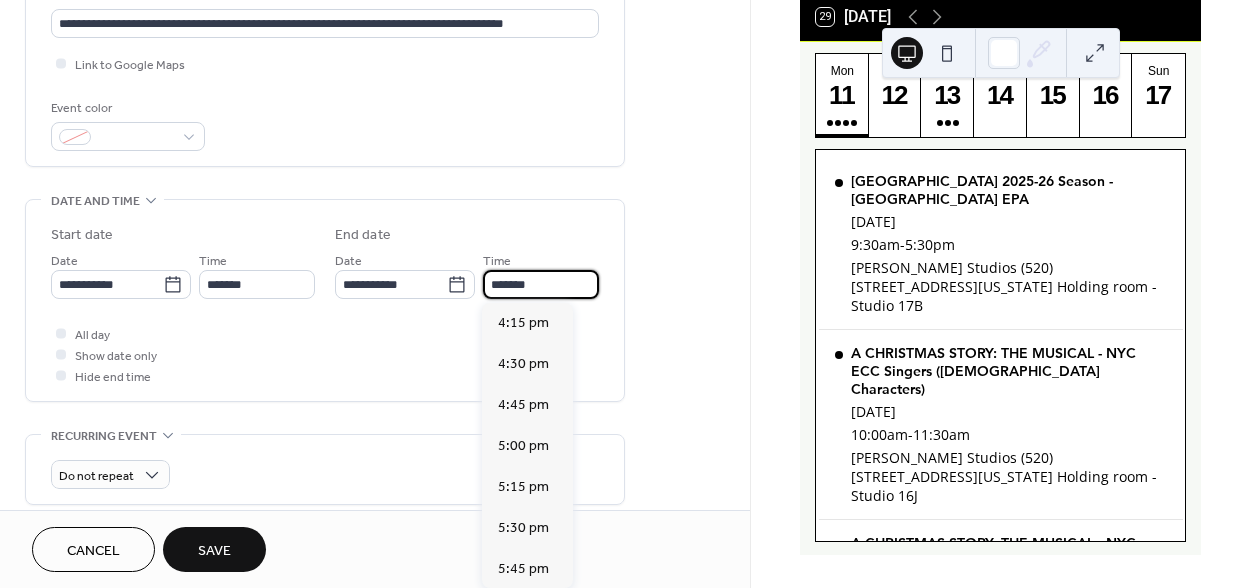 click on "*******" at bounding box center (541, 284) 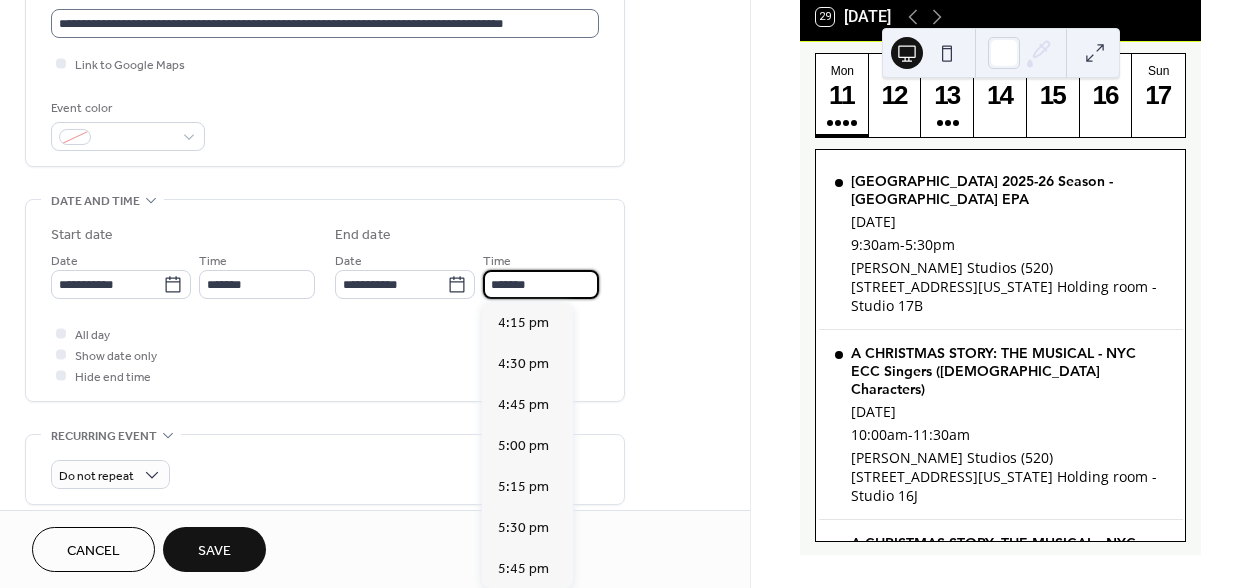 scroll, scrollTop: 283, scrollLeft: 0, axis: vertical 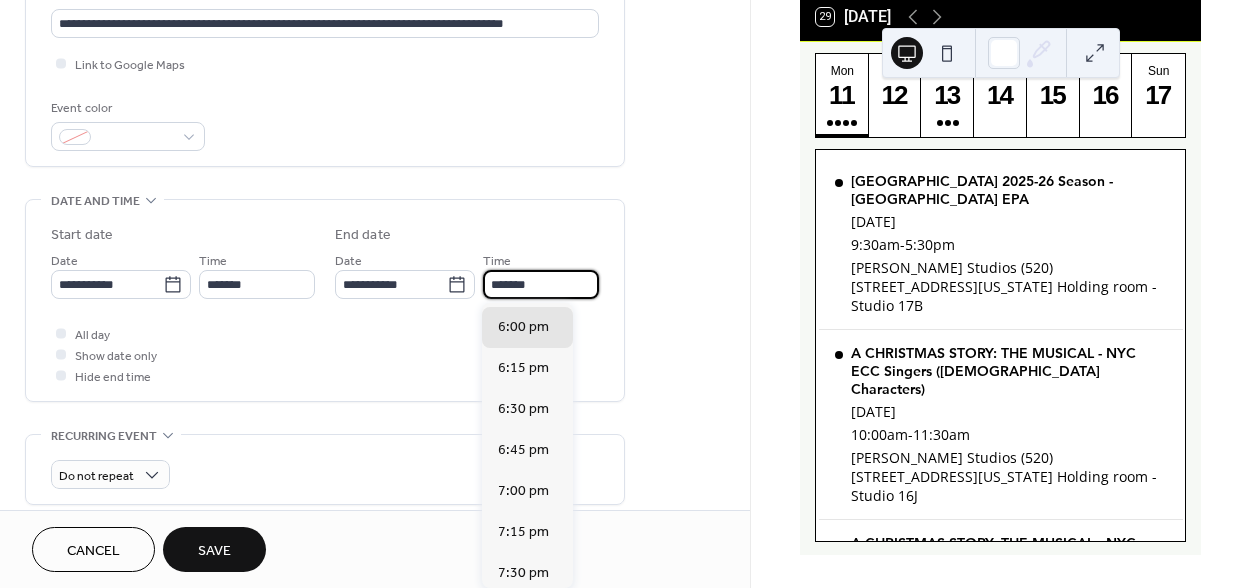 click on "All day Show date only Hide end time" at bounding box center [325, 354] 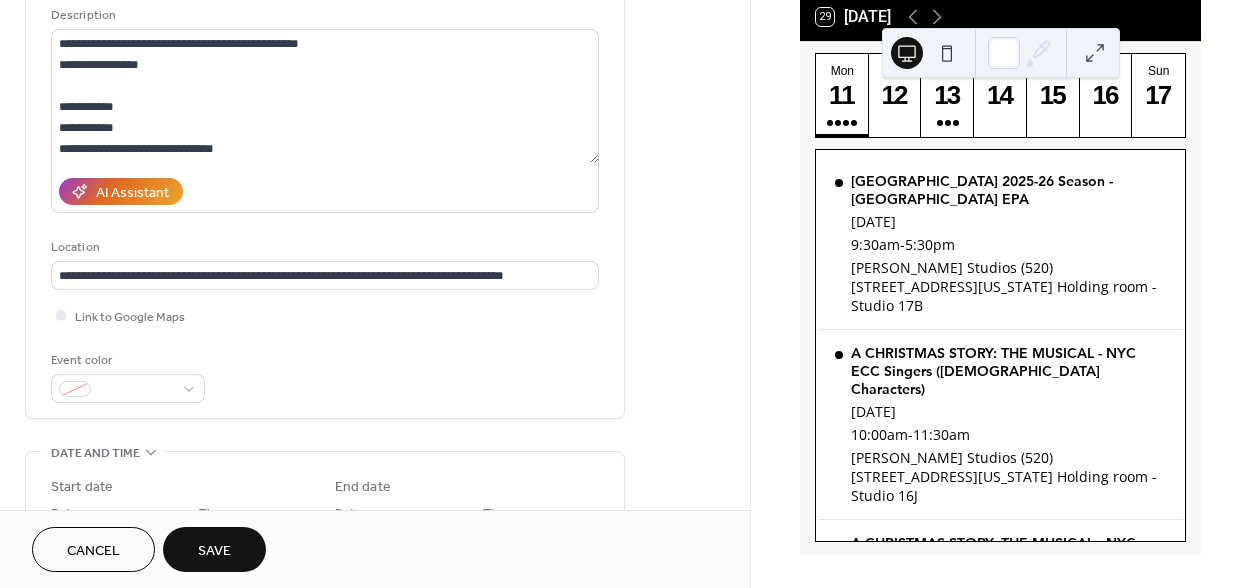 scroll, scrollTop: 195, scrollLeft: 0, axis: vertical 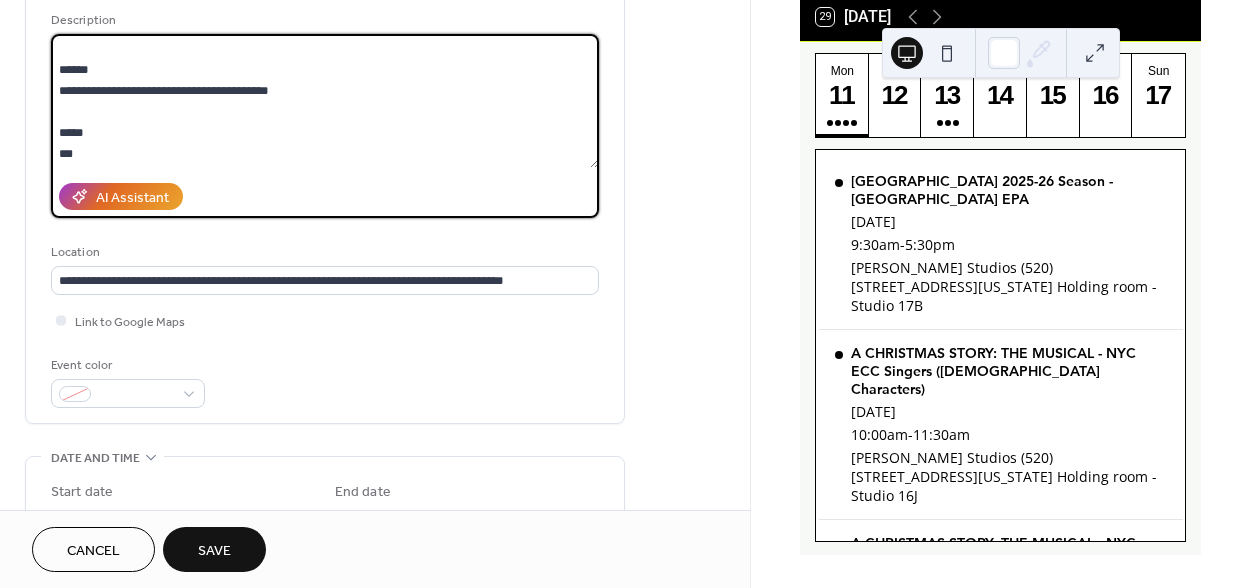 drag, startPoint x: 58, startPoint y: 45, endPoint x: 360, endPoint y: 182, distance: 331.62177 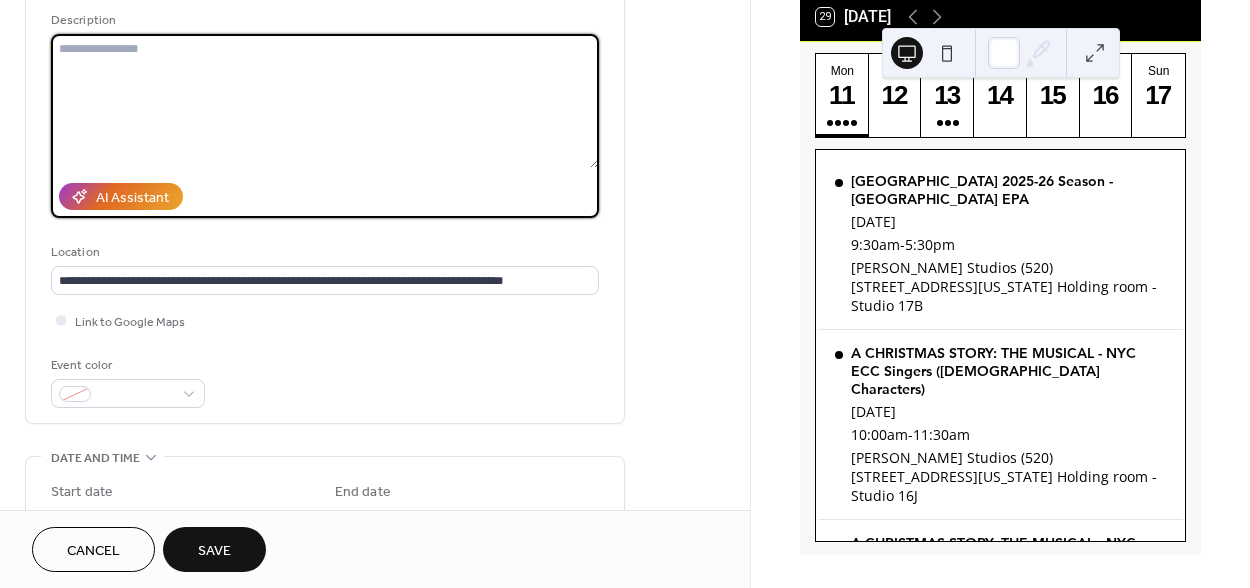 scroll, scrollTop: 0, scrollLeft: 0, axis: both 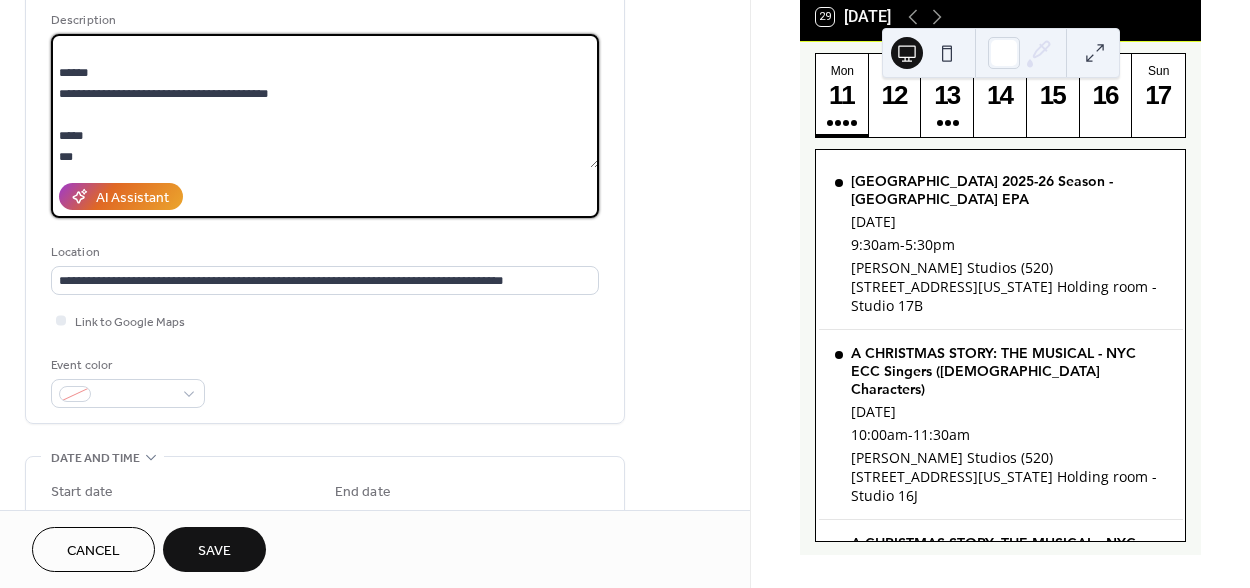 type on "**********" 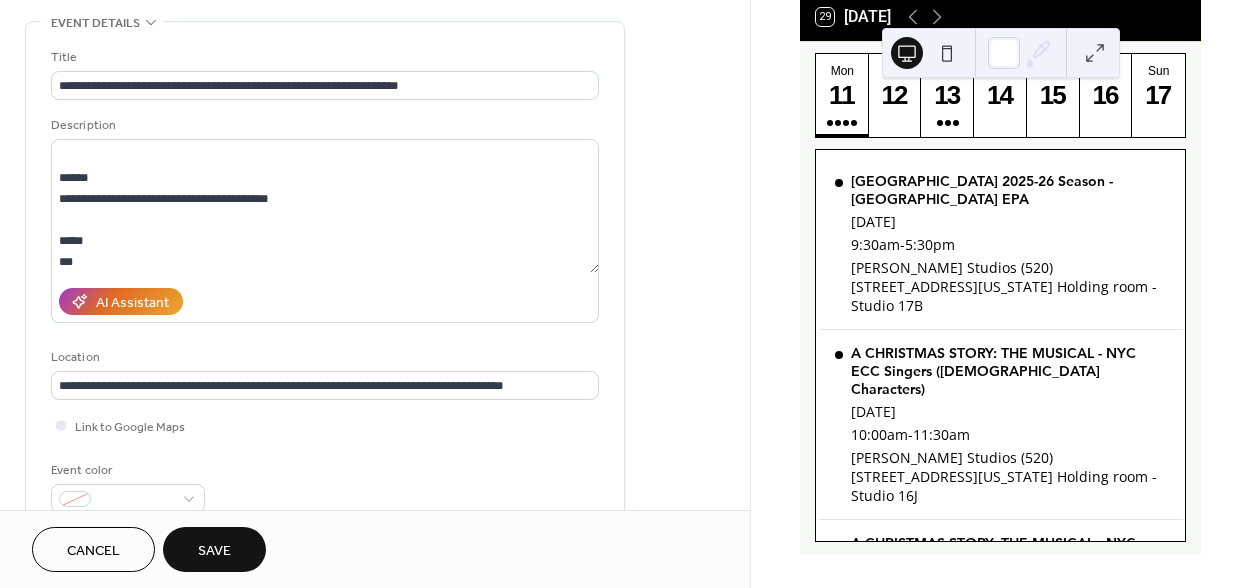 scroll, scrollTop: 0, scrollLeft: 0, axis: both 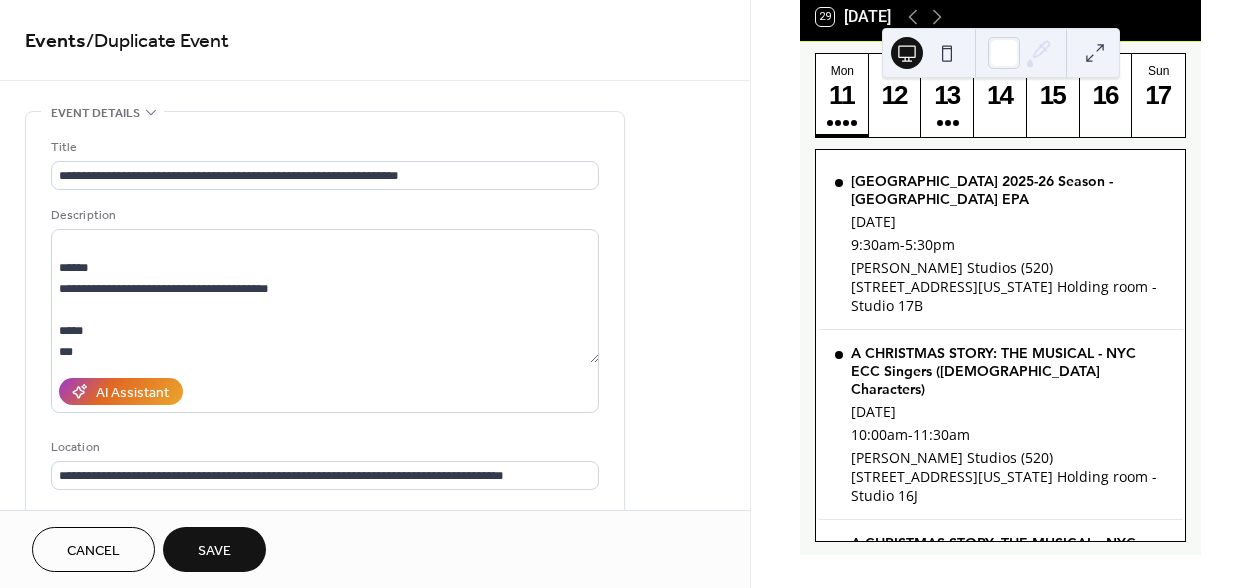 click on "Save" at bounding box center [214, 551] 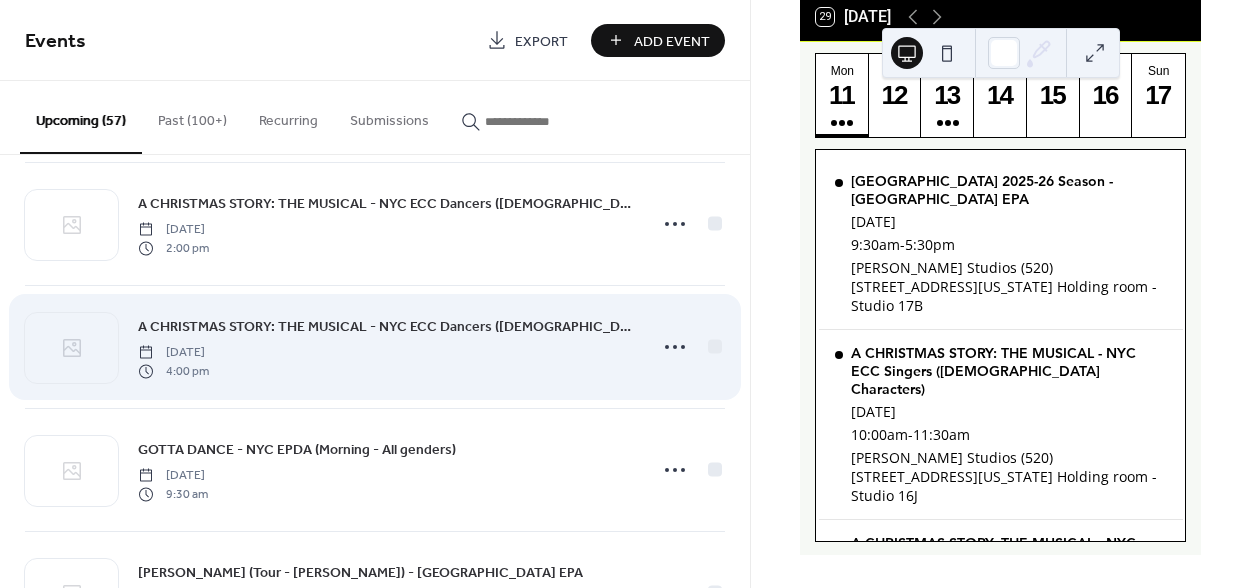 scroll, scrollTop: 5835, scrollLeft: 0, axis: vertical 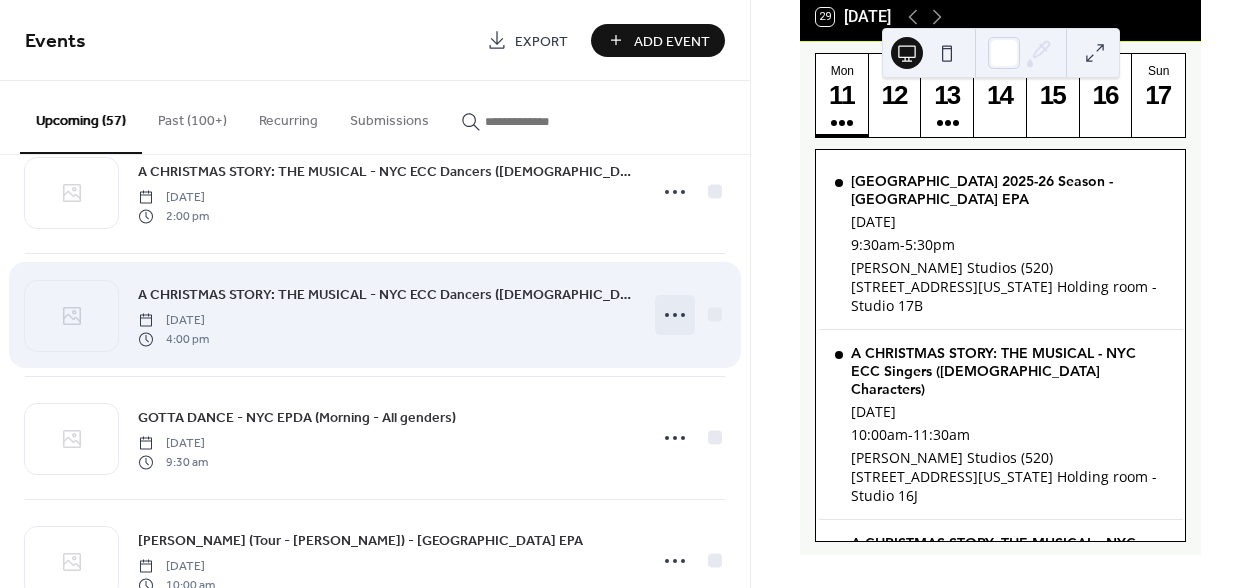 click 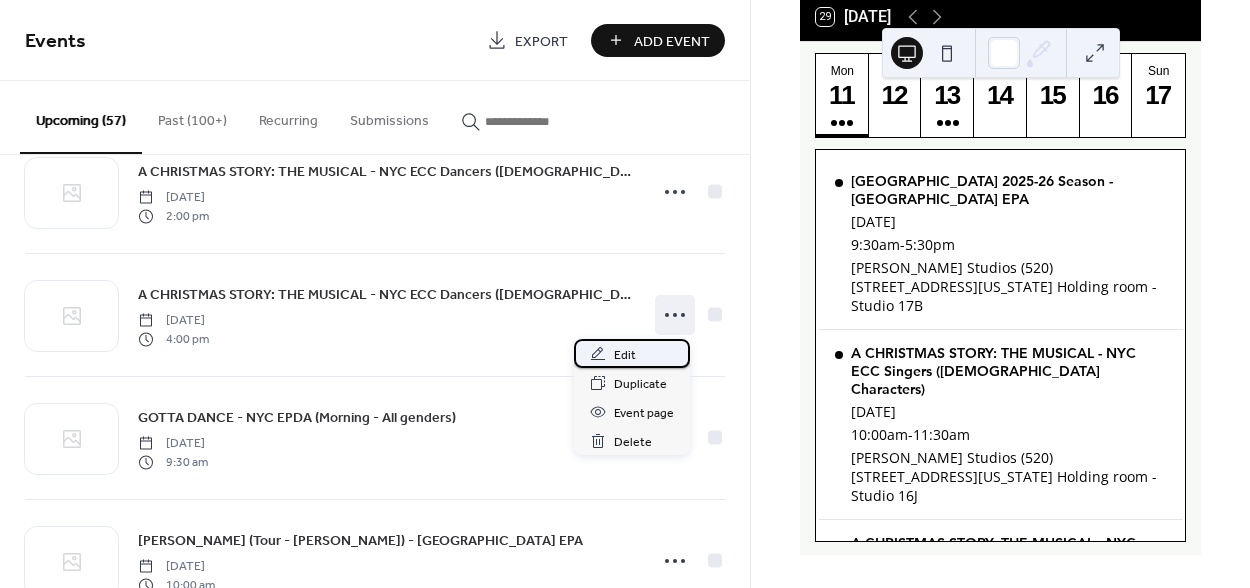click on "Edit" at bounding box center (625, 355) 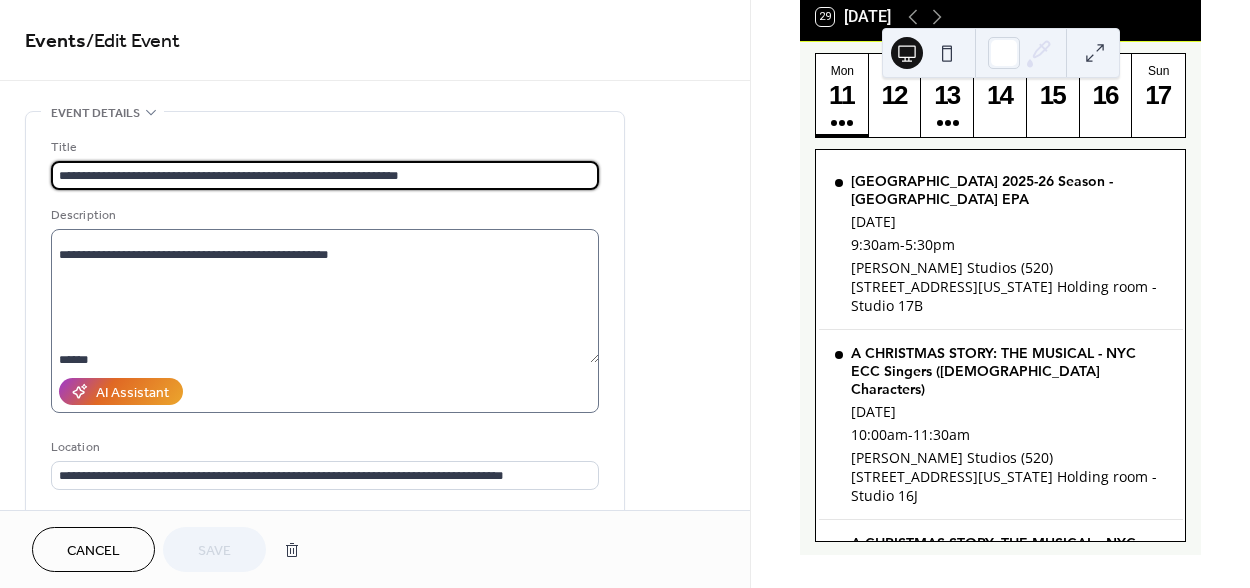 scroll, scrollTop: 1659, scrollLeft: 0, axis: vertical 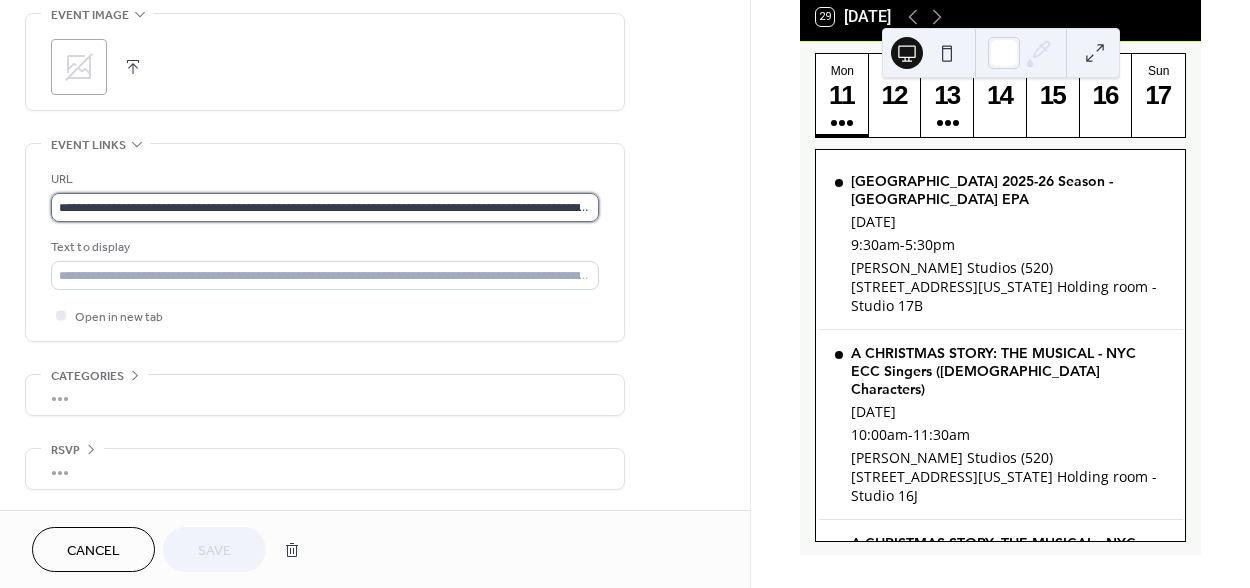 click on "**********" at bounding box center (325, 207) 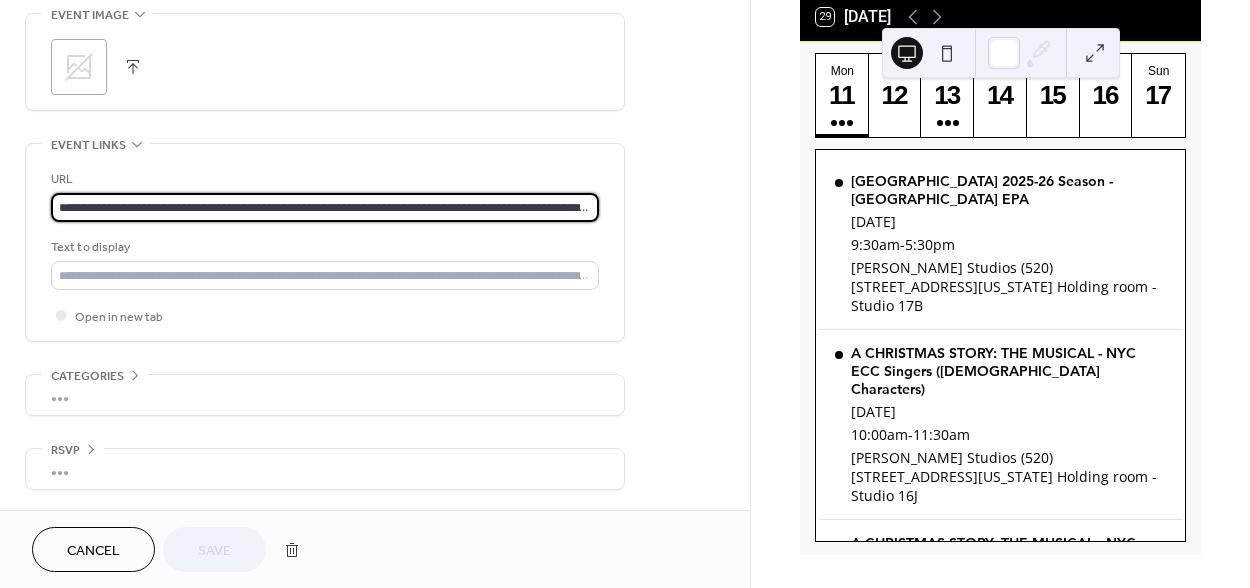 click on "**********" at bounding box center (325, 207) 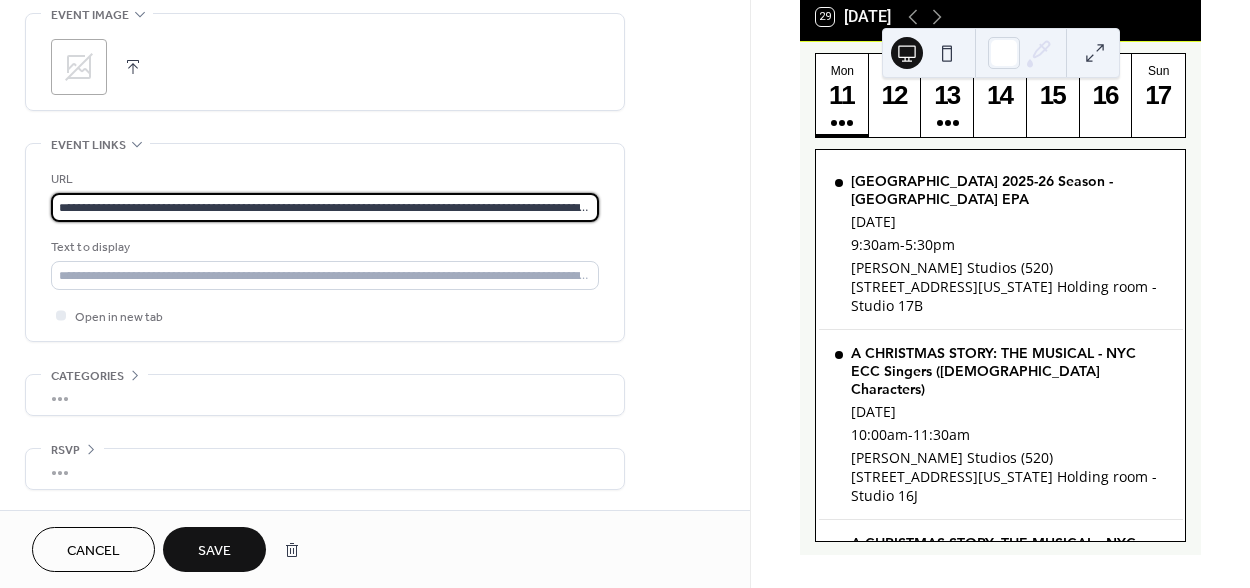 scroll, scrollTop: 0, scrollLeft: 218, axis: horizontal 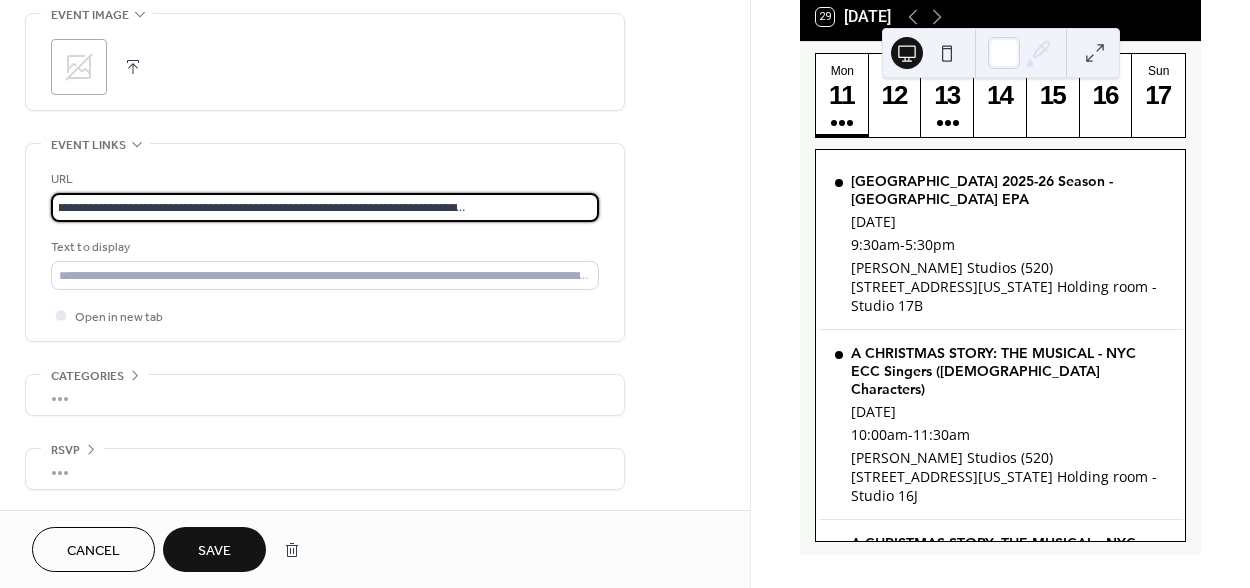 type on "**********" 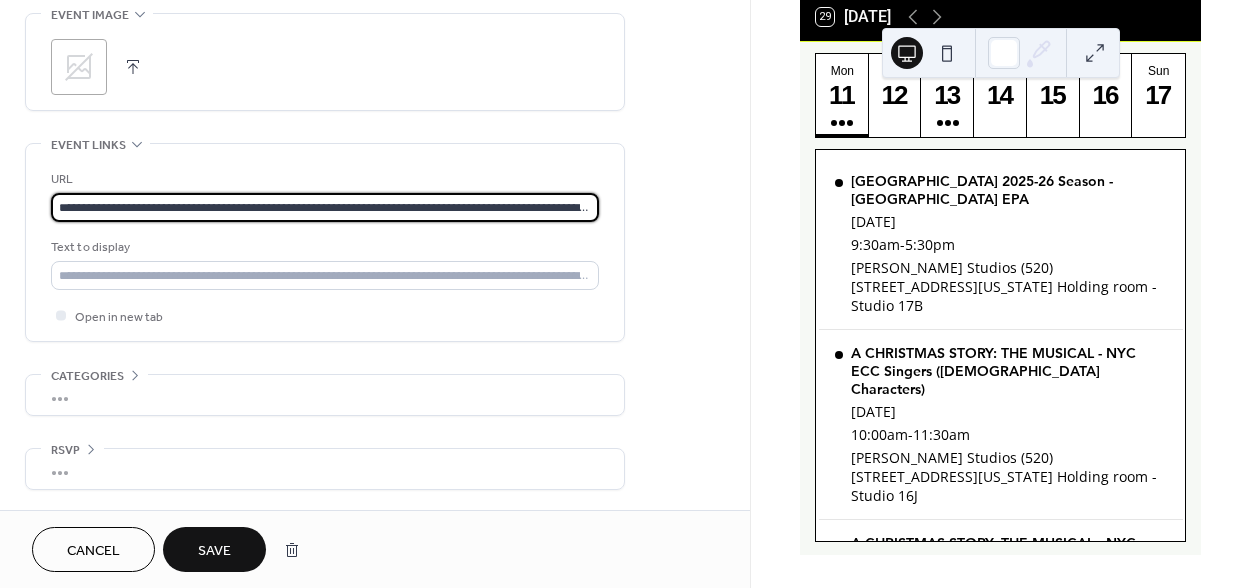 click on "Save" at bounding box center (214, 551) 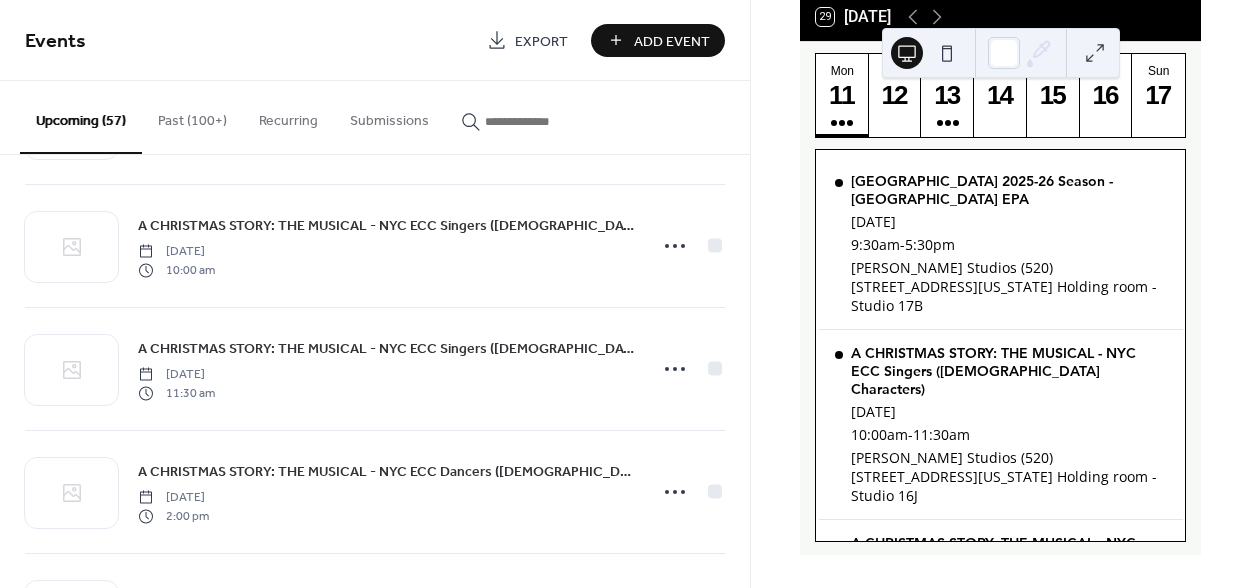 scroll, scrollTop: 5538, scrollLeft: 0, axis: vertical 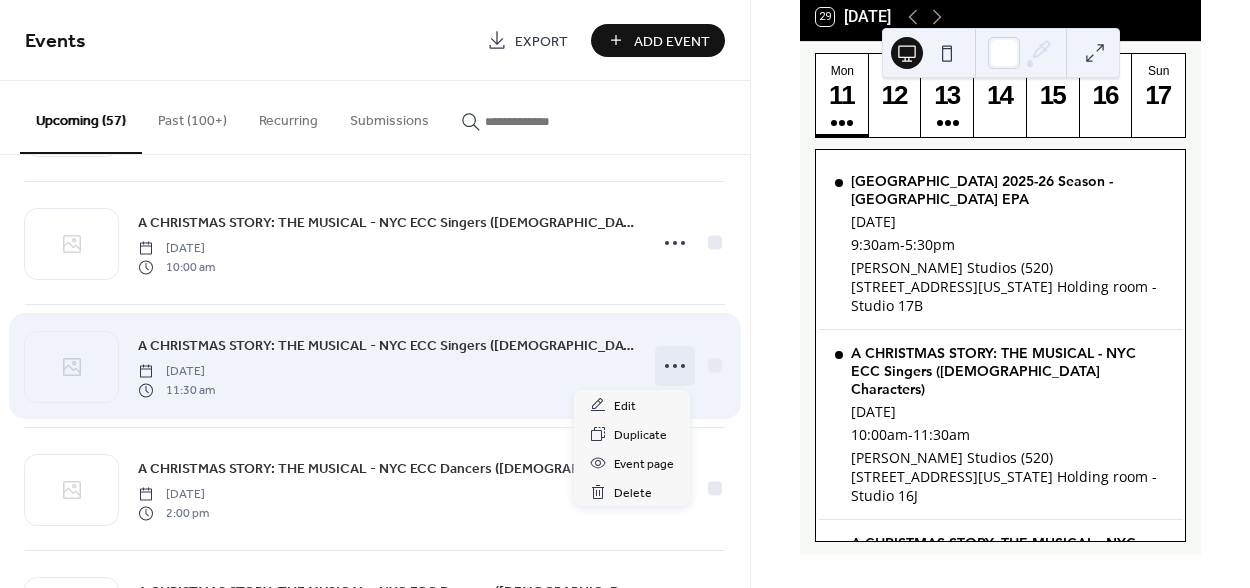 click 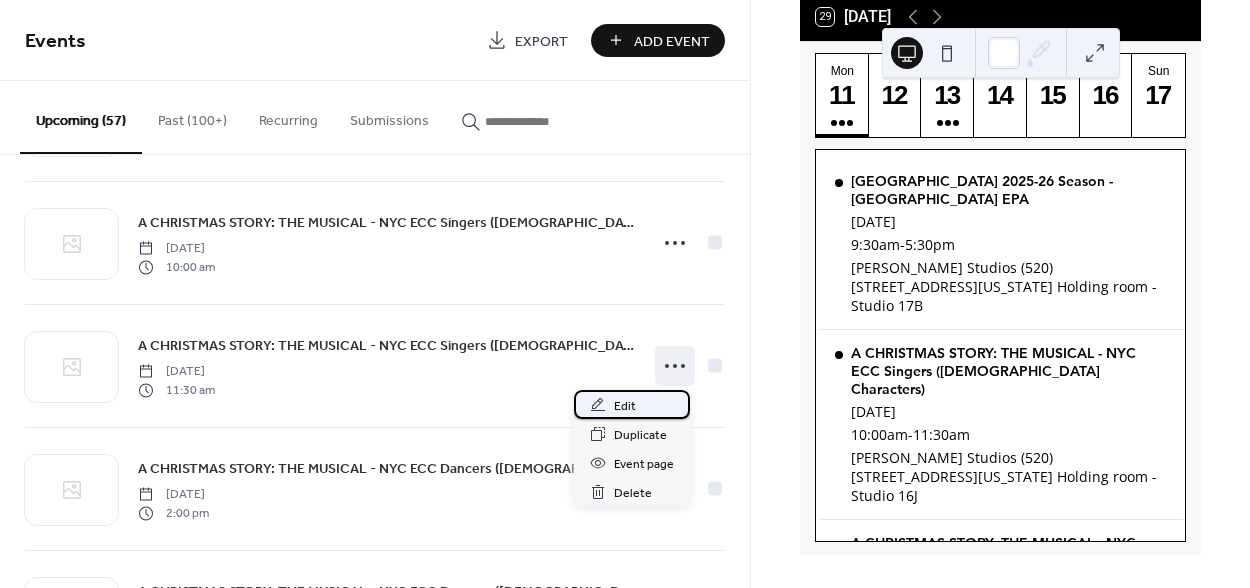 click on "Edit" at bounding box center (625, 406) 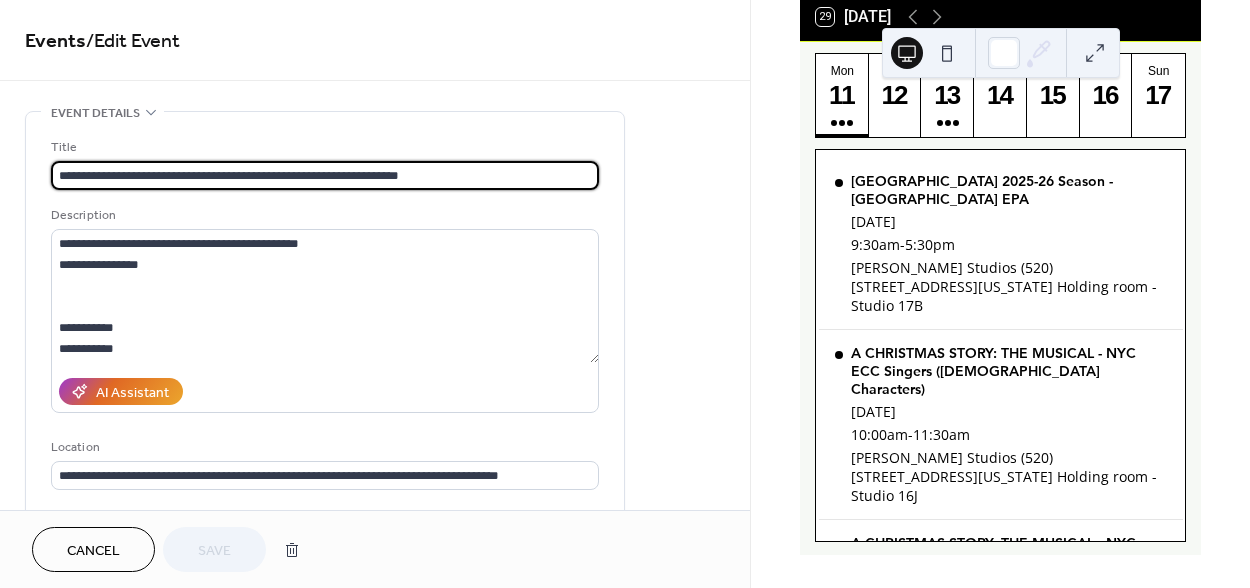 click on "**********" at bounding box center (325, 175) 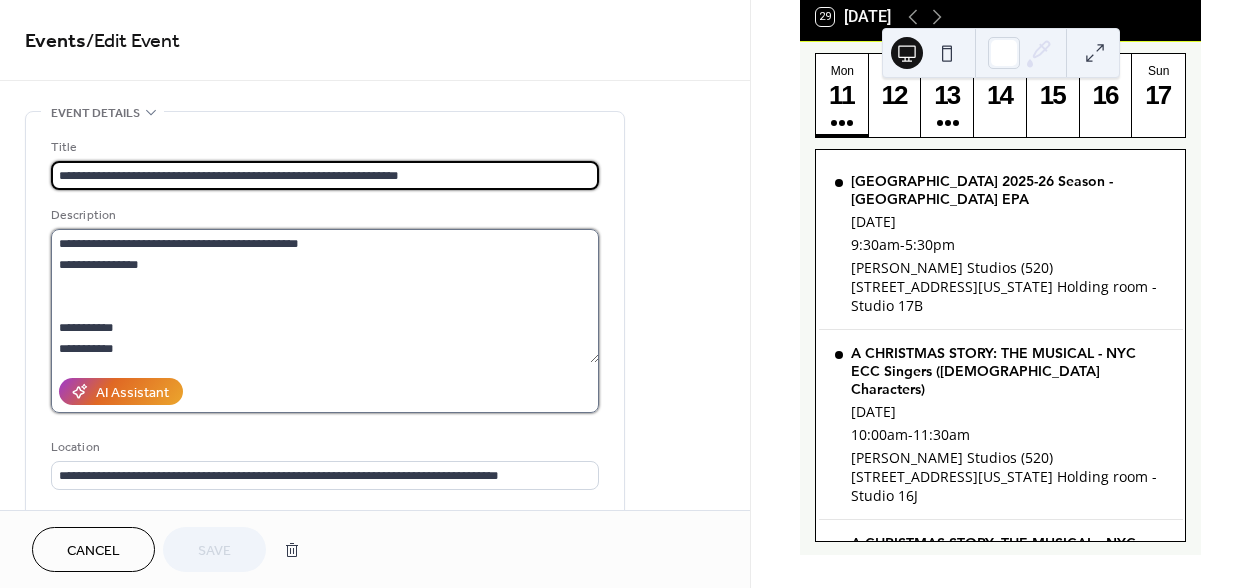 click at bounding box center (325, 296) 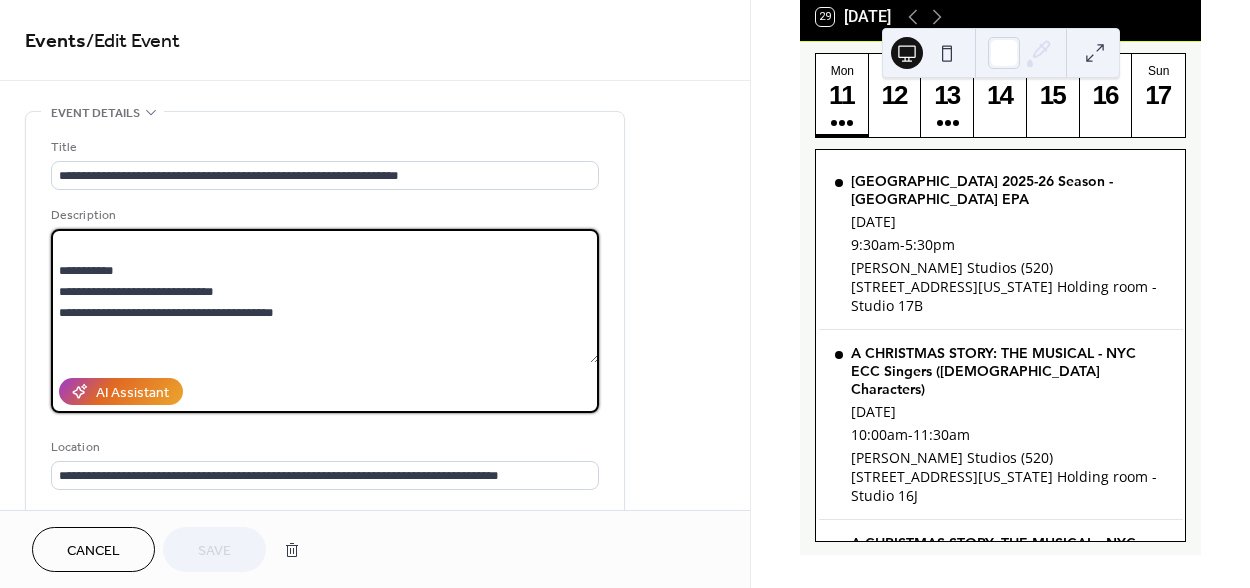 scroll, scrollTop: 1596, scrollLeft: 0, axis: vertical 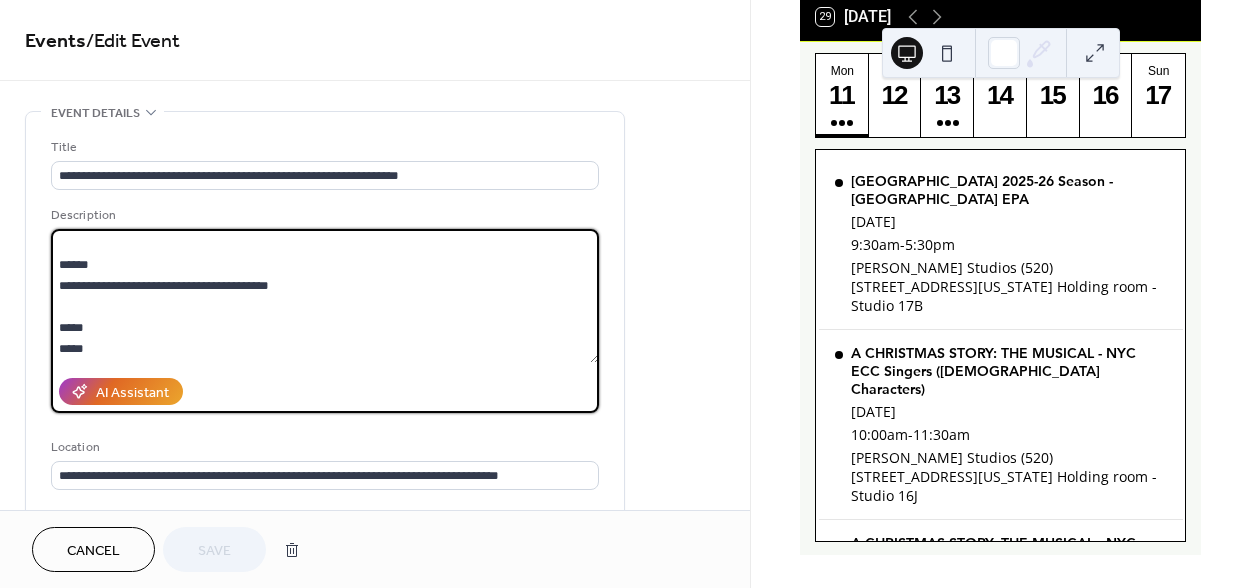 drag, startPoint x: 60, startPoint y: 247, endPoint x: 492, endPoint y: 420, distance: 465.35257 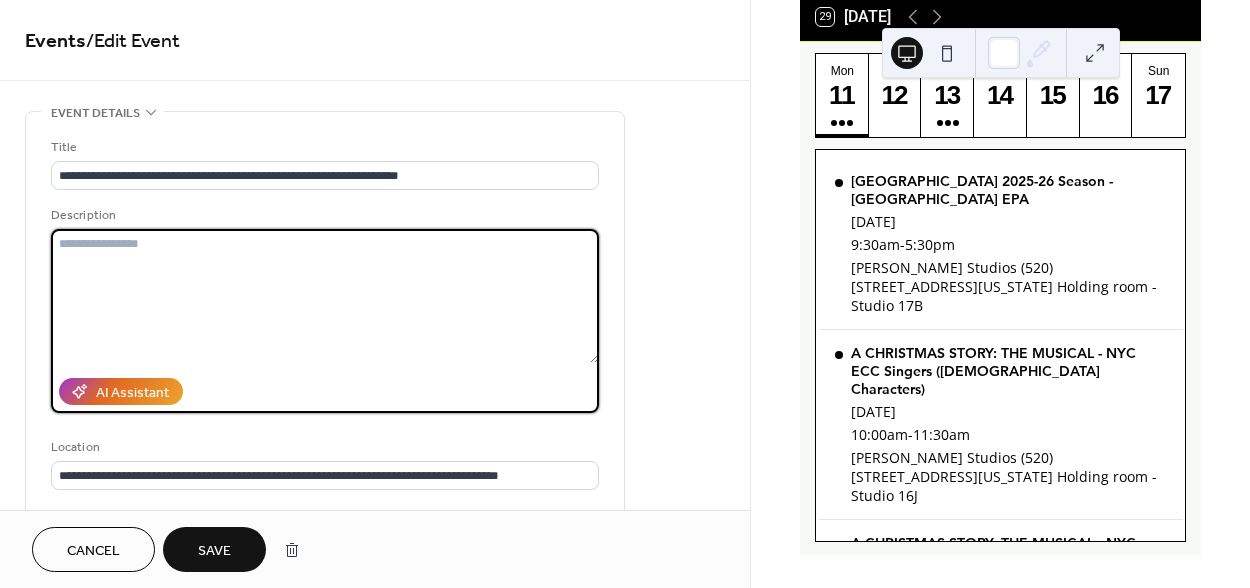 scroll, scrollTop: 0, scrollLeft: 0, axis: both 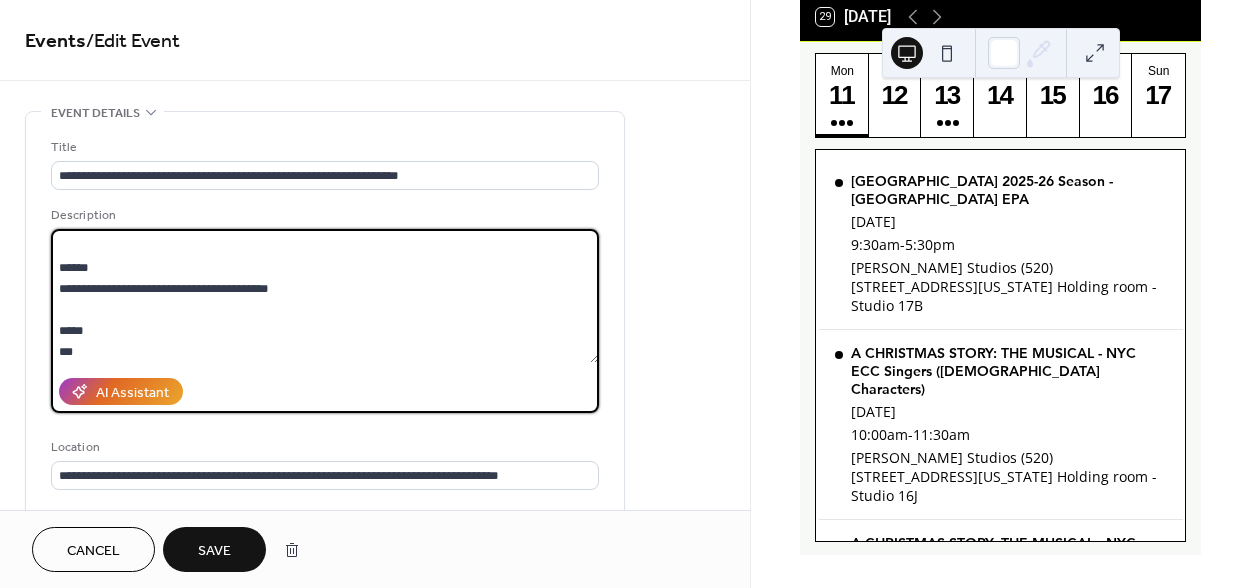 type on "**********" 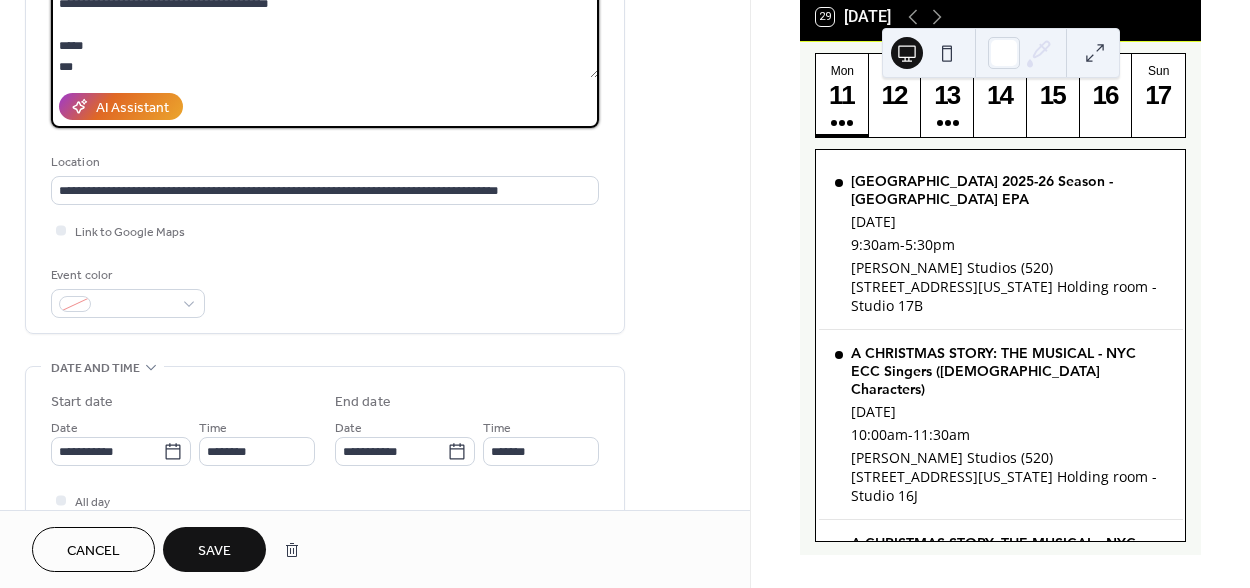 scroll, scrollTop: 369, scrollLeft: 0, axis: vertical 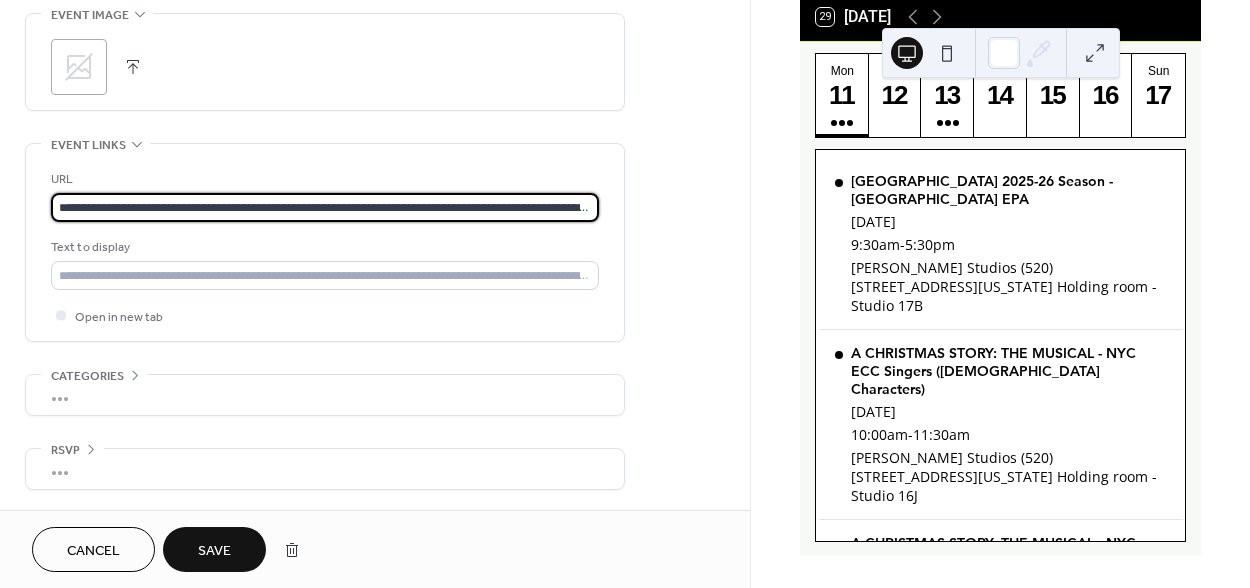 click on "**********" at bounding box center [325, 207] 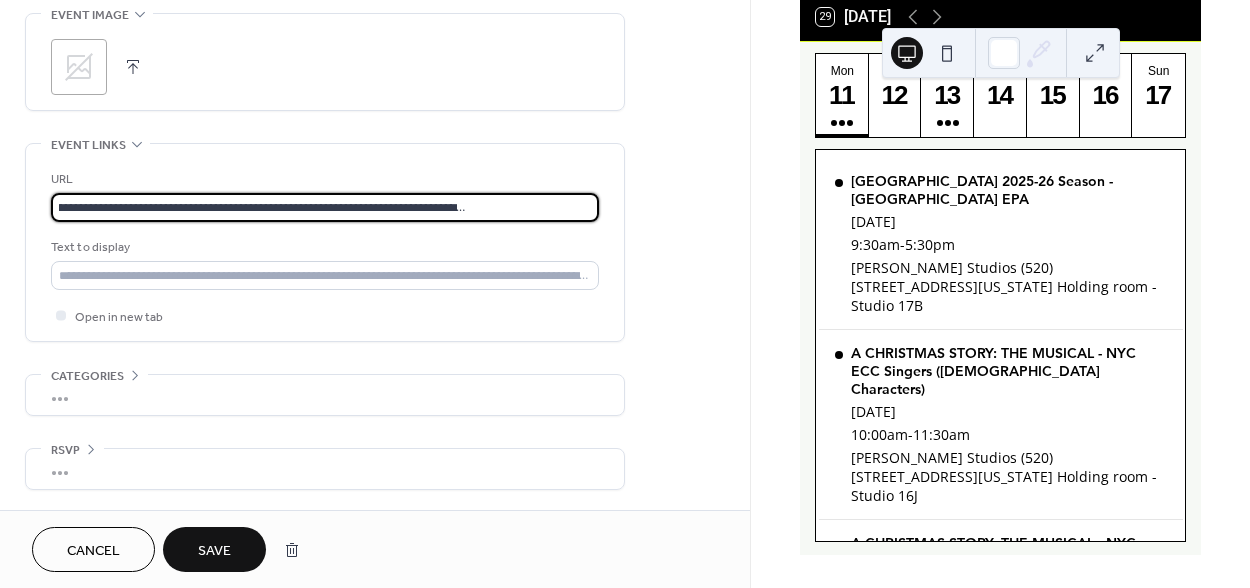 type on "**********" 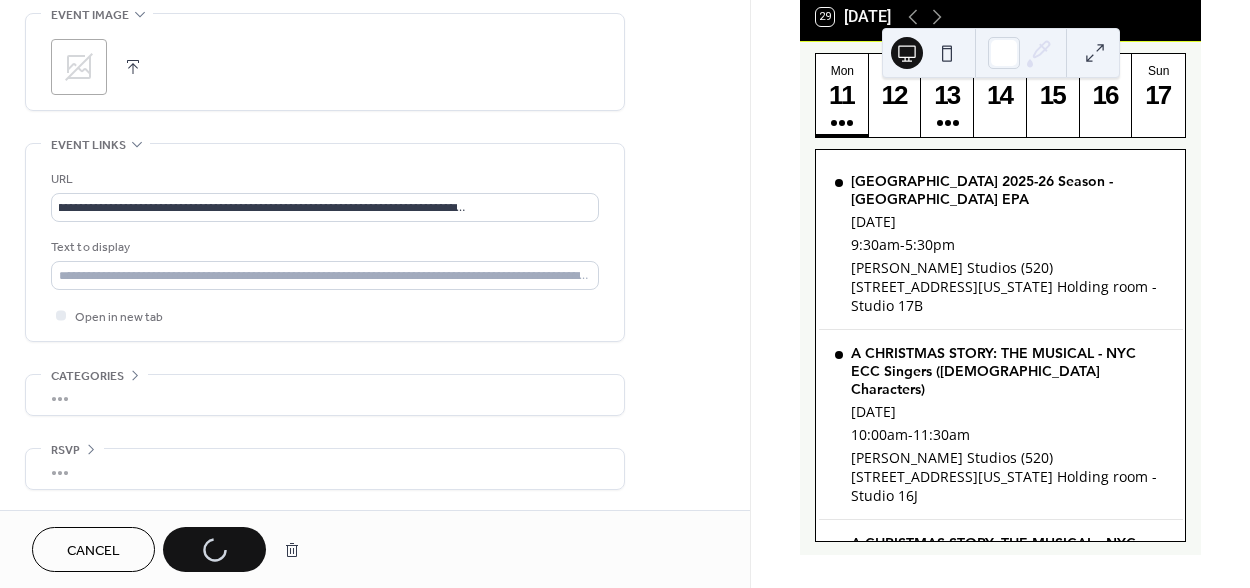 scroll, scrollTop: 0, scrollLeft: 0, axis: both 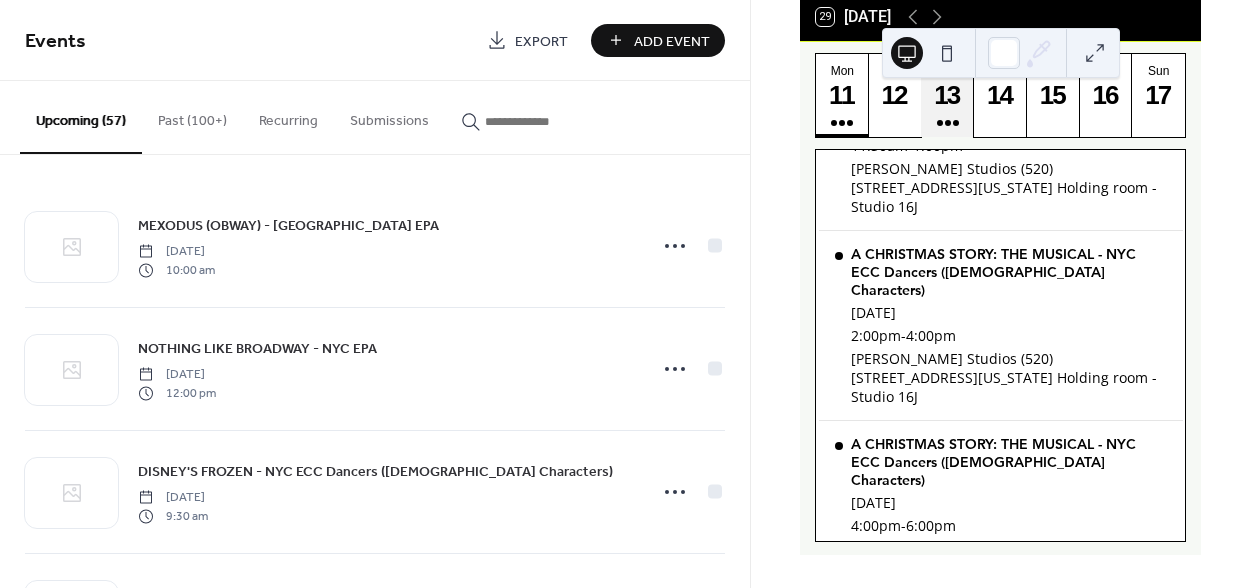 click on "13" at bounding box center [946, 95] 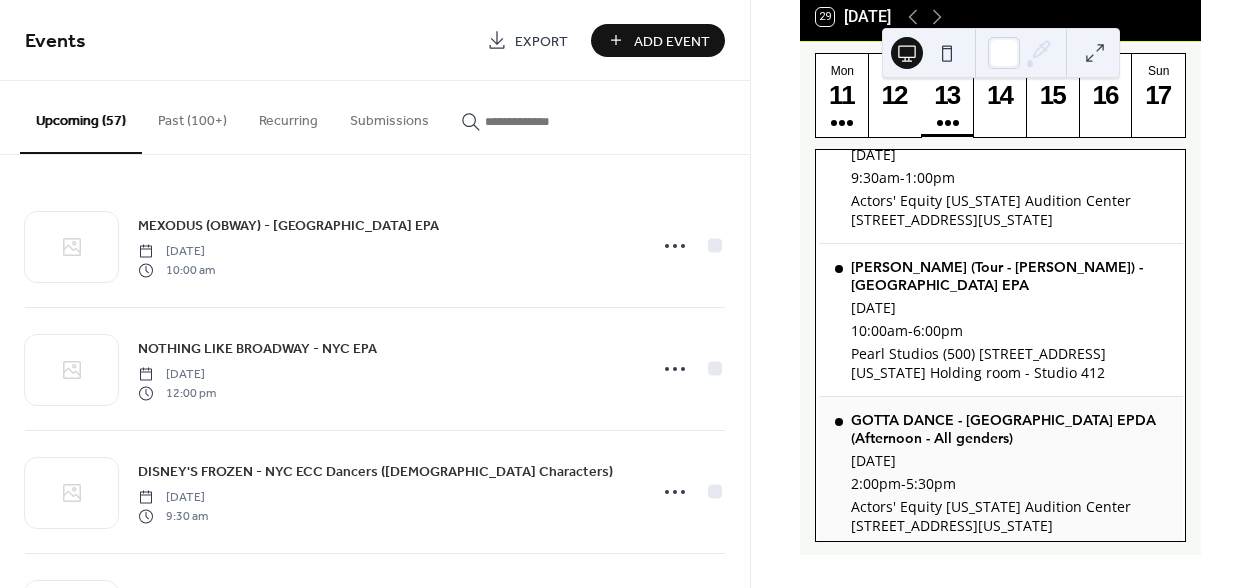 scroll, scrollTop: 0, scrollLeft: 0, axis: both 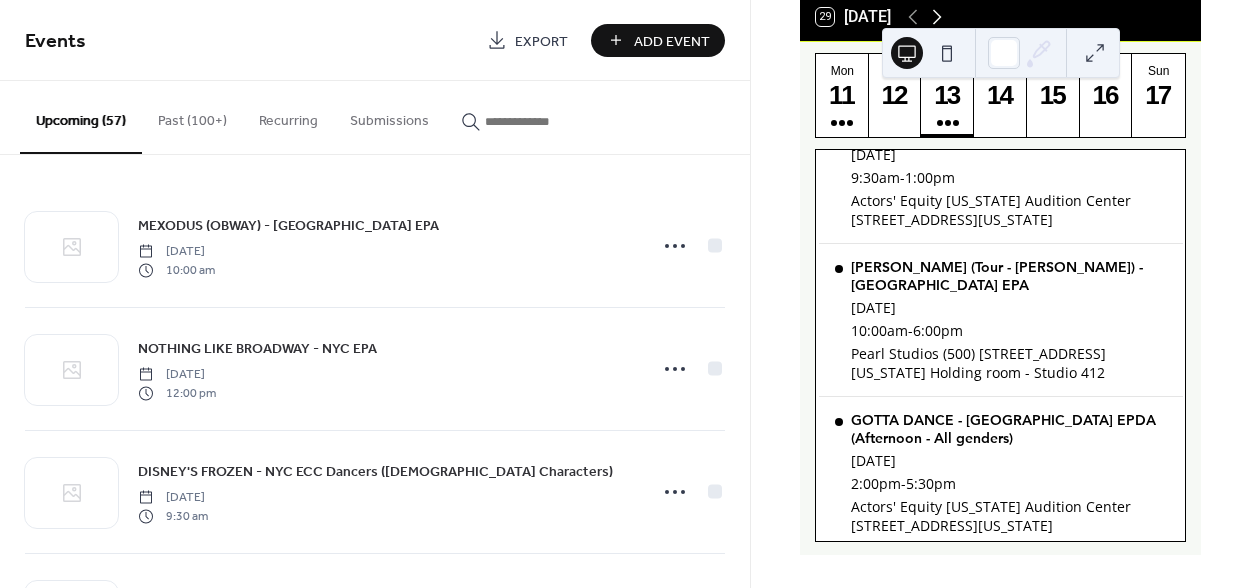 click 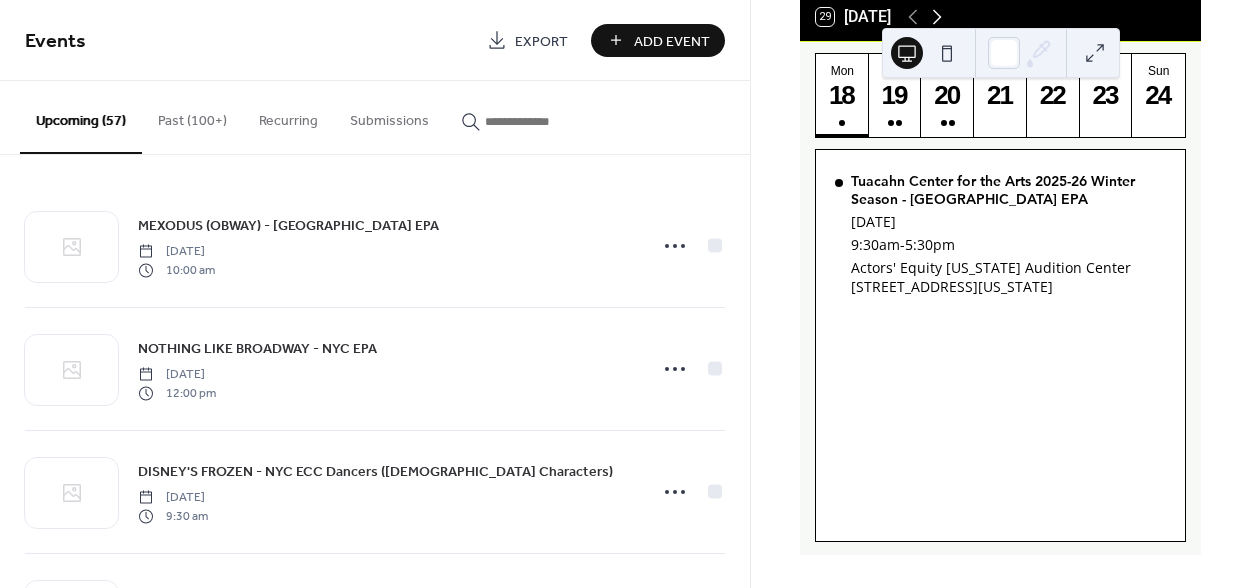 scroll, scrollTop: 0, scrollLeft: 0, axis: both 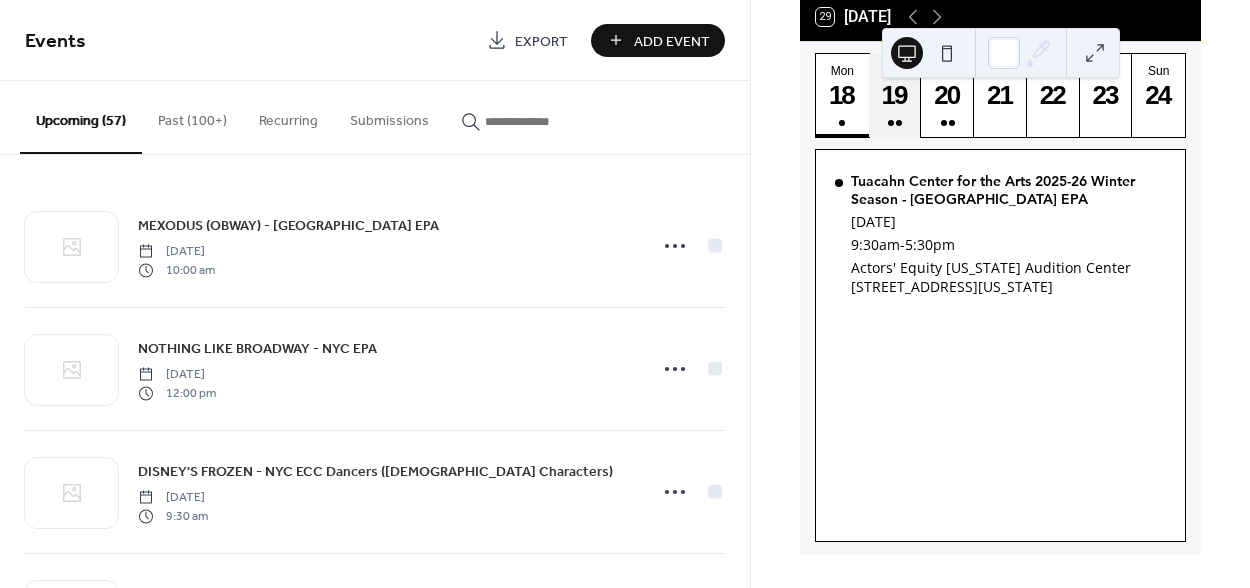 click on "19" at bounding box center (894, 95) 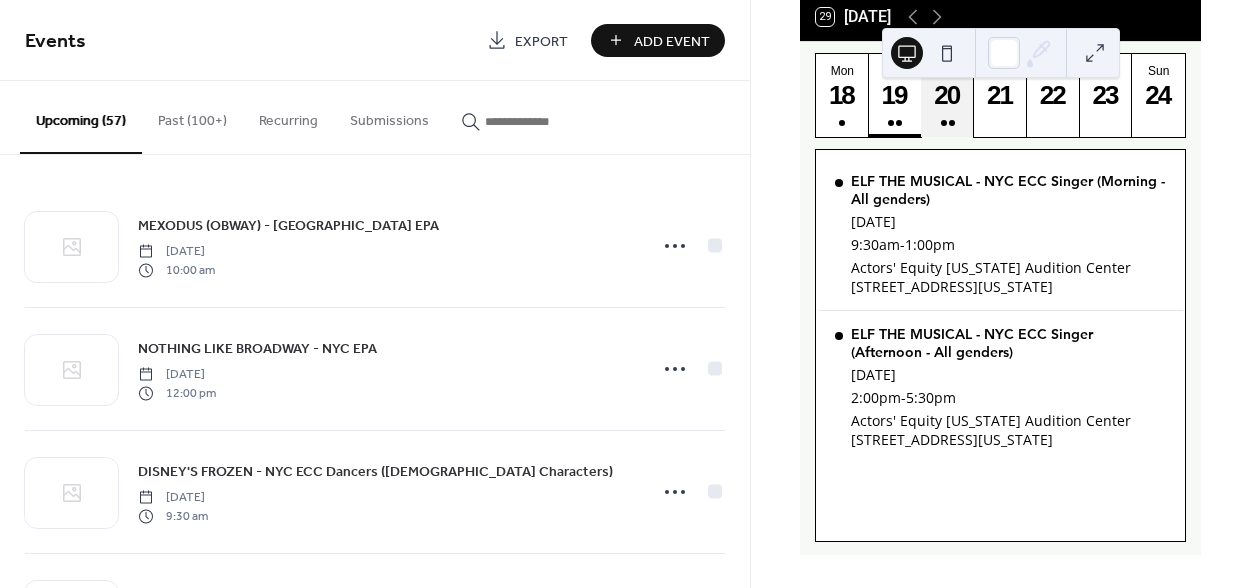 click on "20" at bounding box center [946, 95] 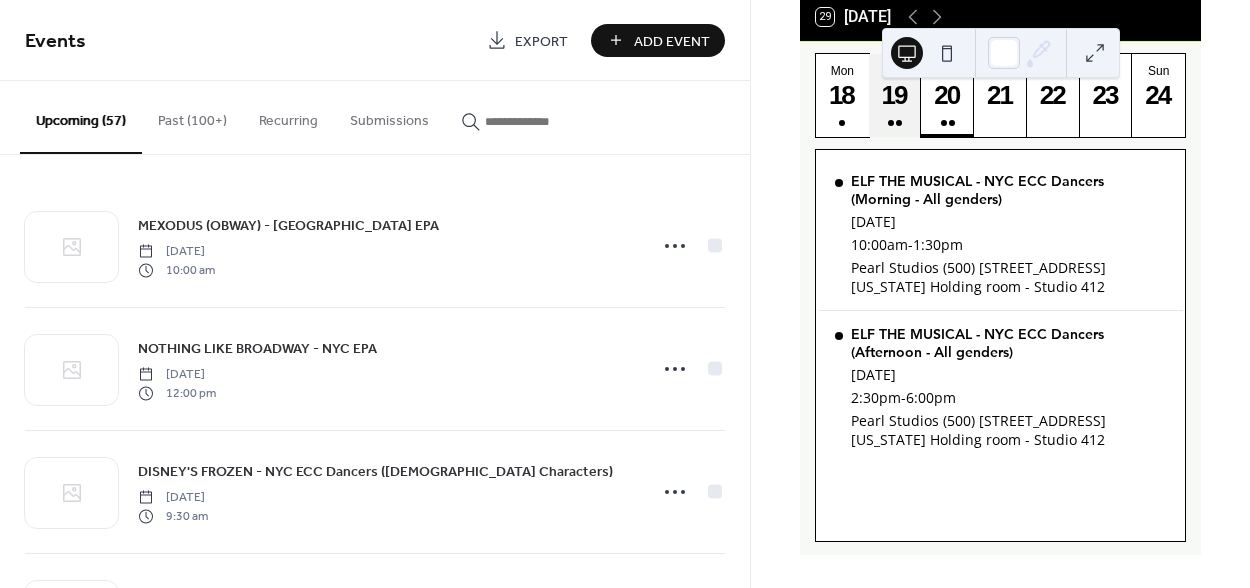 click on "19" at bounding box center (894, 95) 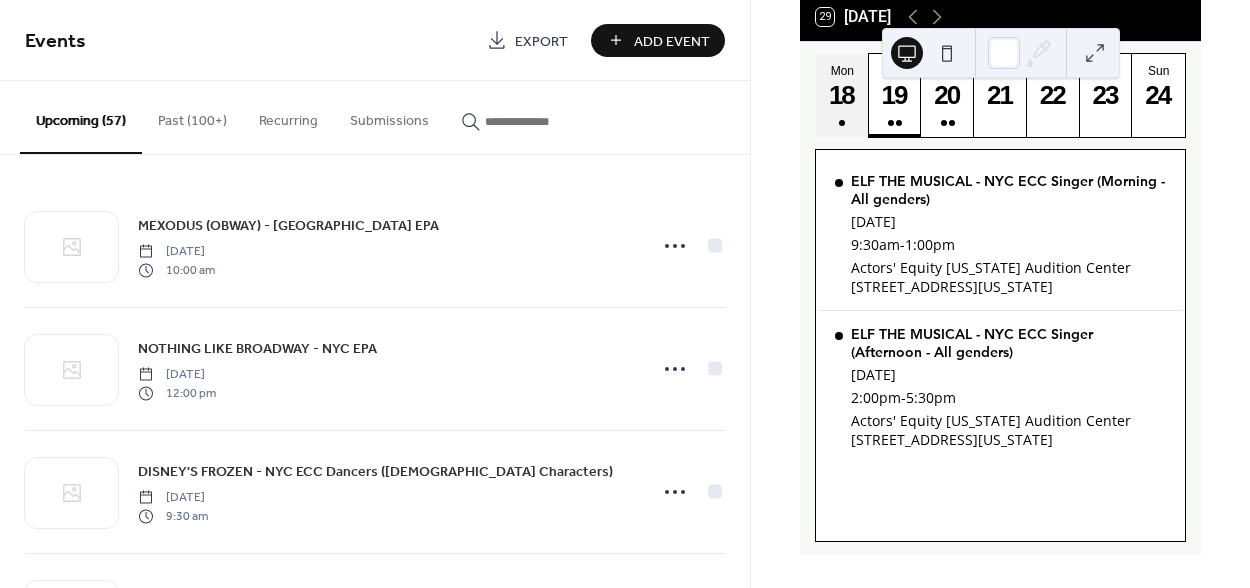 click on "18" at bounding box center (841, 95) 